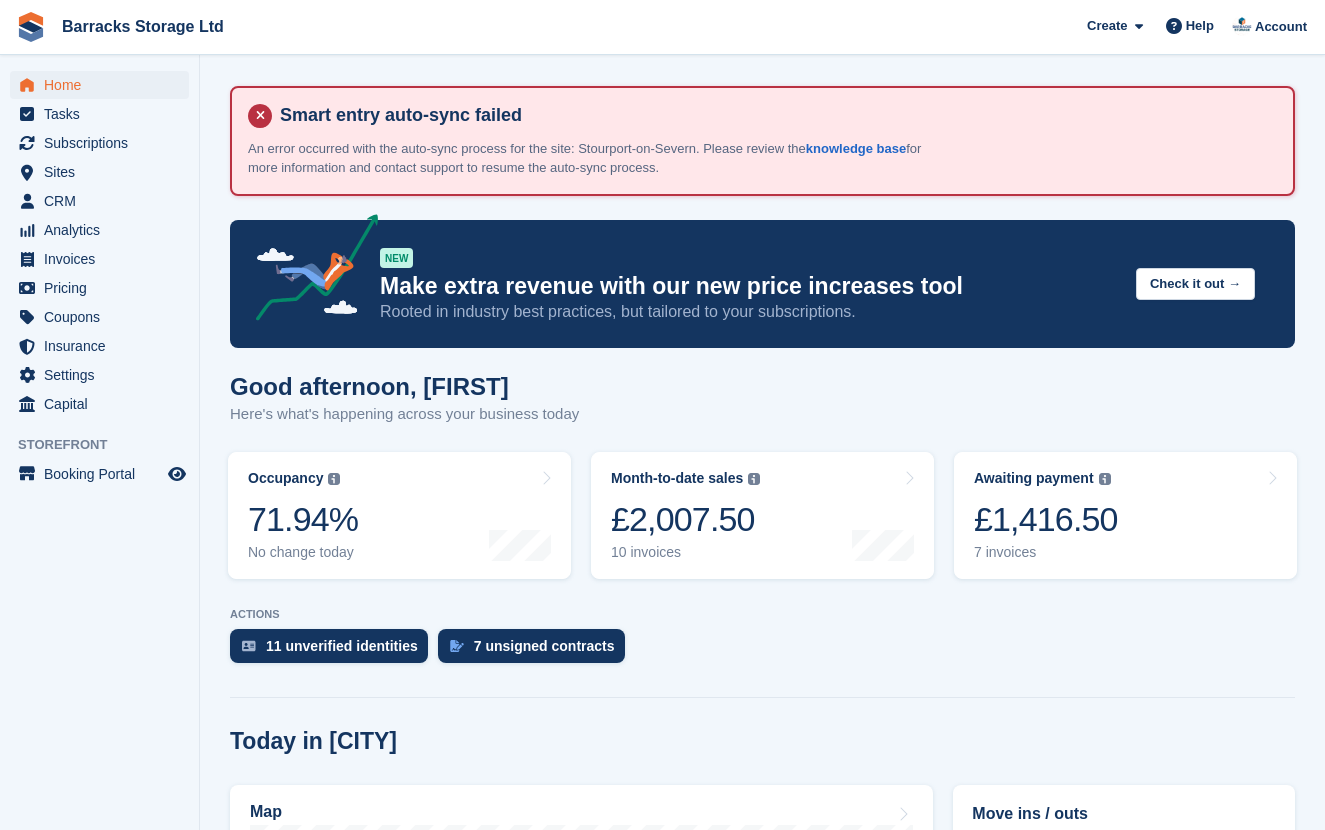 scroll, scrollTop: 0, scrollLeft: 0, axis: both 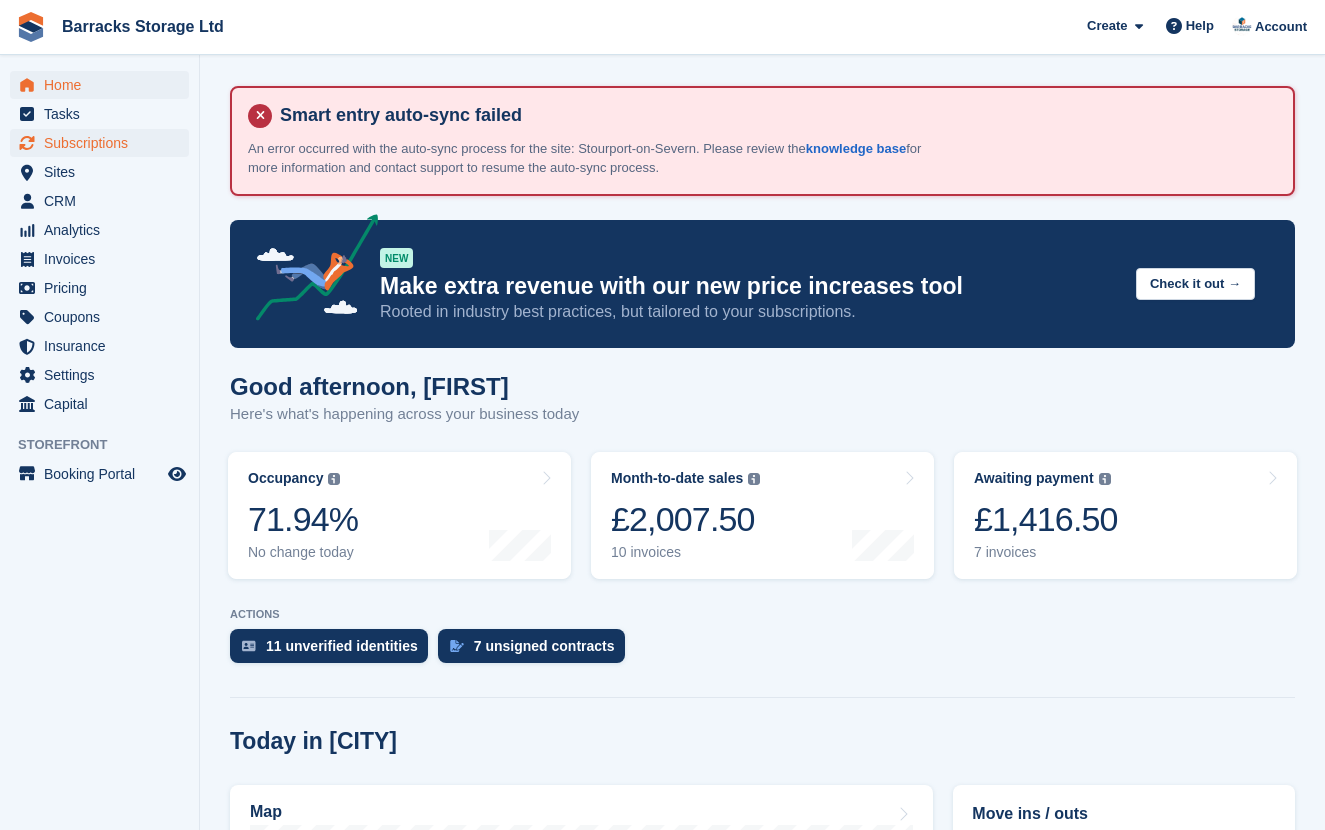 click on "Subscriptions" at bounding box center [104, 143] 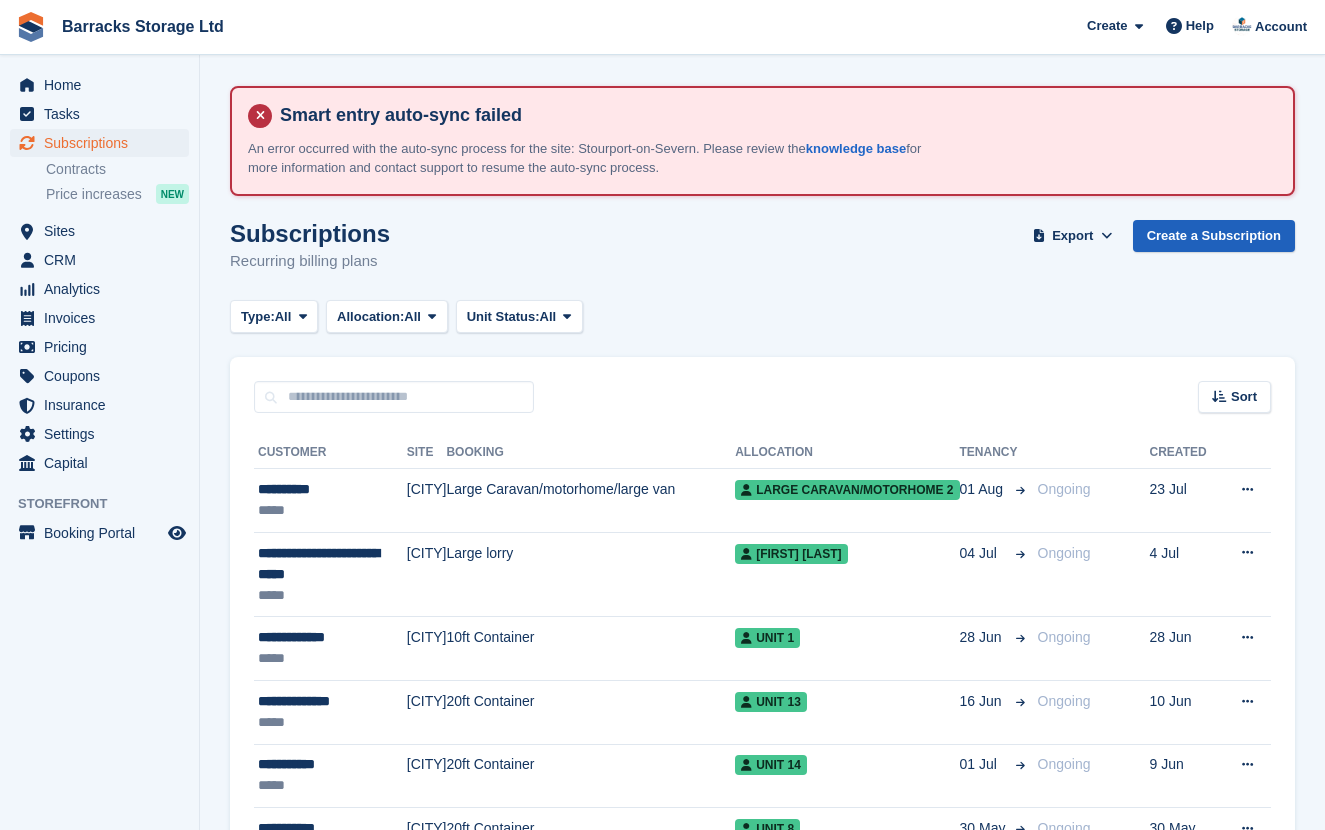 scroll, scrollTop: 0, scrollLeft: 0, axis: both 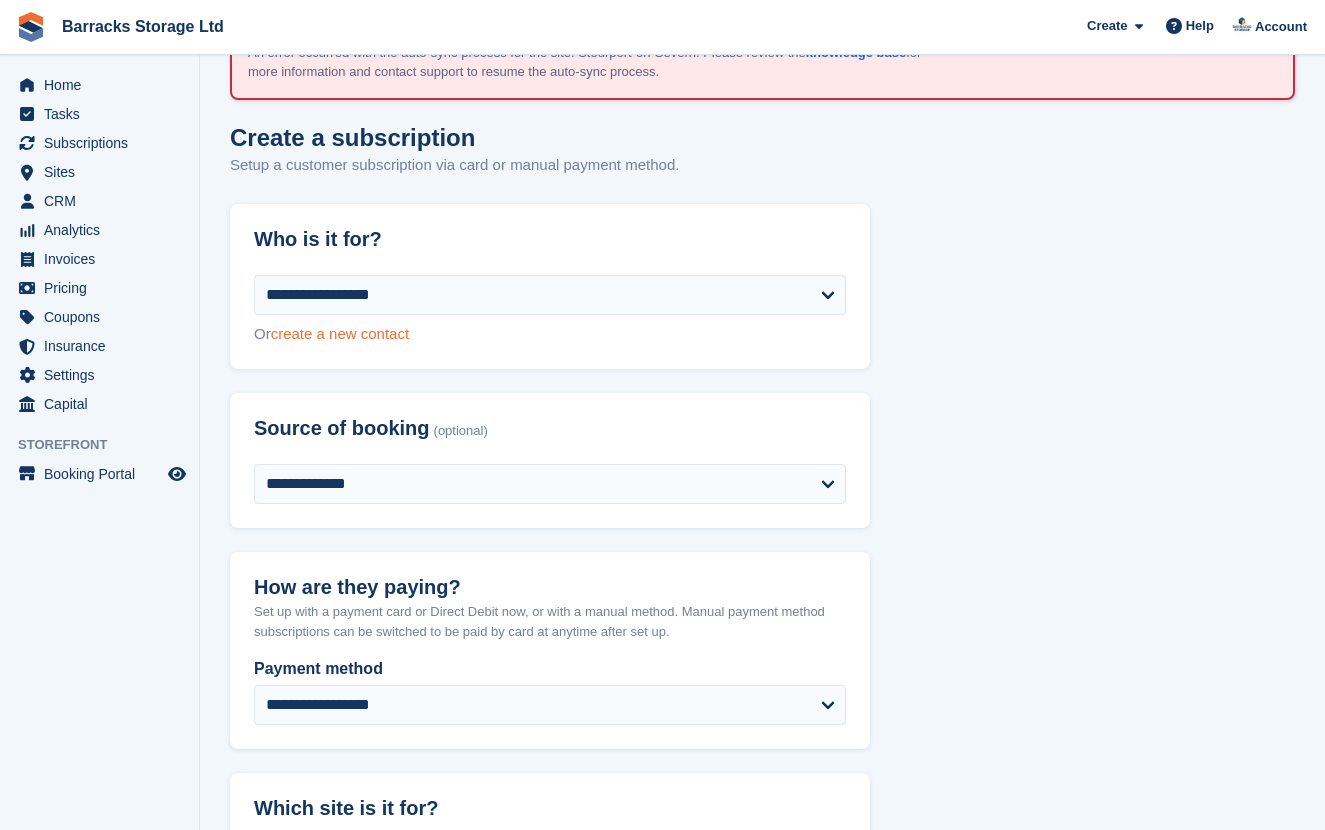 click on "create a new contact" at bounding box center (340, 333) 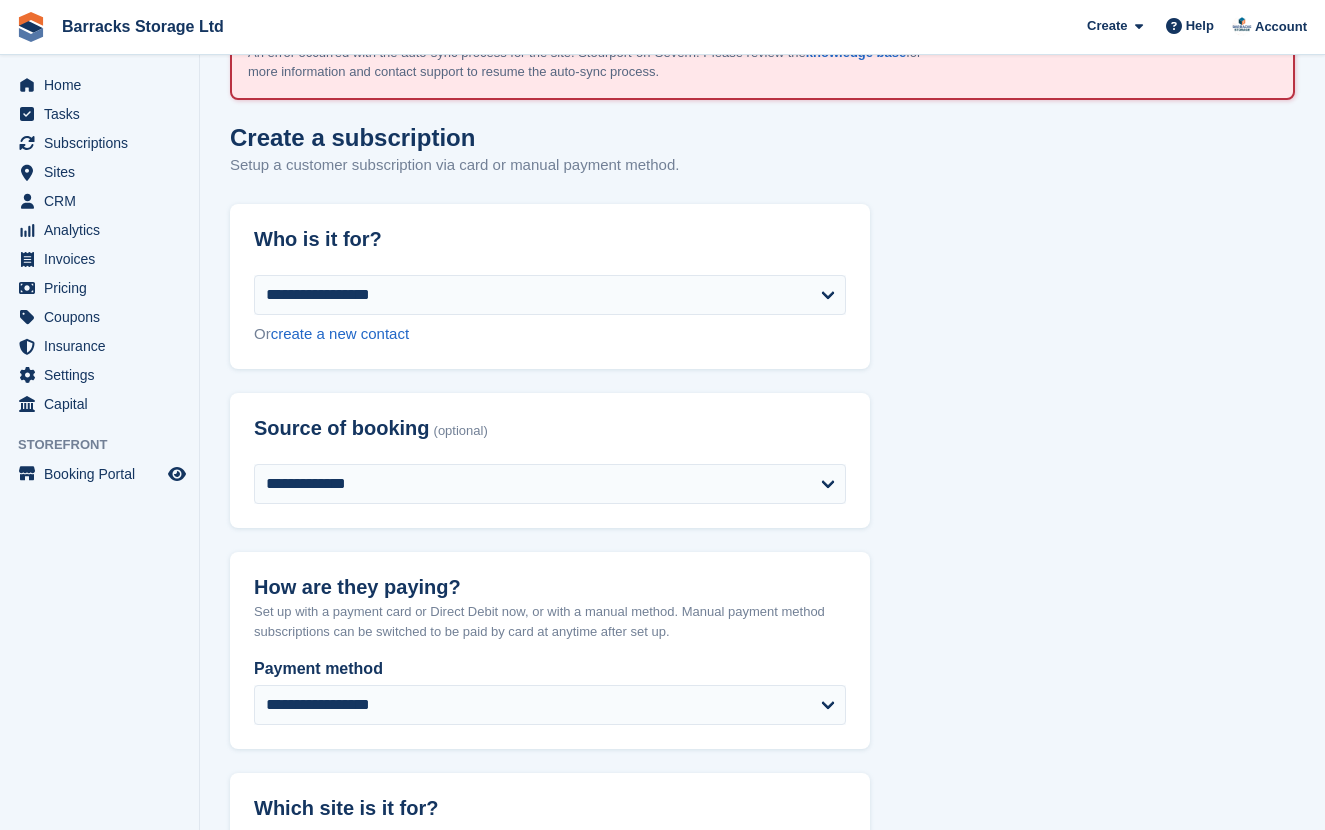 select on "**********" 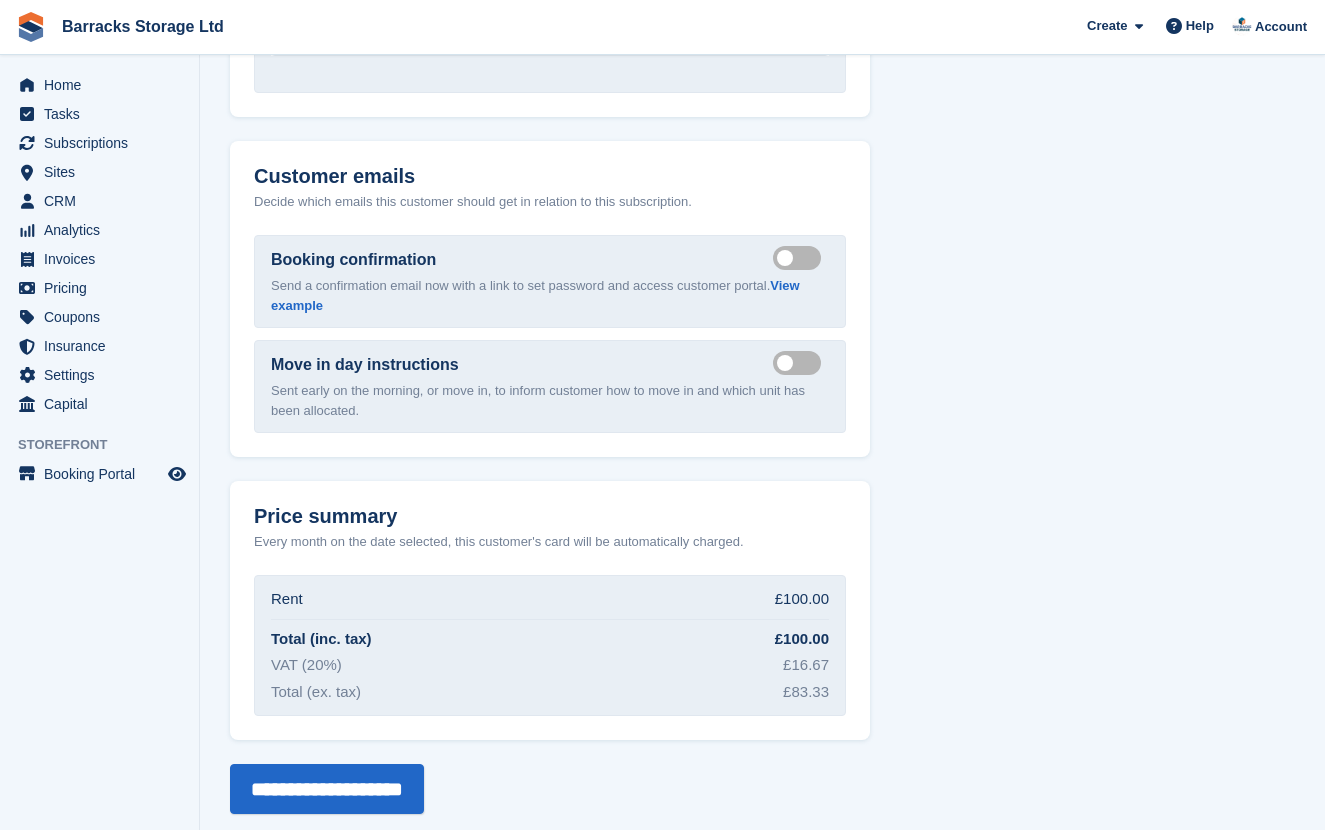 scroll, scrollTop: 2765, scrollLeft: 0, axis: vertical 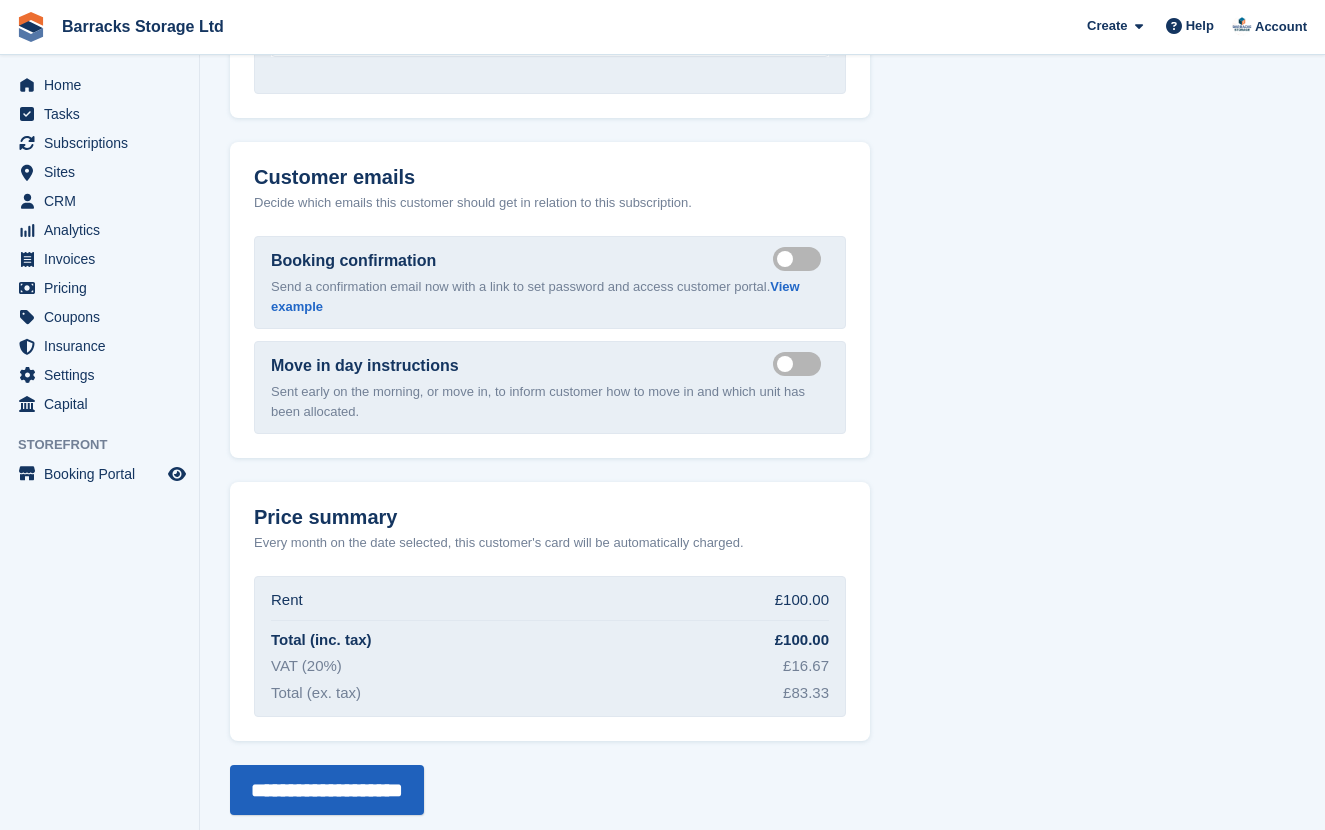 click on "**********" at bounding box center (327, 790) 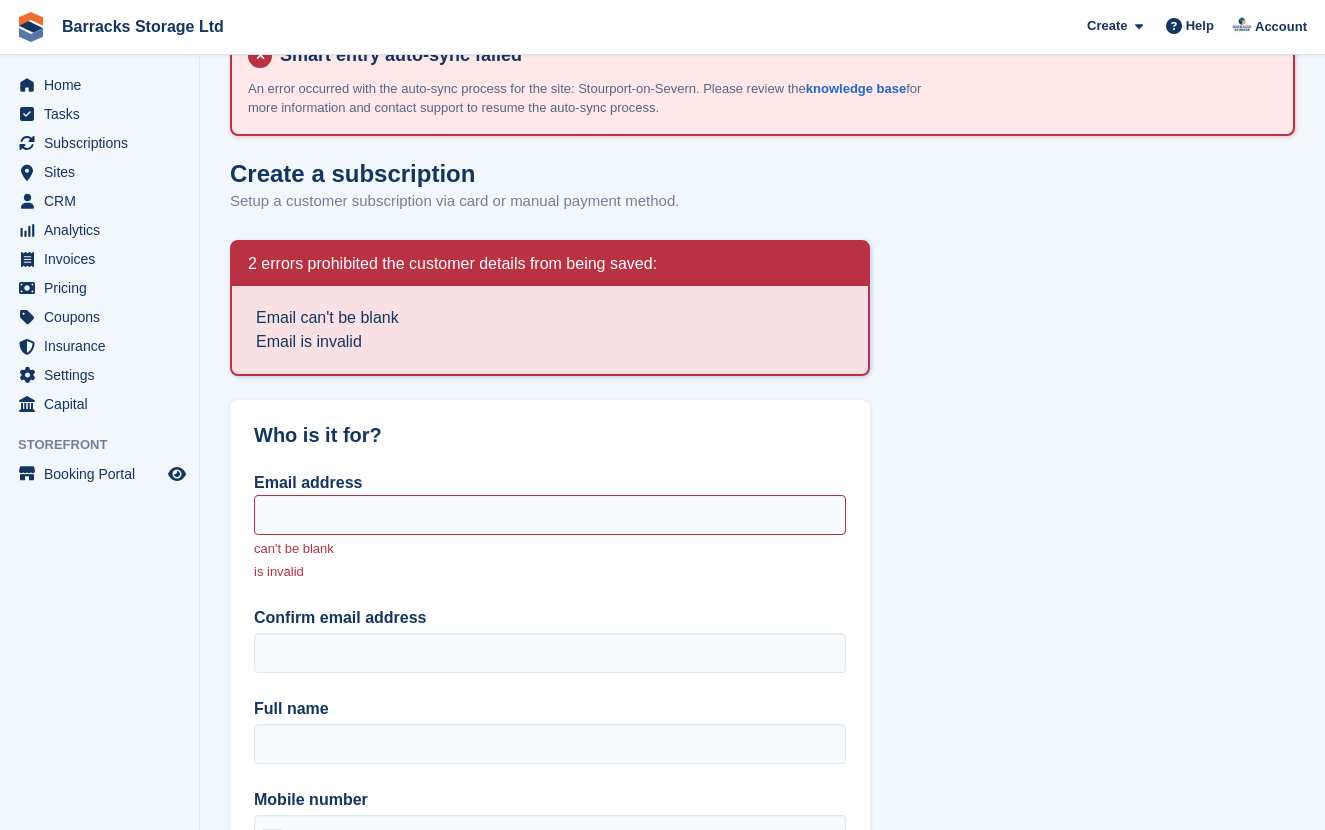 scroll, scrollTop: 104, scrollLeft: 0, axis: vertical 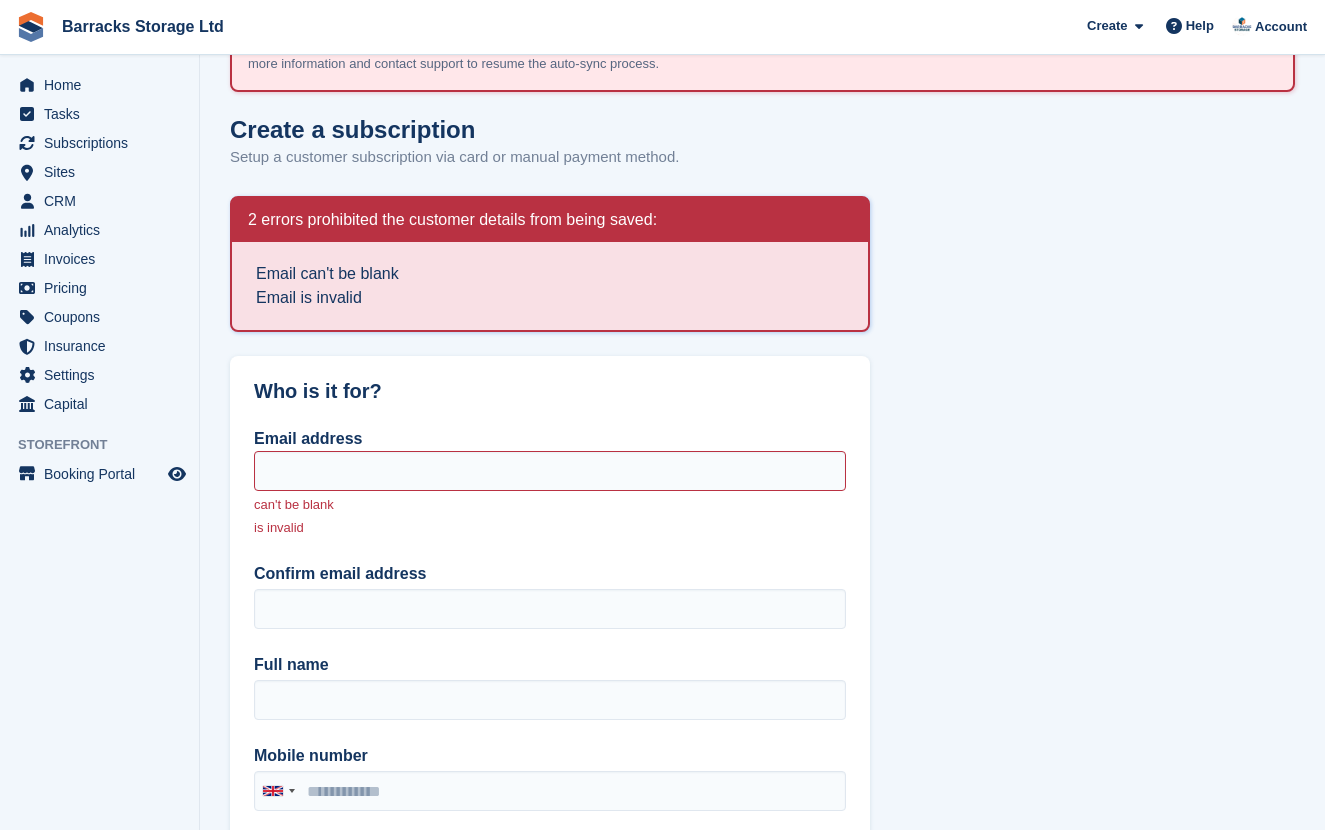 click on "Email address
can't be blank is invalid
Confirm email address
Full name
Mobile number
United Kingdom +44 Afghanistan (‫افغانستان‬‎) +93 Albania (Shqipëri) +355 Algeria (‫الجزائر‬‎) +213 American Samoa +1 Andorra +376 Angola +244 Anguilla +1 Antigua and Barbuda +1 Argentina +54 Armenia (Հայաստան) +374 Aruba +297 Ascension Island +247 Australia +61 Austria (Österreich) +43 Azerbaijan (Azərbaycan) +994 Bahamas +1 Bahrain (‫البحرين‬‎) +973 Bangladesh (বাংলাদেশ) +880 Barbados +1 Belarus (Беларусь) +375 Belgium (België) +32 Belize +501 Benin (Bénin) +229 Bermuda +1 Bhutan (འབྲུག) +975 Bolivia +591 Bosnia and Herzegovina (Босна и Херцеговина) +387 Botswana +267 Brazil (Brasil) +55 British Indian Ocean Territory" at bounding box center (550, 809) 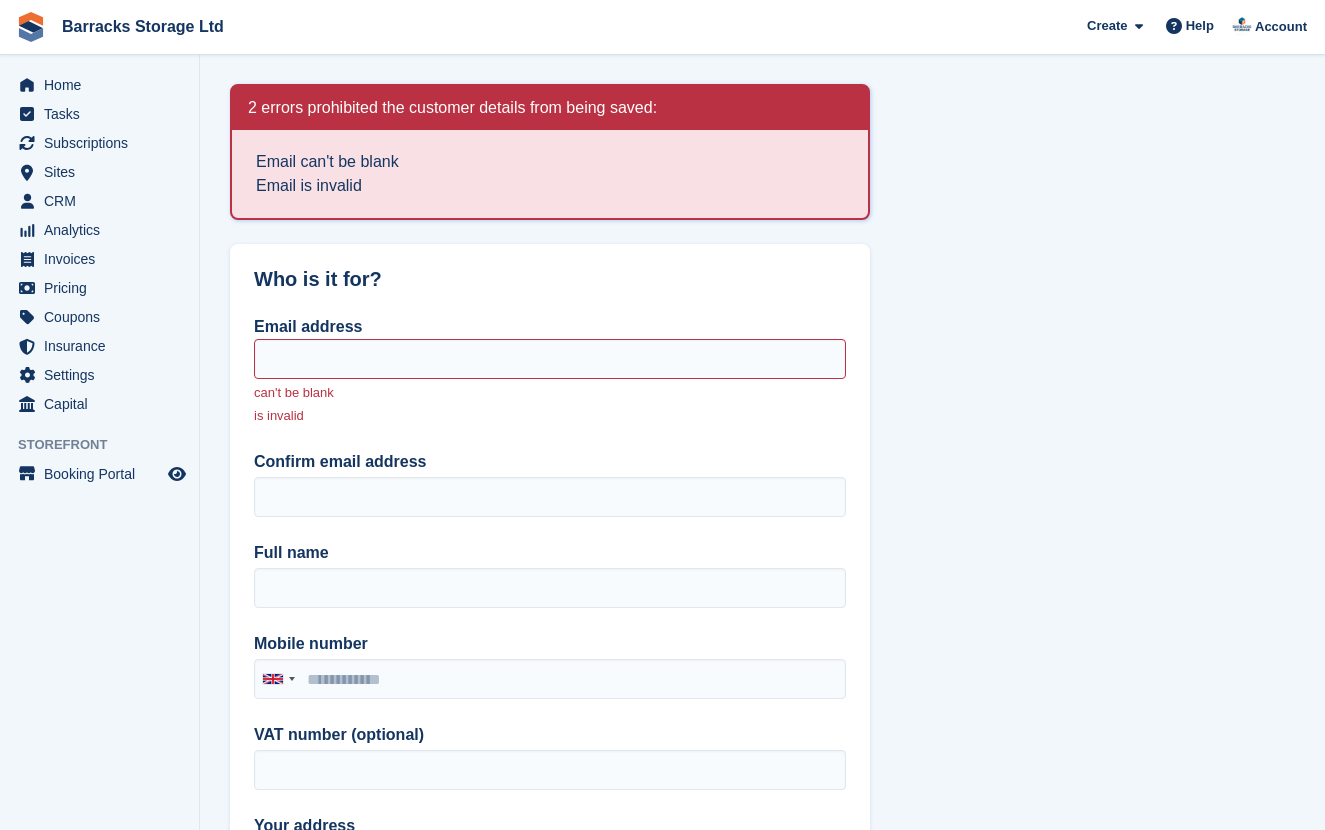 scroll, scrollTop: 218, scrollLeft: 0, axis: vertical 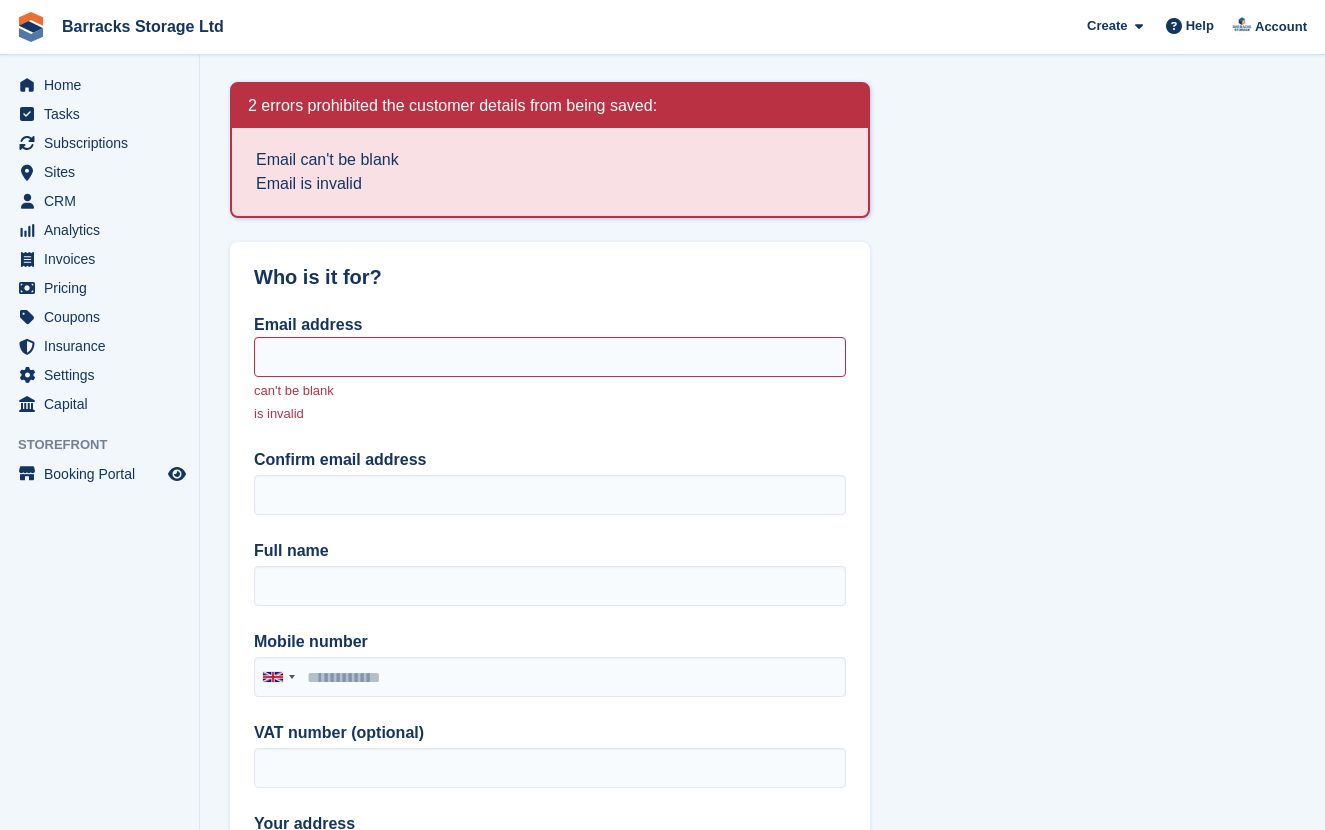 click on "Email address
can't be blank is invalid
Confirm email address
Full name
Mobile number
United Kingdom +44 Afghanistan (‫افغانستان‬‎) +93 Albania (Shqipëri) +355 Algeria (‫الجزائر‬‎) +213 American Samoa +1 Andorra +376 Angola +244 Anguilla +1 Antigua and Barbuda +1 Argentina +54 Armenia (Հայաստան) +374 Aruba +297 Ascension Island +247 Australia +61 Austria (Österreich) +43 Azerbaijan (Azərbaycan) +994 Bahamas +1 Bahrain (‫البحرين‬‎) +973 Bangladesh (বাংলাদেশ) +880 Barbados +1 Belarus (Беларусь) +375 Belgium (België) +32 Belize +501 Benin (Bénin) +229 Bermuda +1 Bhutan (འབྲུག) +975 Bolivia +591 Bosnia and Herzegovina (Босна и Херцеговина) +387 Botswana +267 Brazil (Brasil) +55 British Indian Ocean Territory" at bounding box center [550, 695] 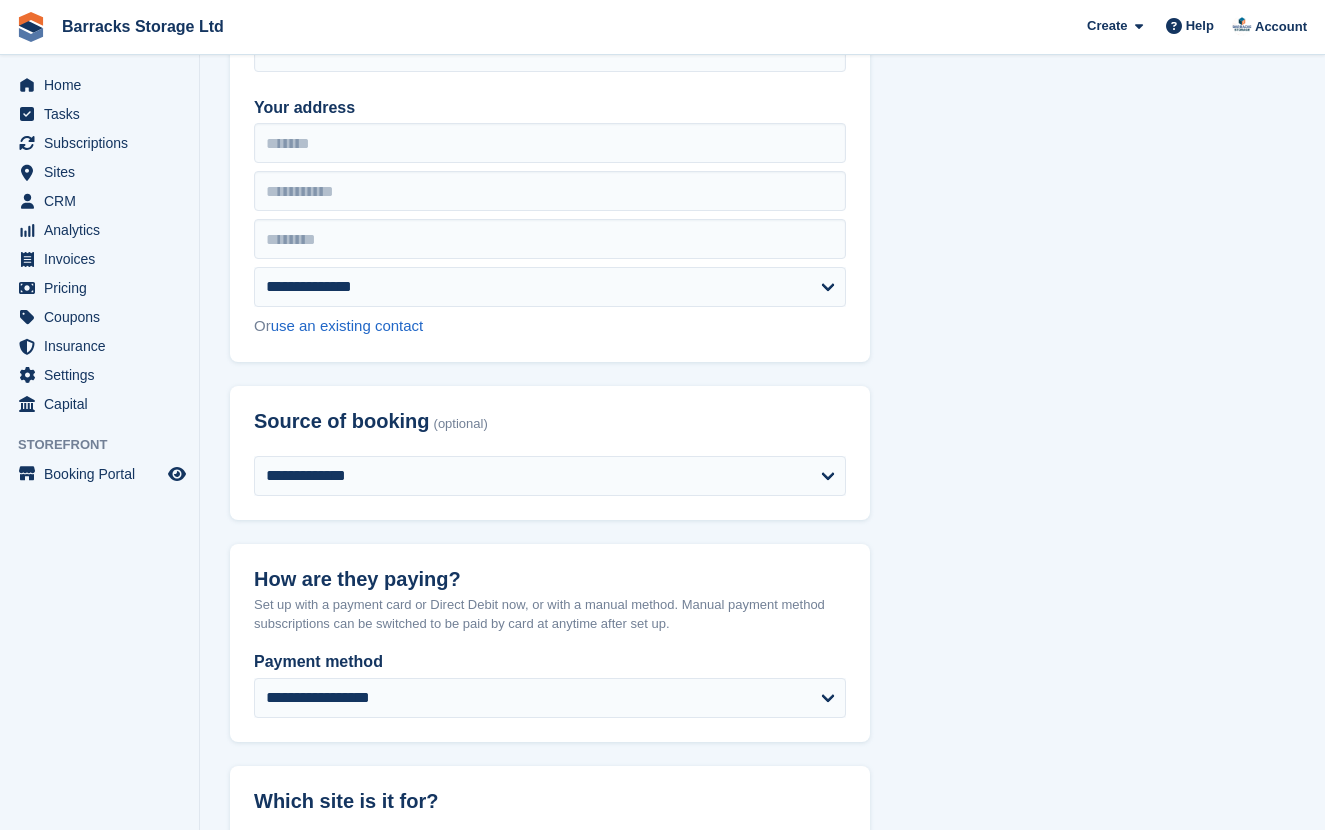 scroll, scrollTop: 936, scrollLeft: 0, axis: vertical 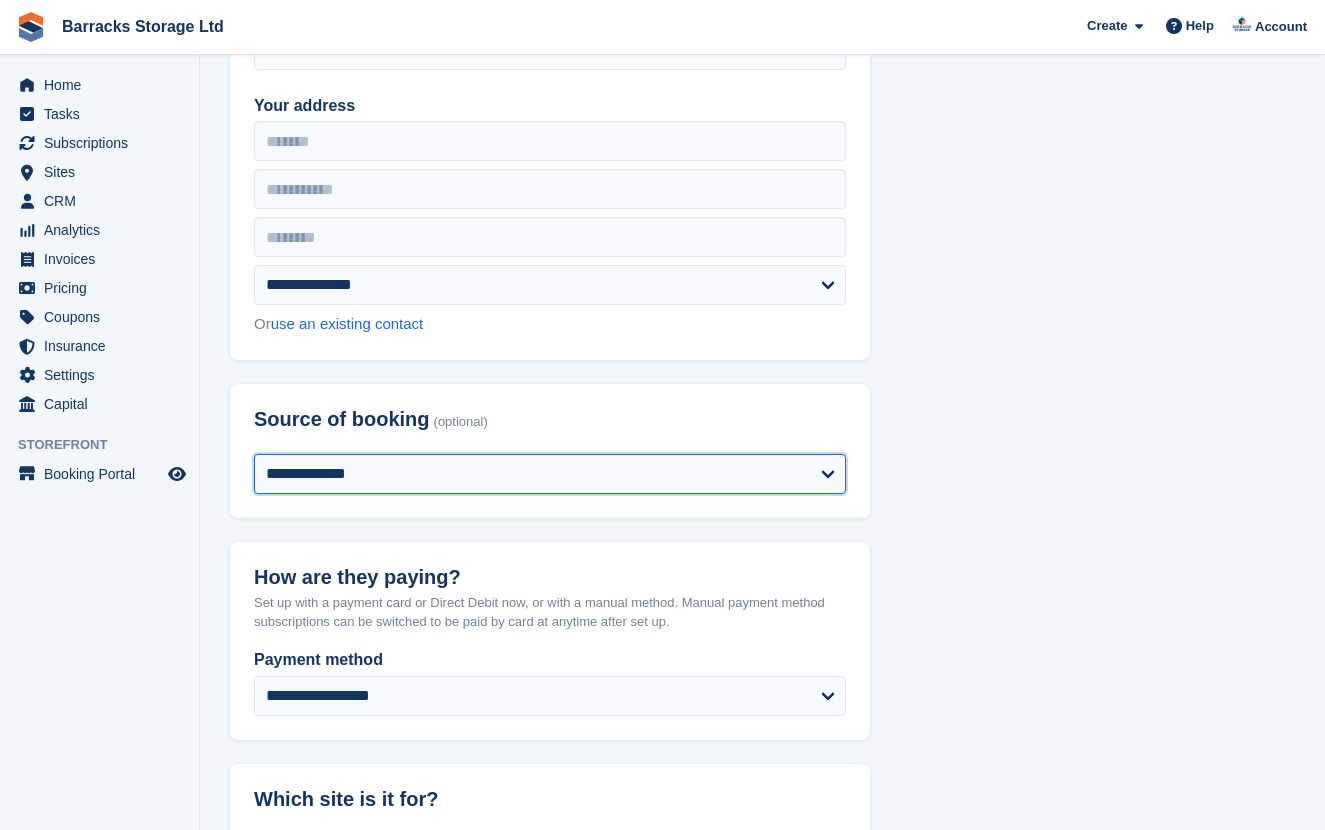select on "*******" 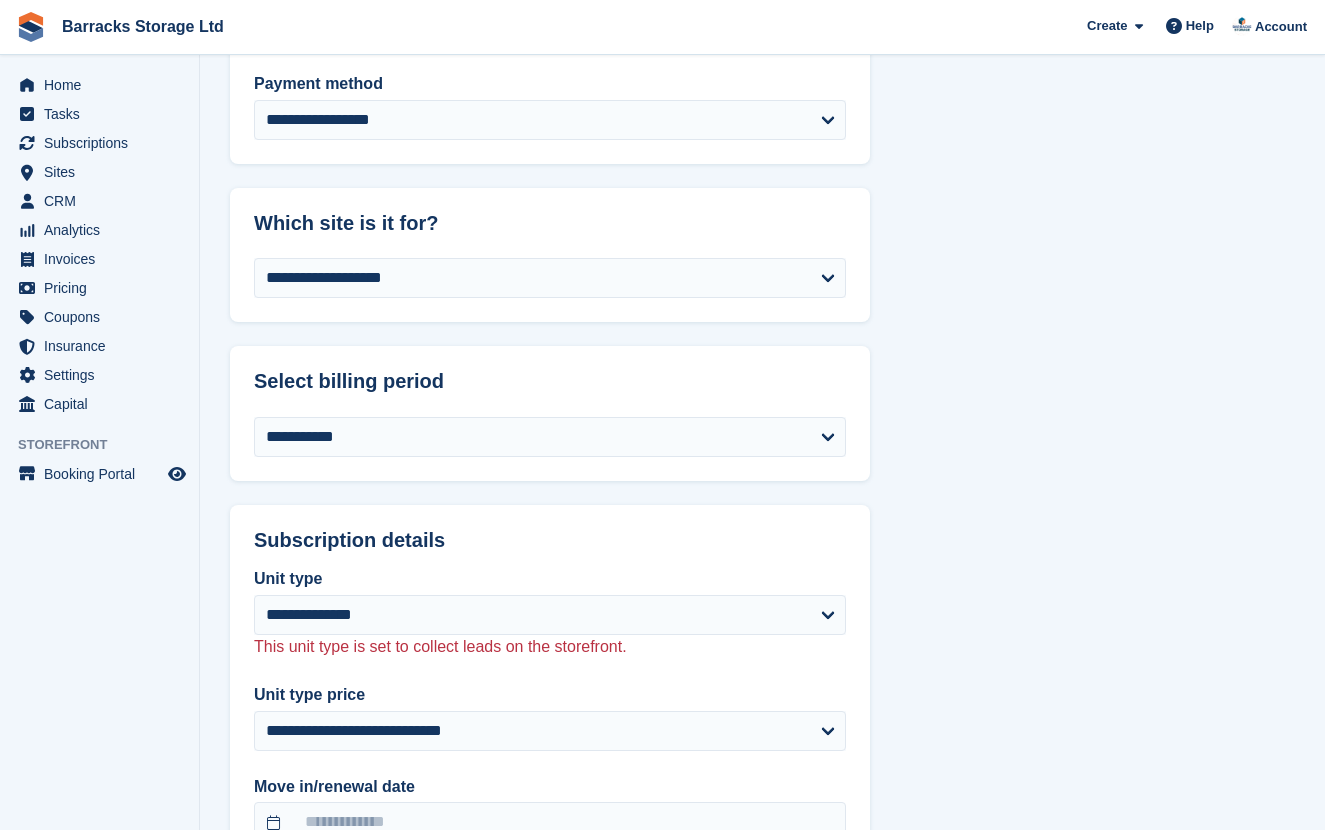scroll, scrollTop: 1533, scrollLeft: 0, axis: vertical 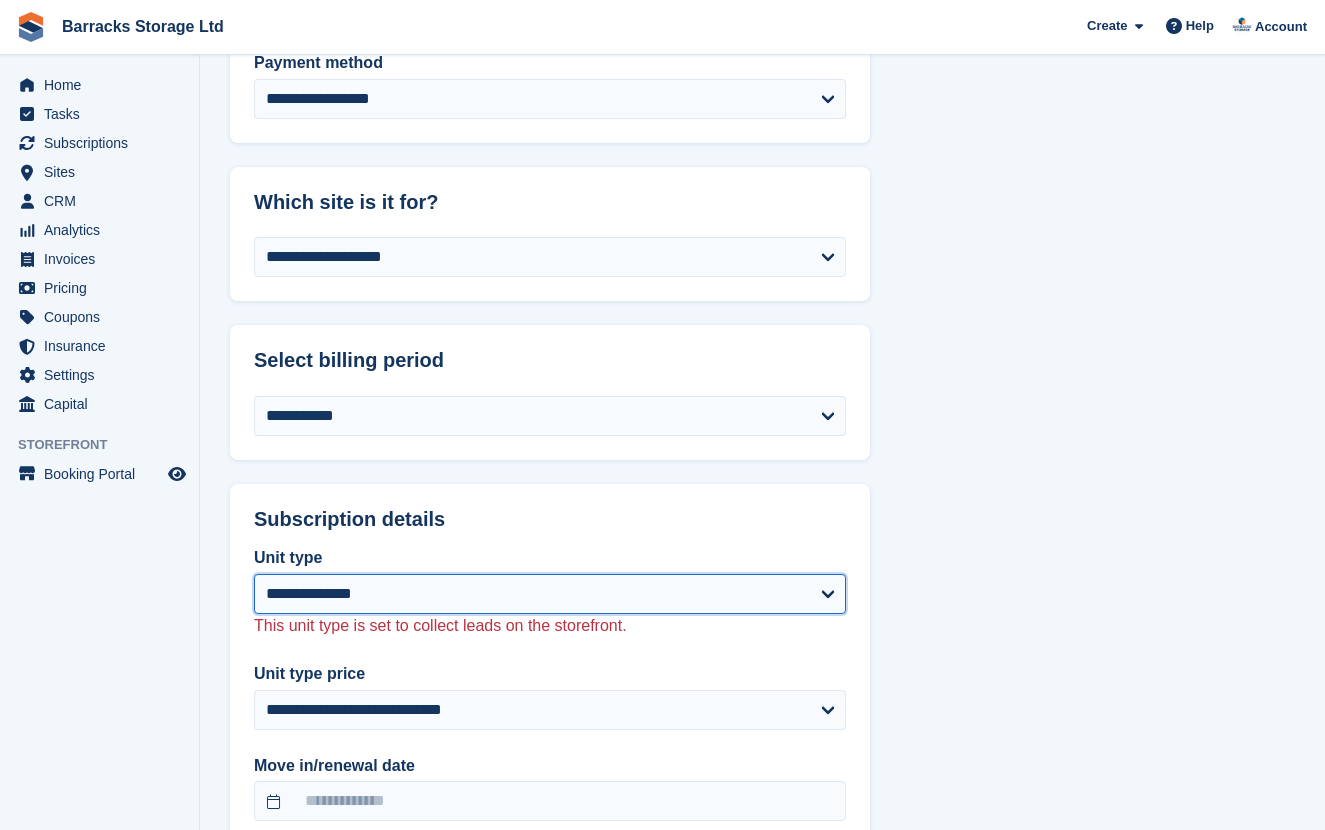 select on "*****" 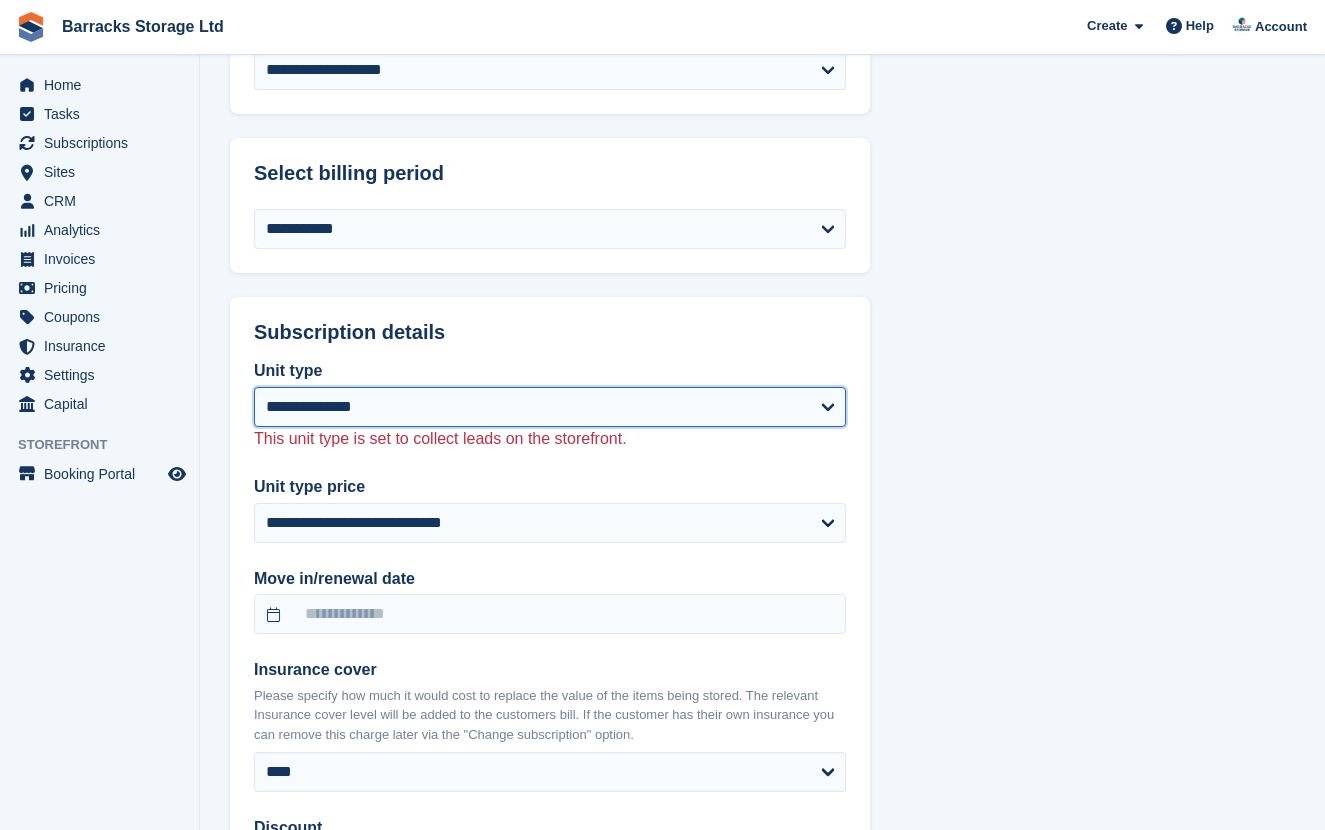 select on "**" 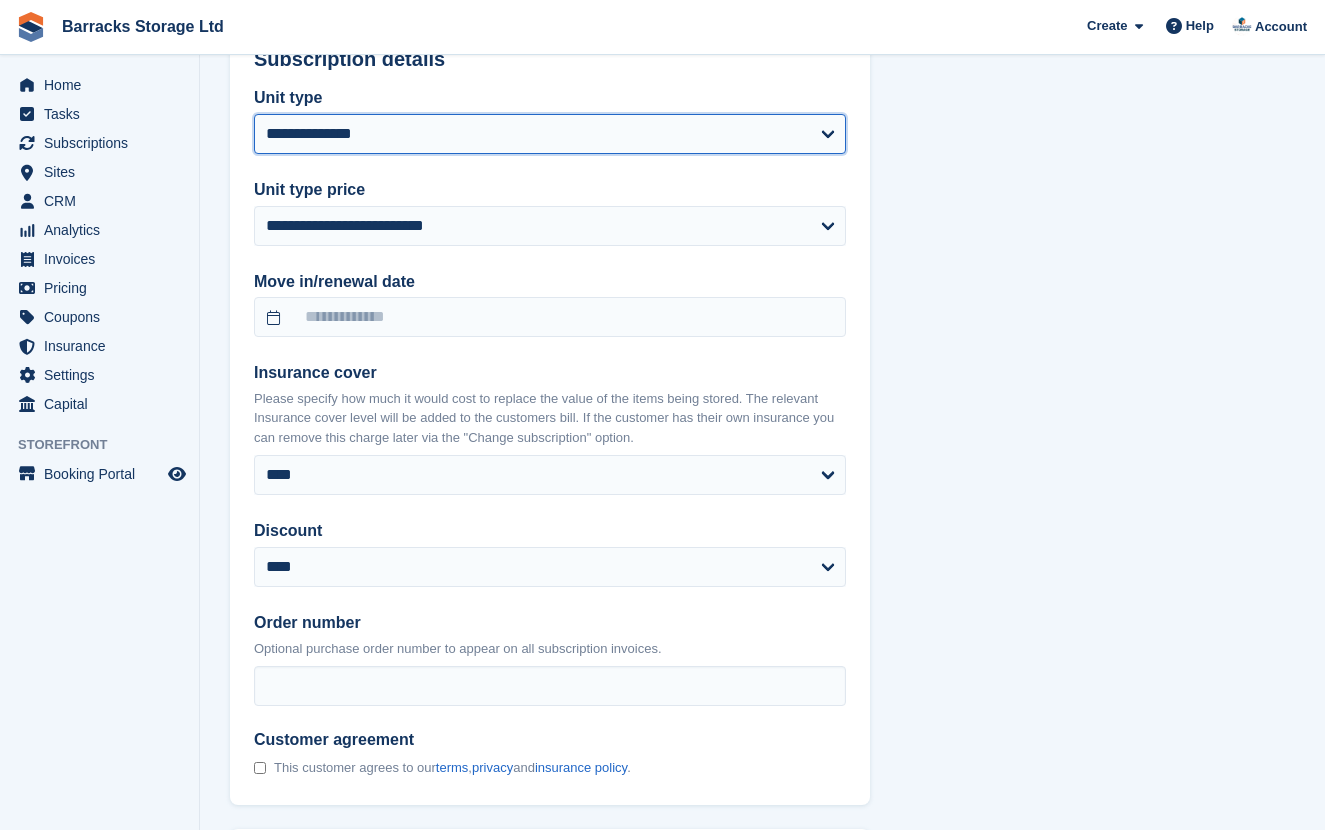 scroll, scrollTop: 1802, scrollLeft: 0, axis: vertical 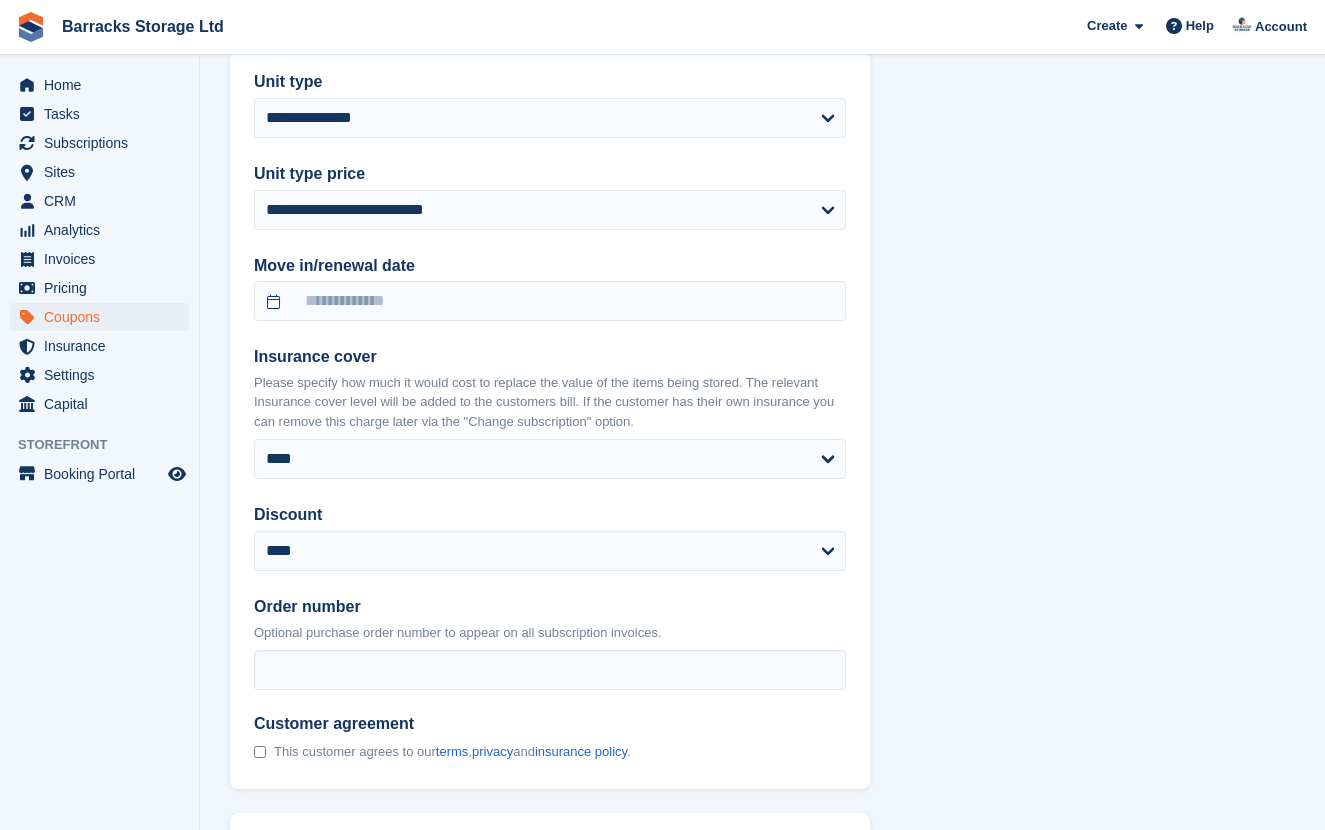 click on "Coupons" at bounding box center (104, 317) 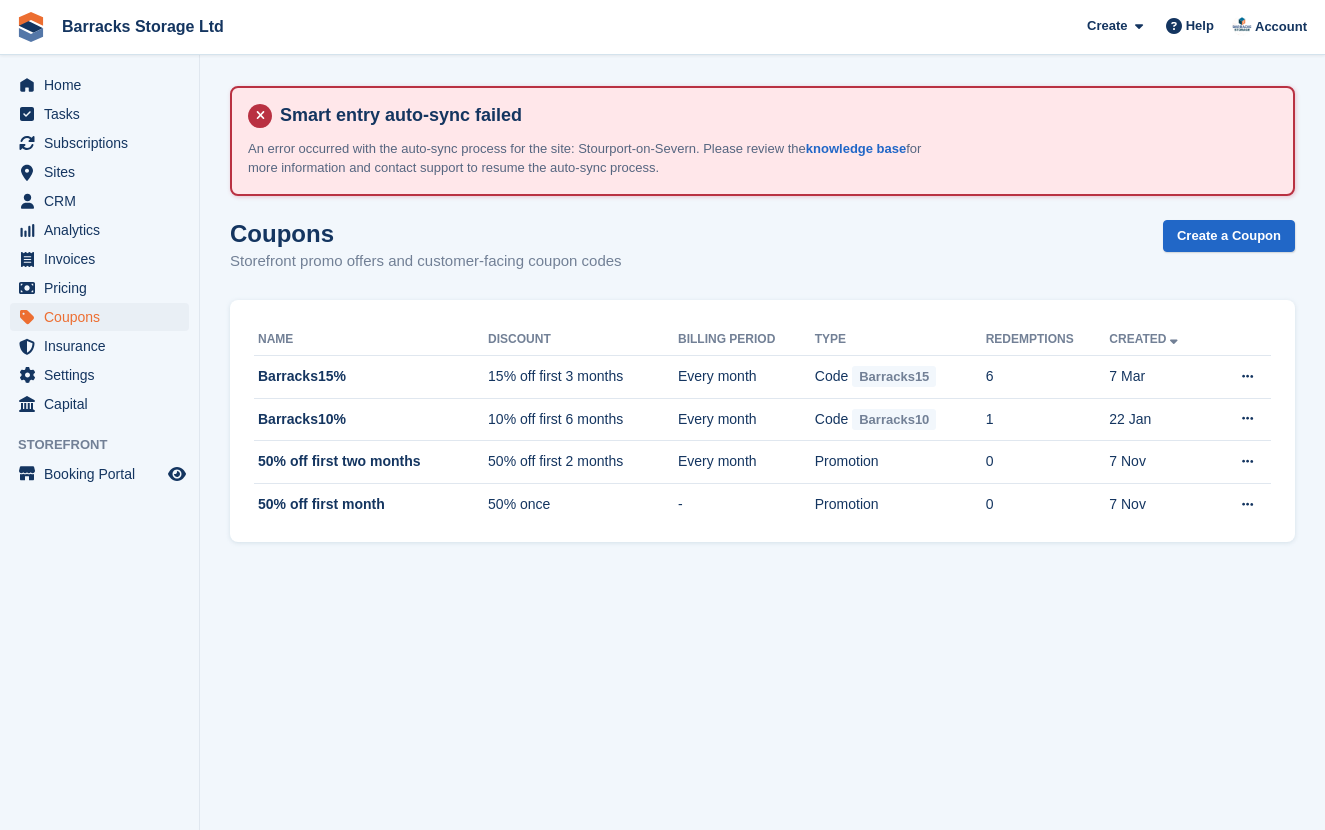 scroll, scrollTop: 0, scrollLeft: 0, axis: both 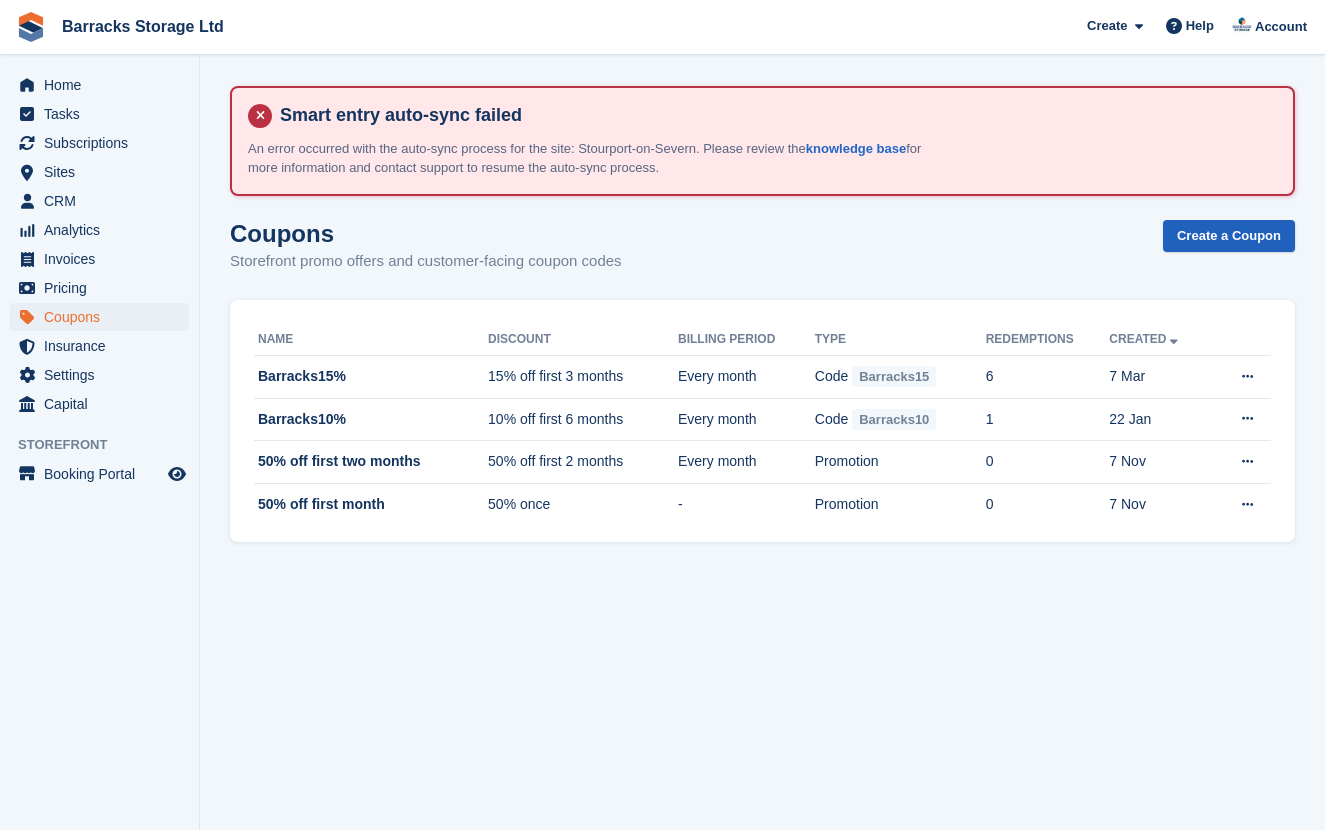 click on "Create a Coupon" at bounding box center [1229, 236] 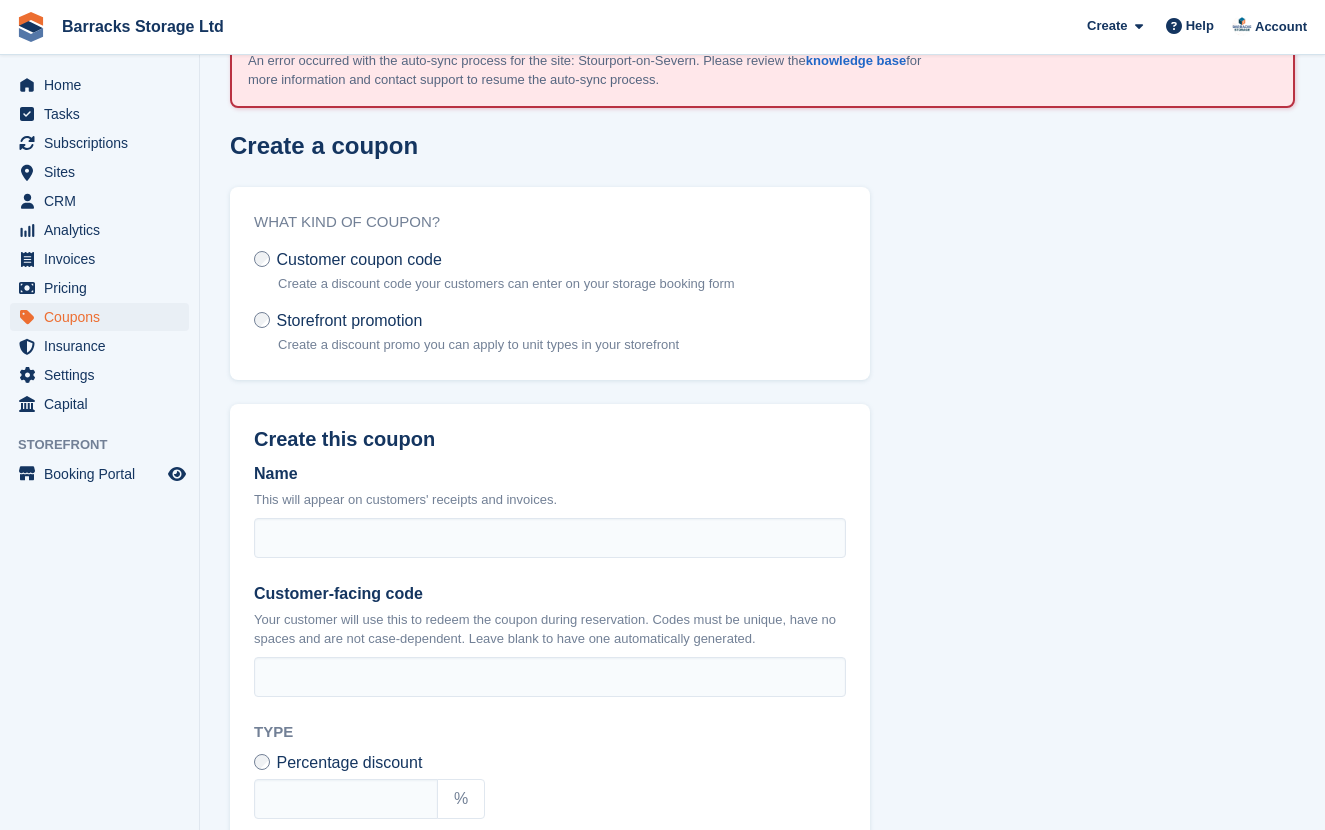 scroll, scrollTop: 116, scrollLeft: 0, axis: vertical 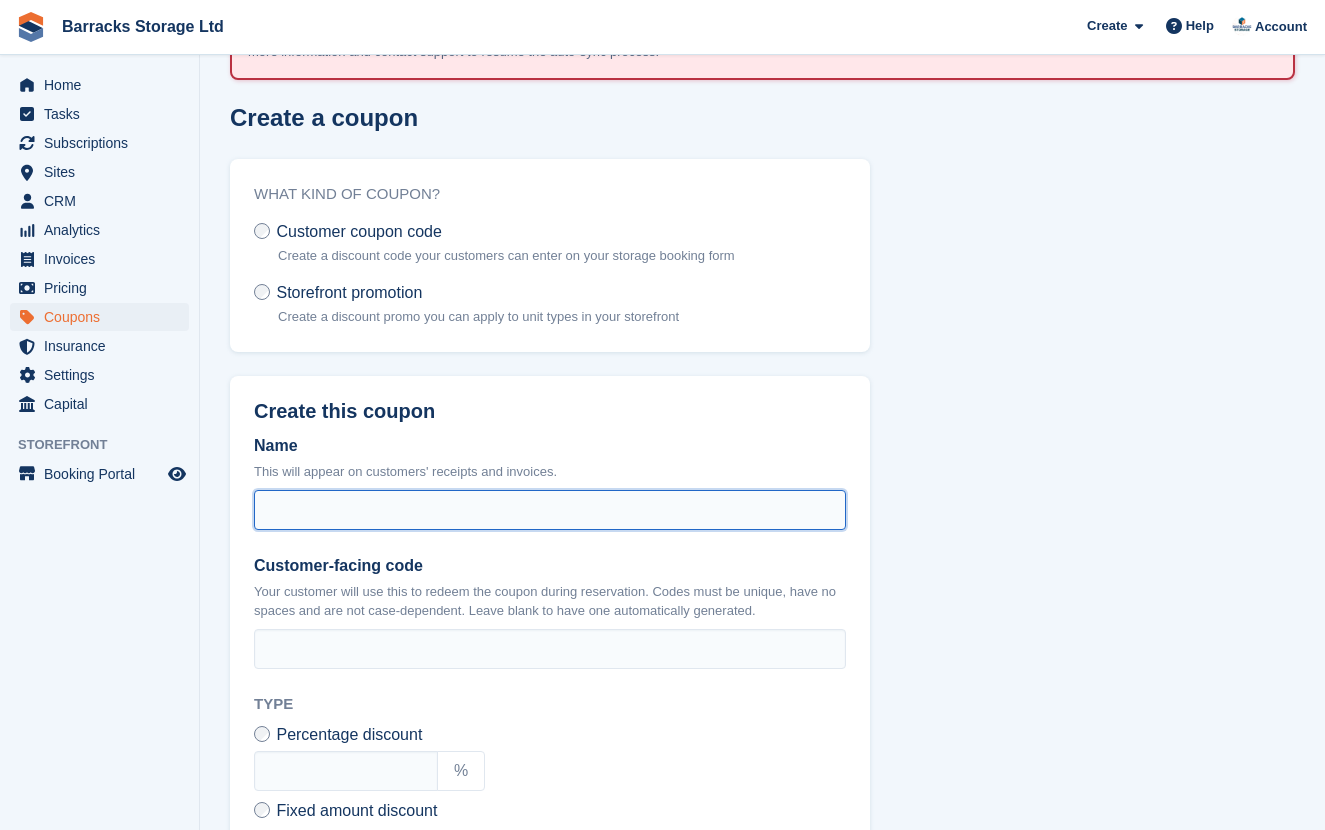 click on "Name" at bounding box center [550, 510] 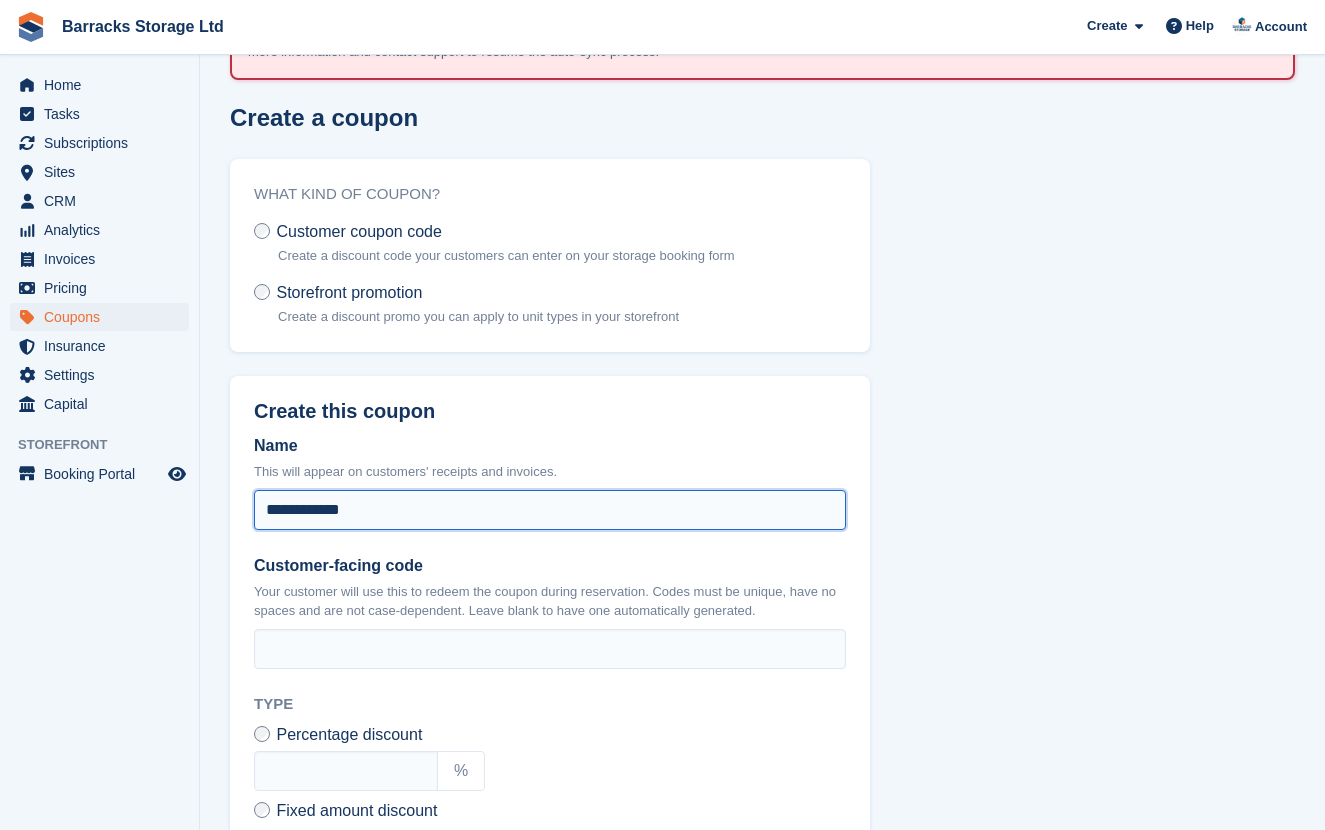 type on "**********" 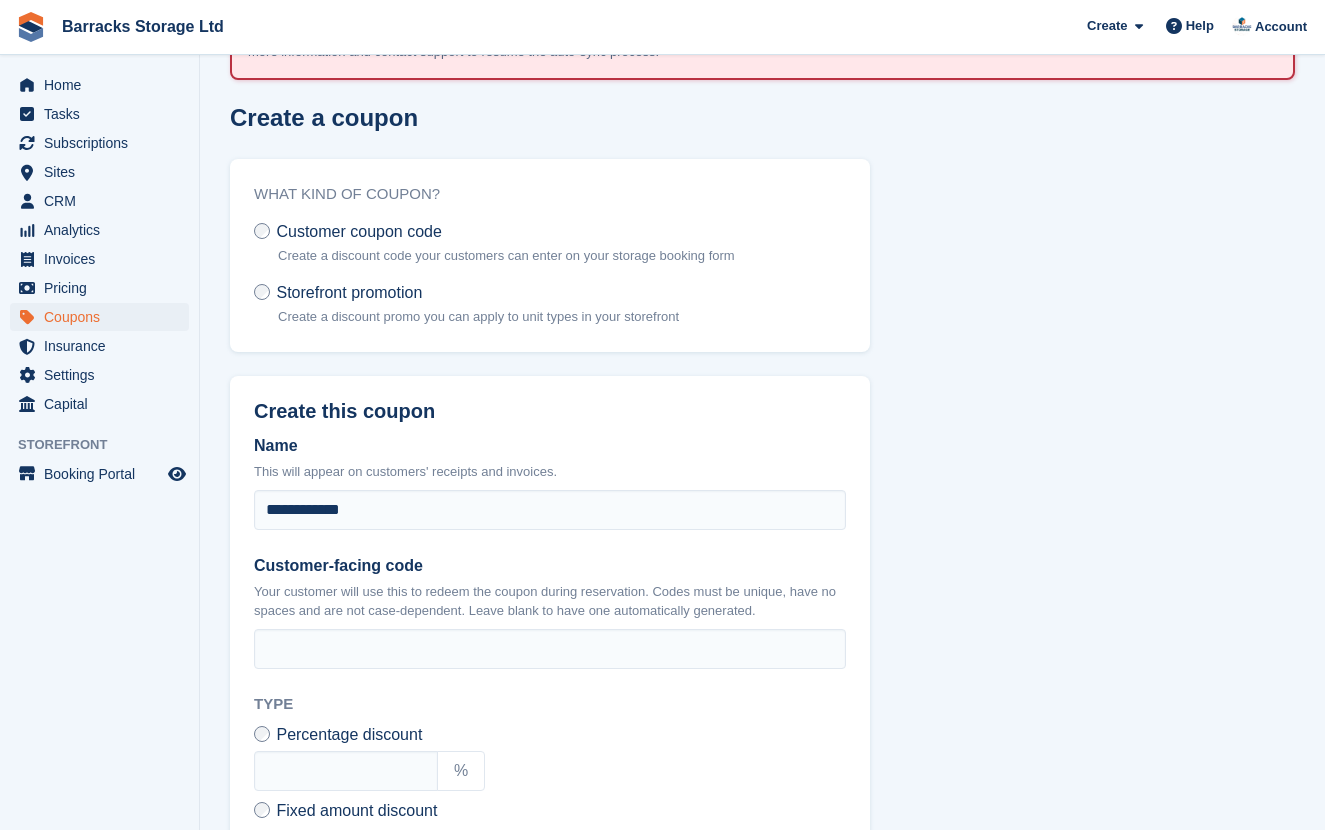 click on "**********" at bounding box center (550, 791) 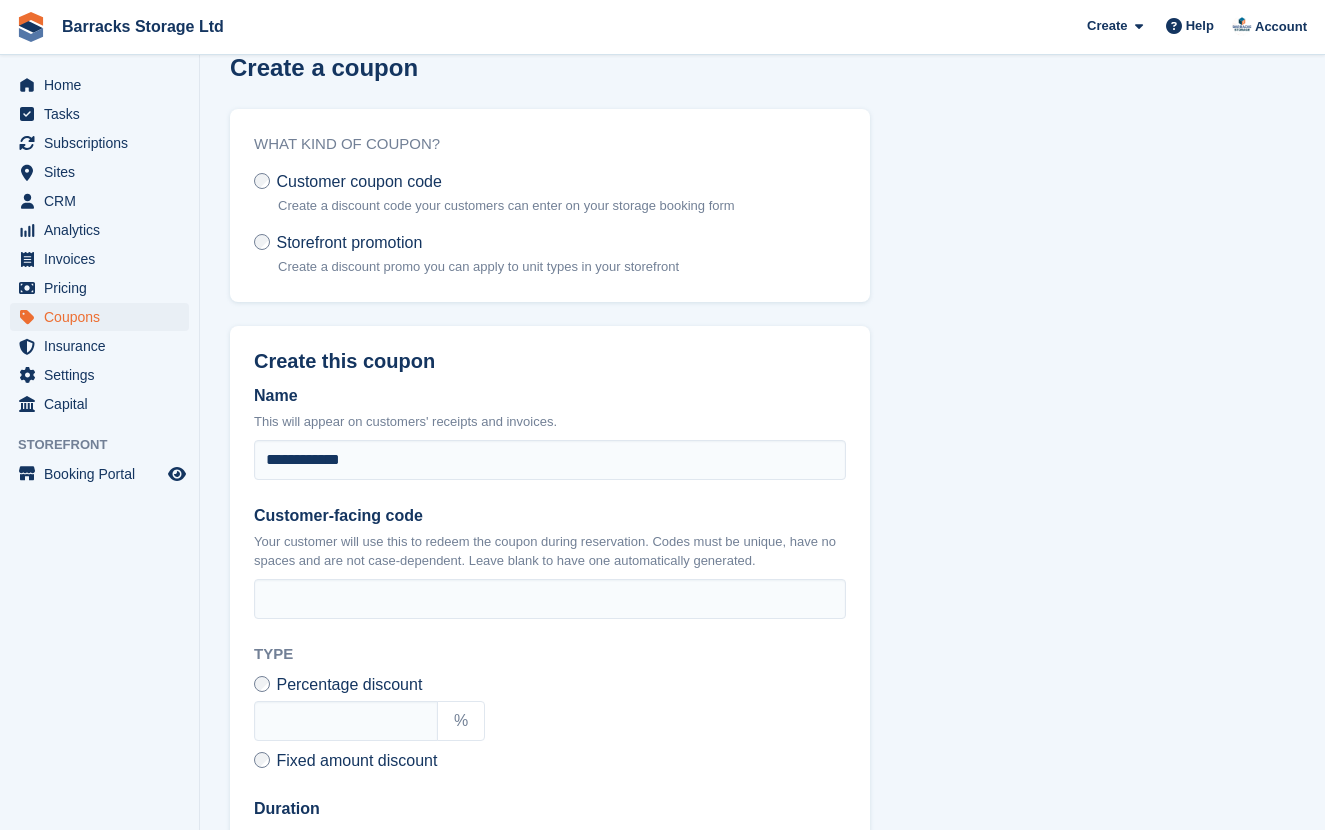 scroll, scrollTop: 197, scrollLeft: 0, axis: vertical 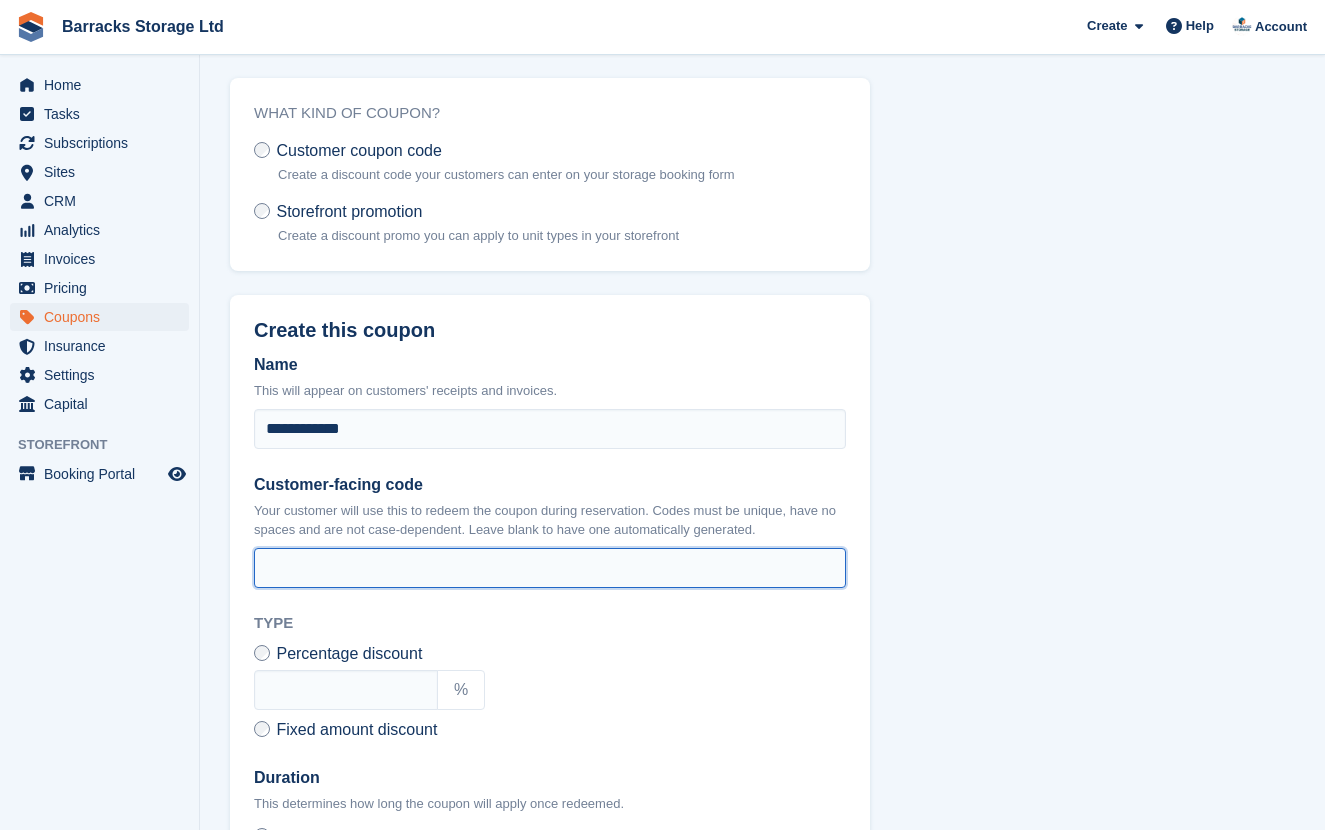 click on "Customer-facing code" at bounding box center [550, 568] 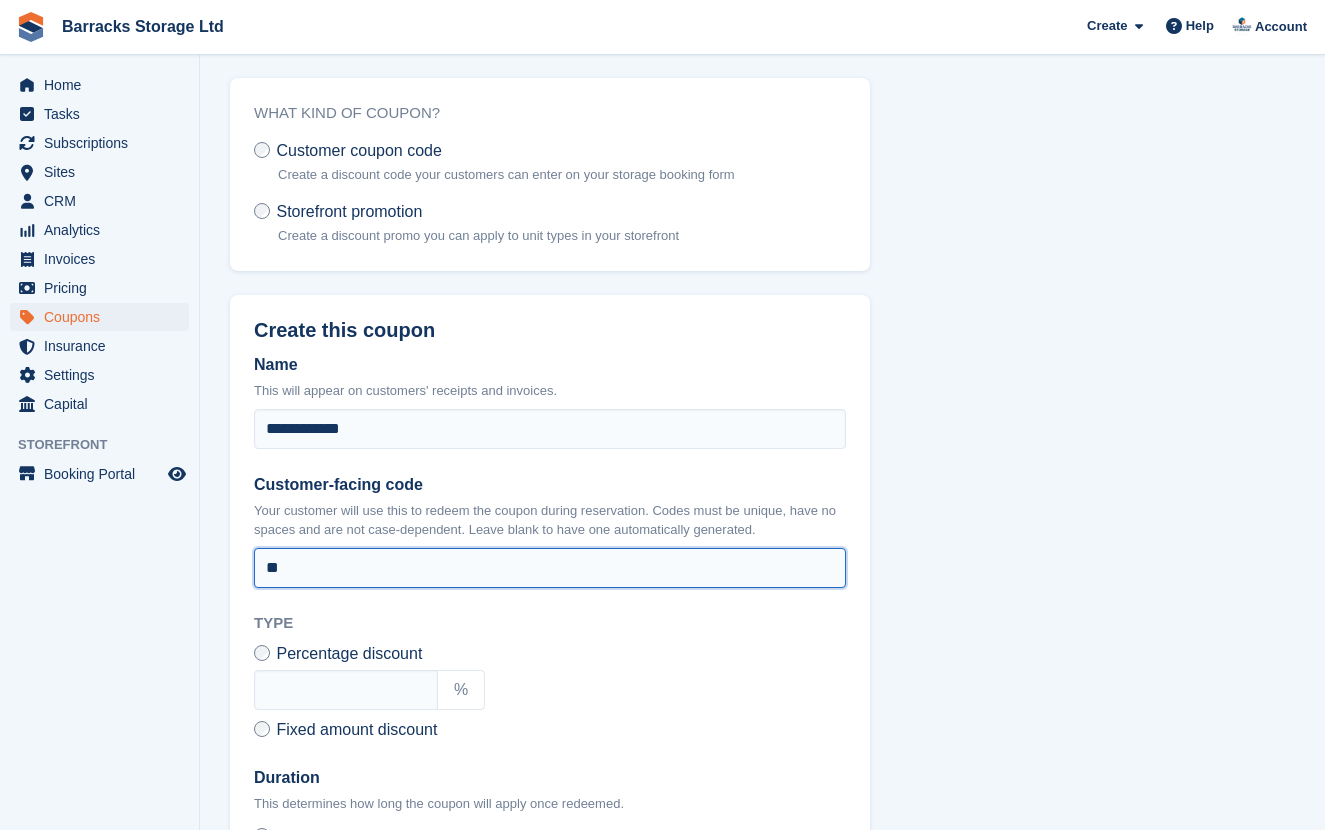 type on "*" 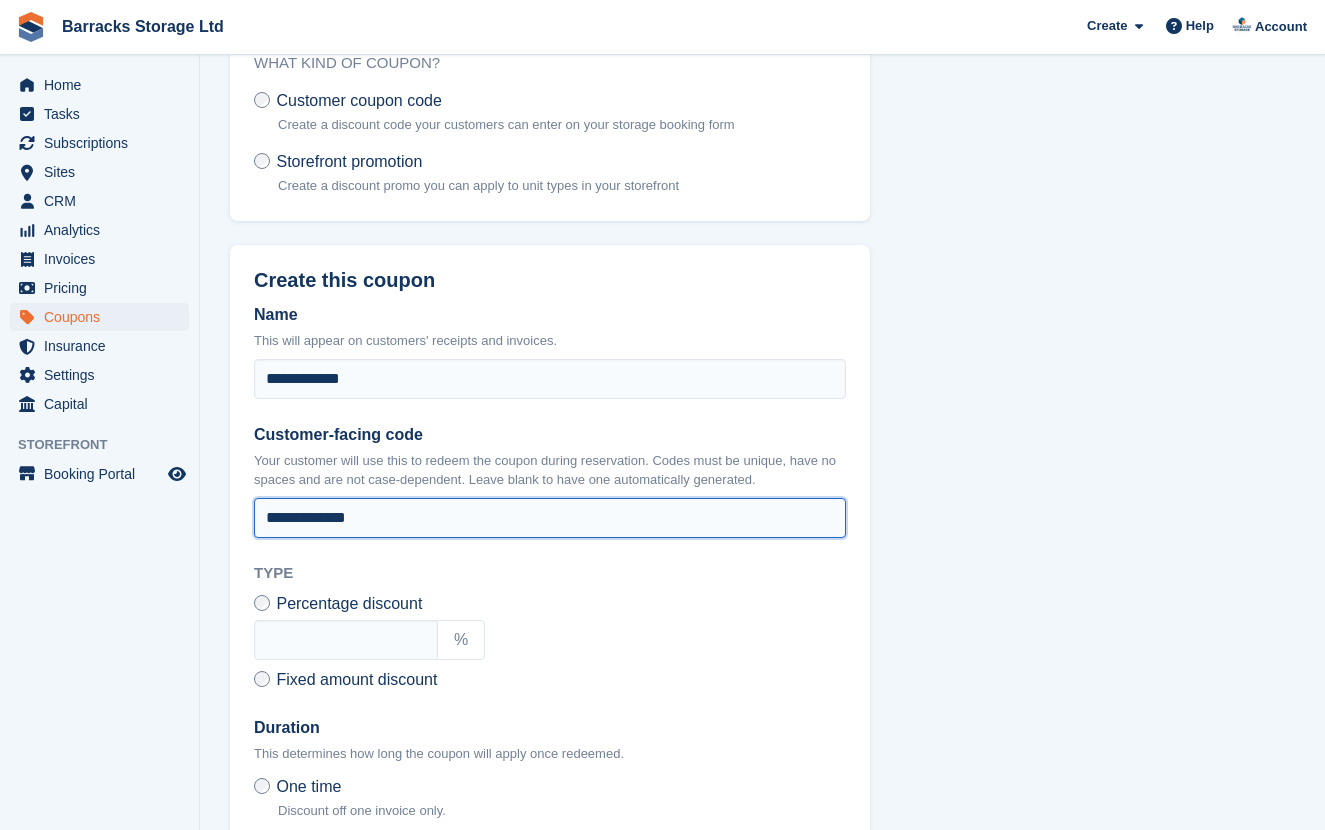 scroll, scrollTop: 259, scrollLeft: 0, axis: vertical 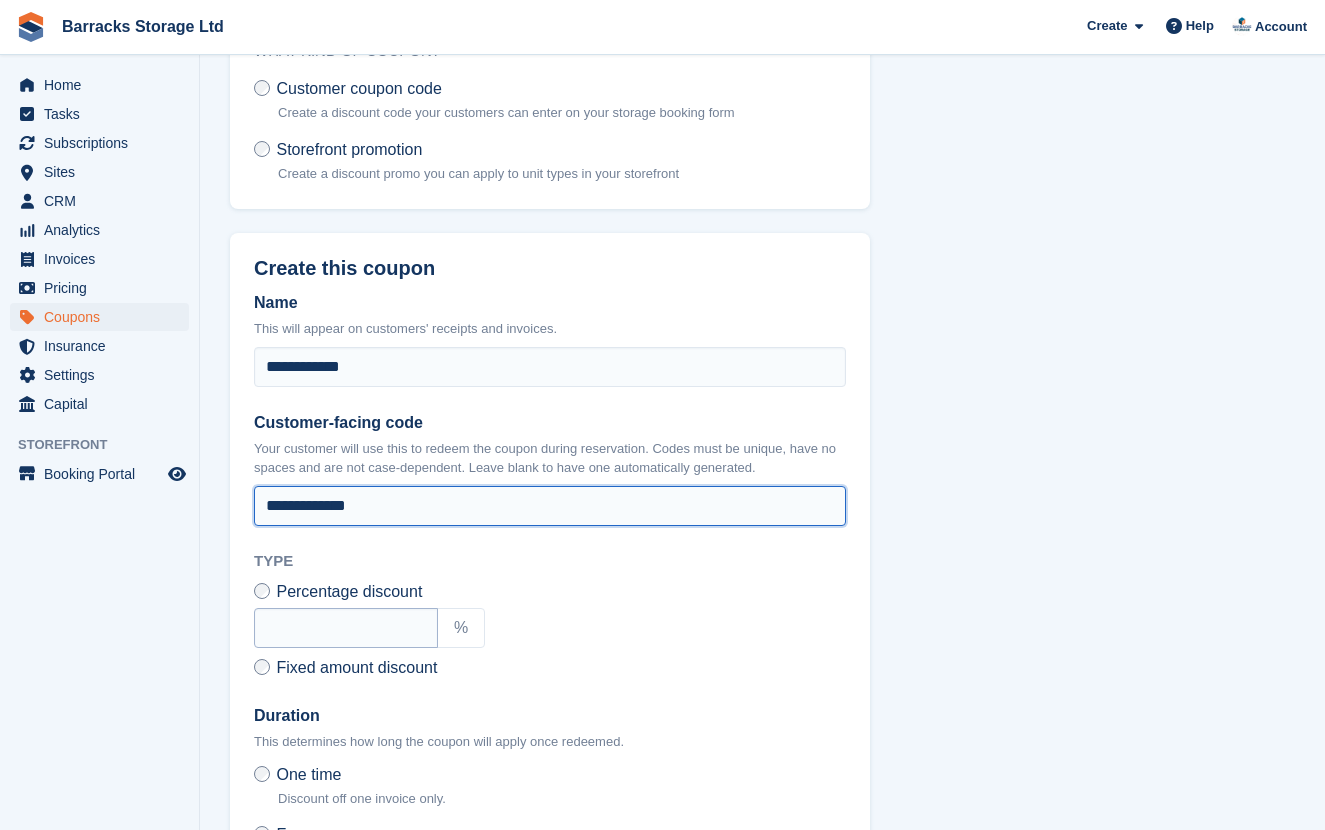 type on "**********" 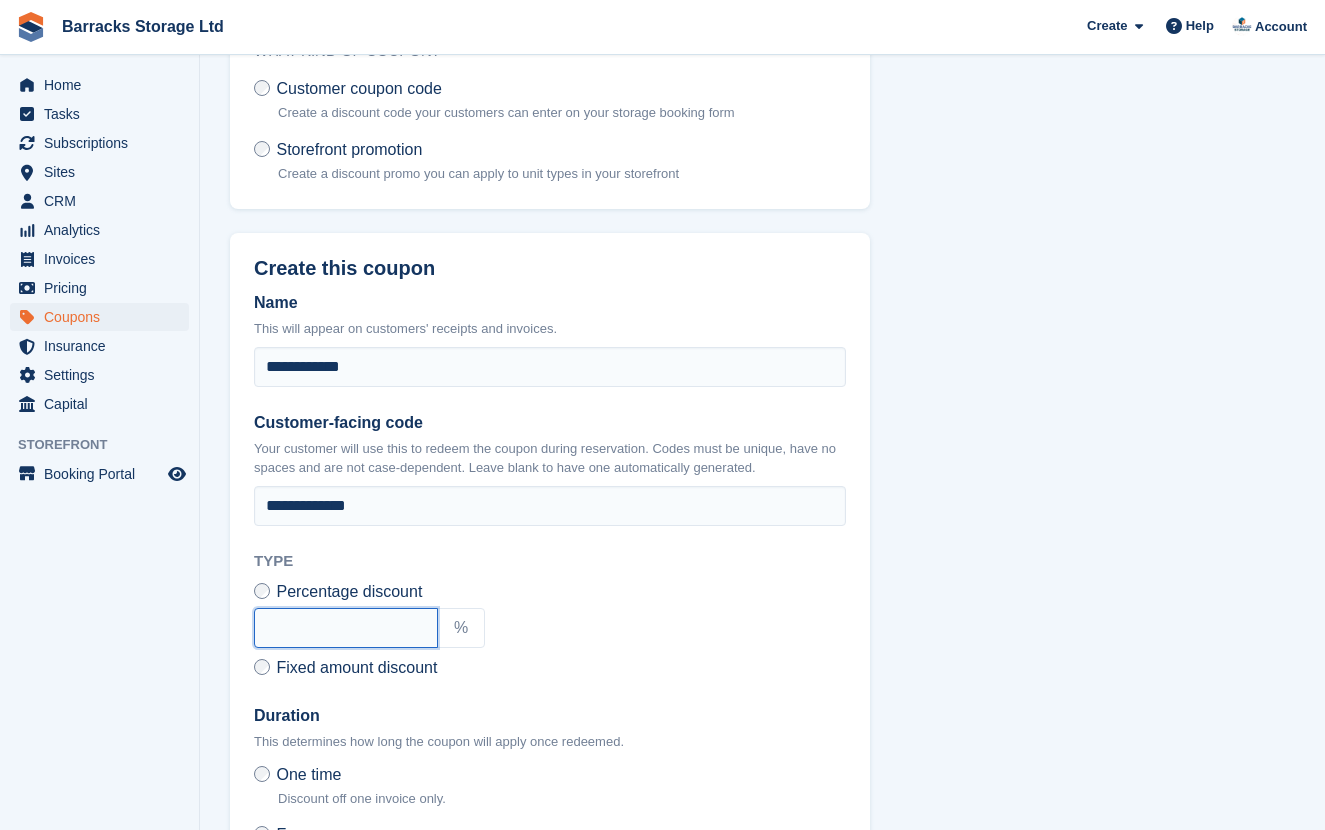click at bounding box center (346, 628) 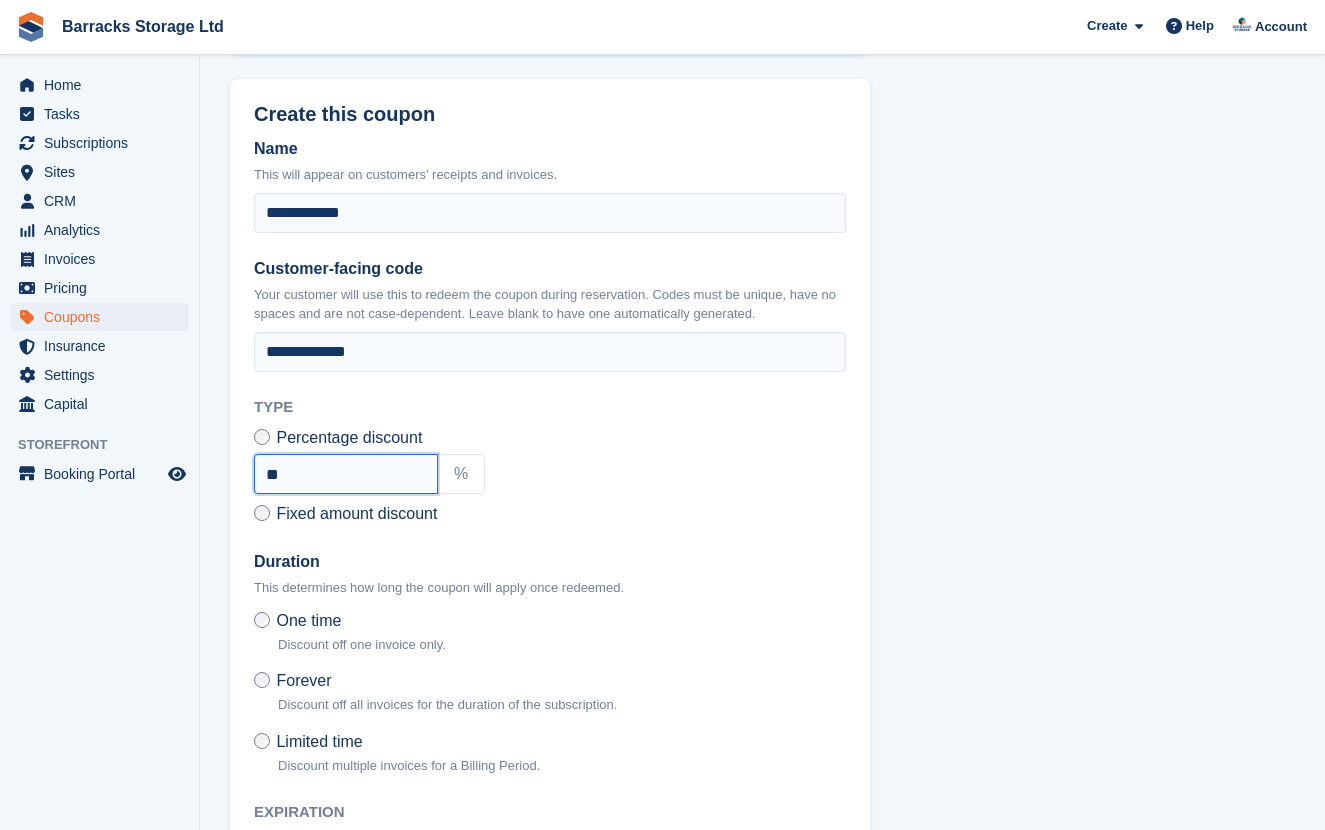 scroll, scrollTop: 476, scrollLeft: 0, axis: vertical 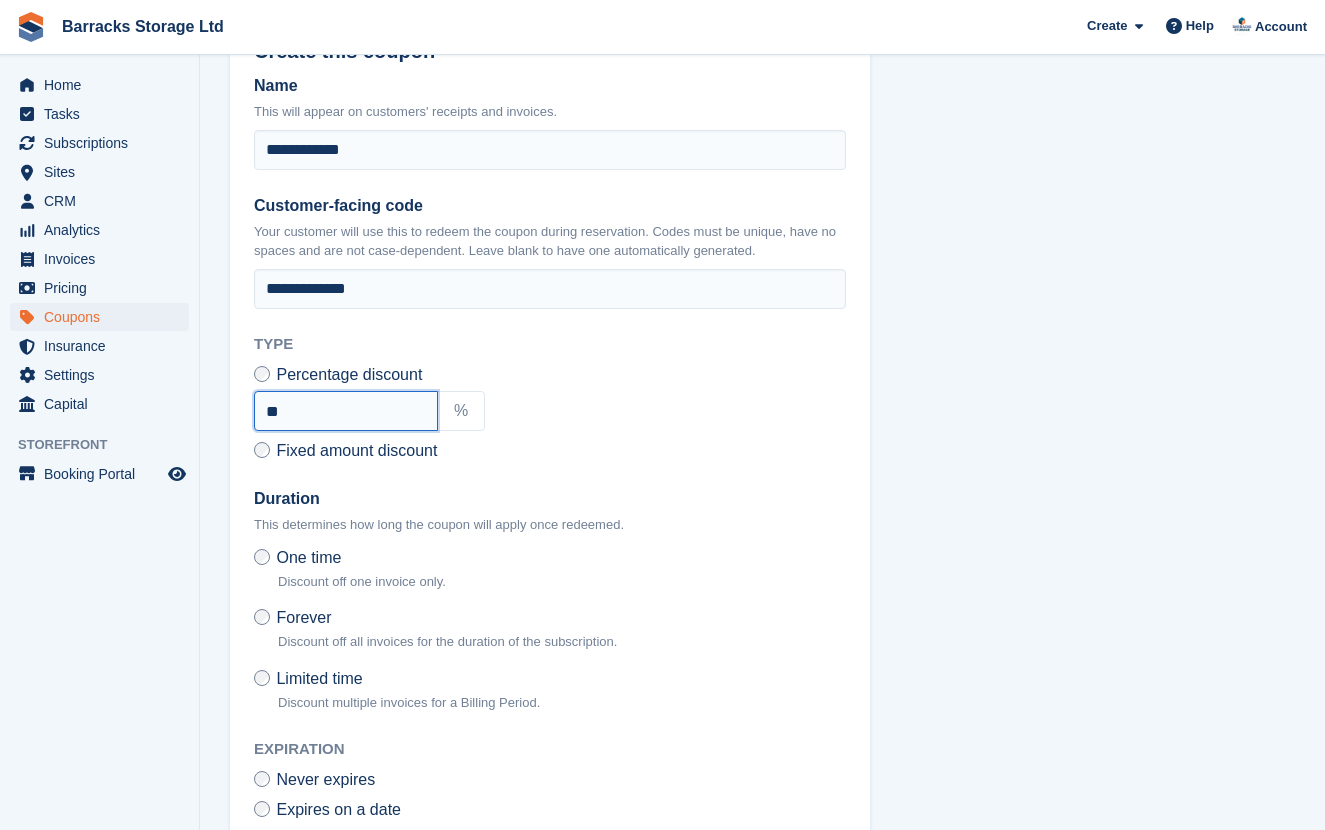 type on "**" 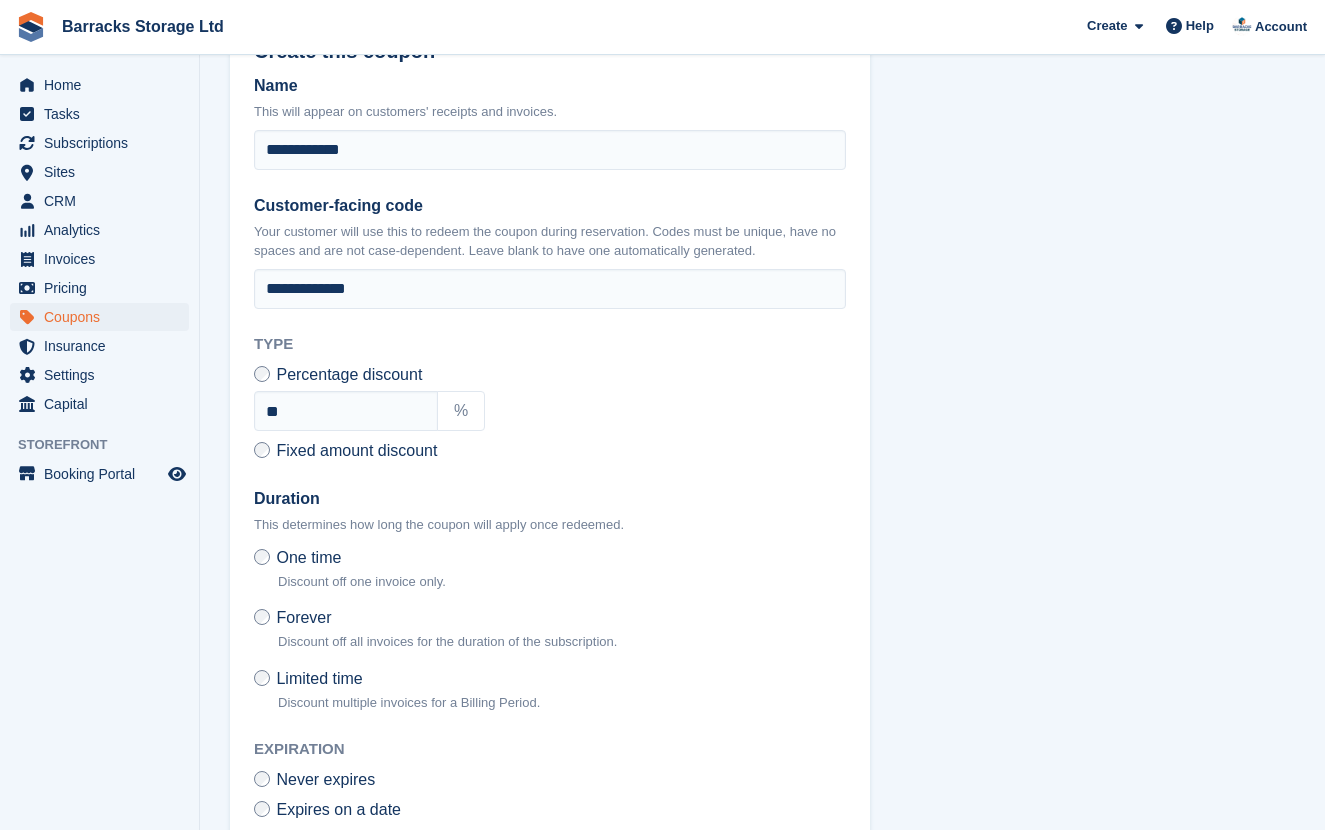 click on "Forever
Discount off all invoices for the duration of the subscription." at bounding box center (435, 633) 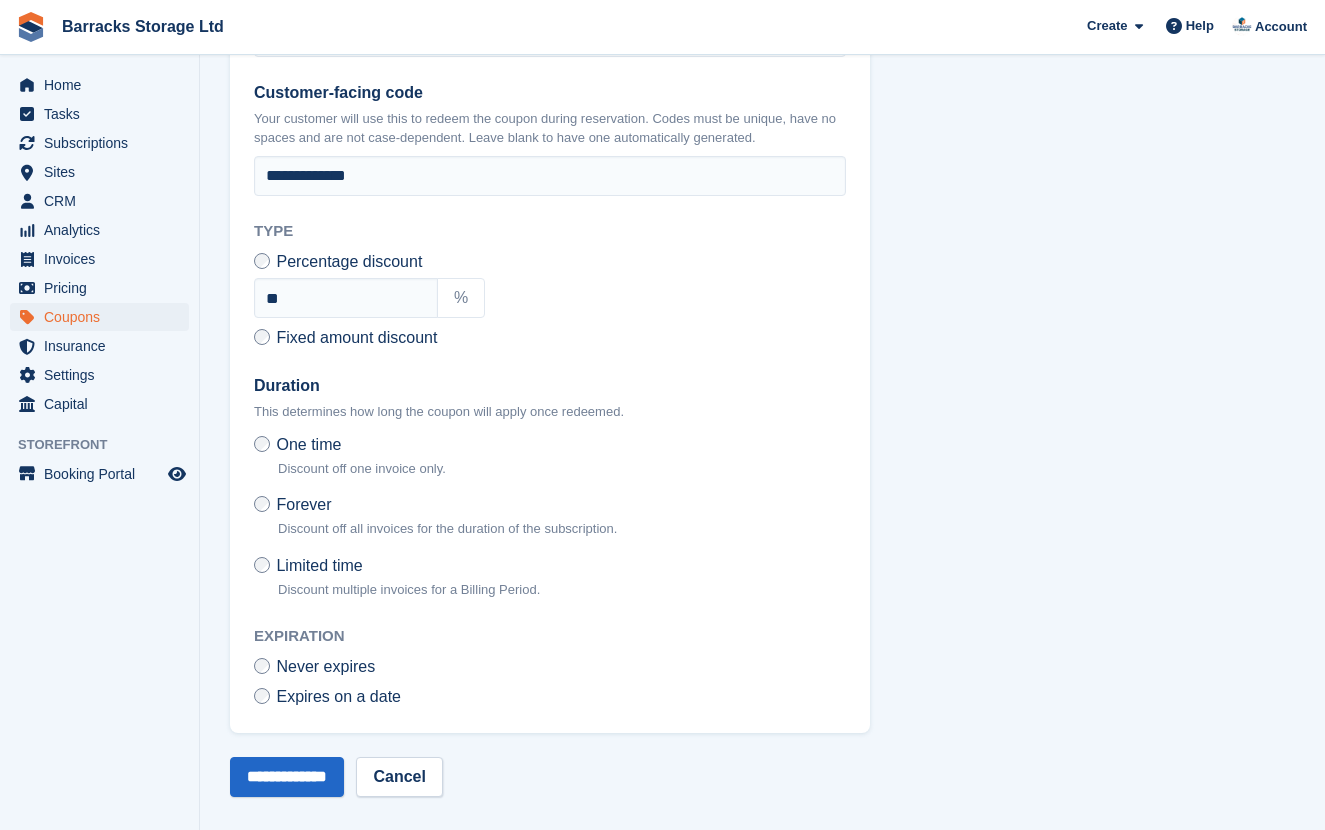 scroll, scrollTop: 588, scrollLeft: 0, axis: vertical 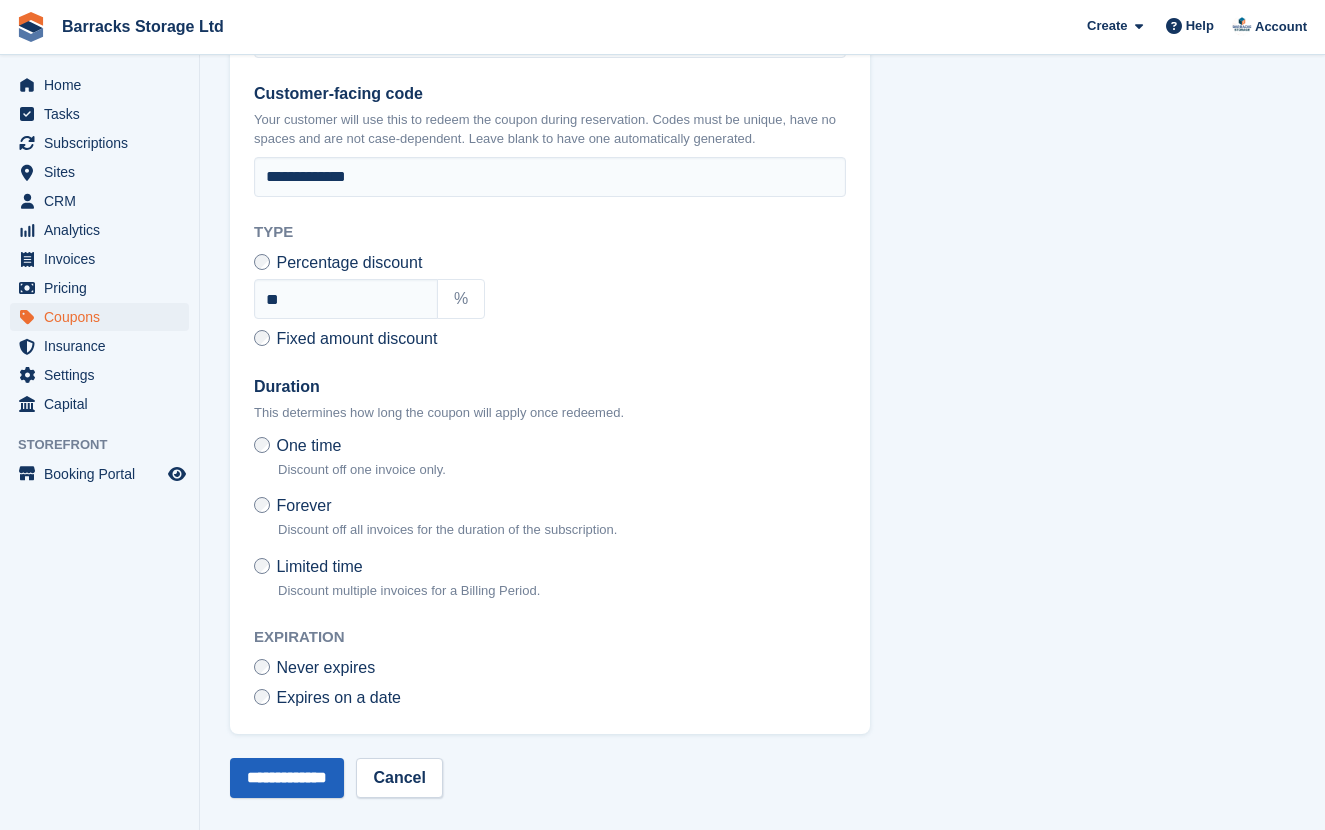 click on "**********" at bounding box center [287, 778] 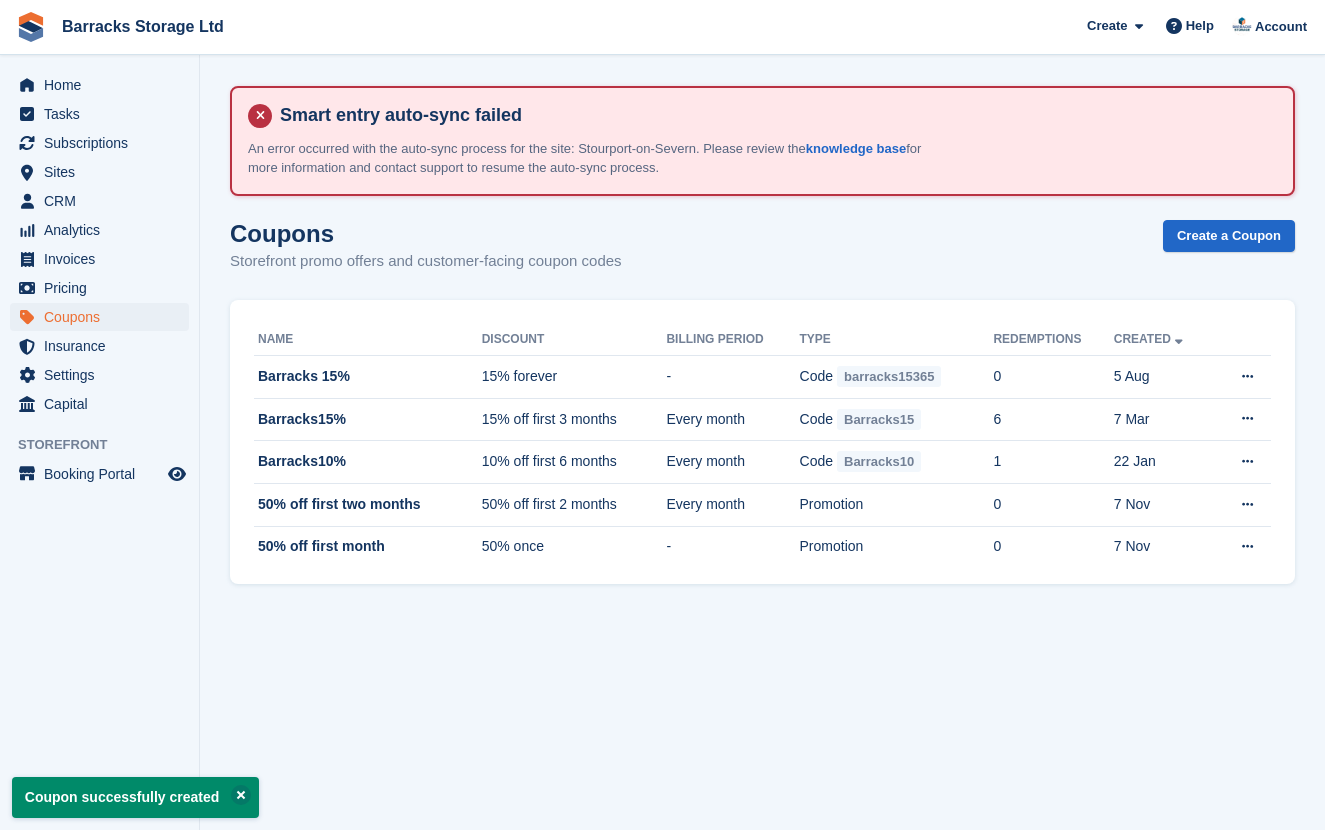 scroll, scrollTop: 0, scrollLeft: 0, axis: both 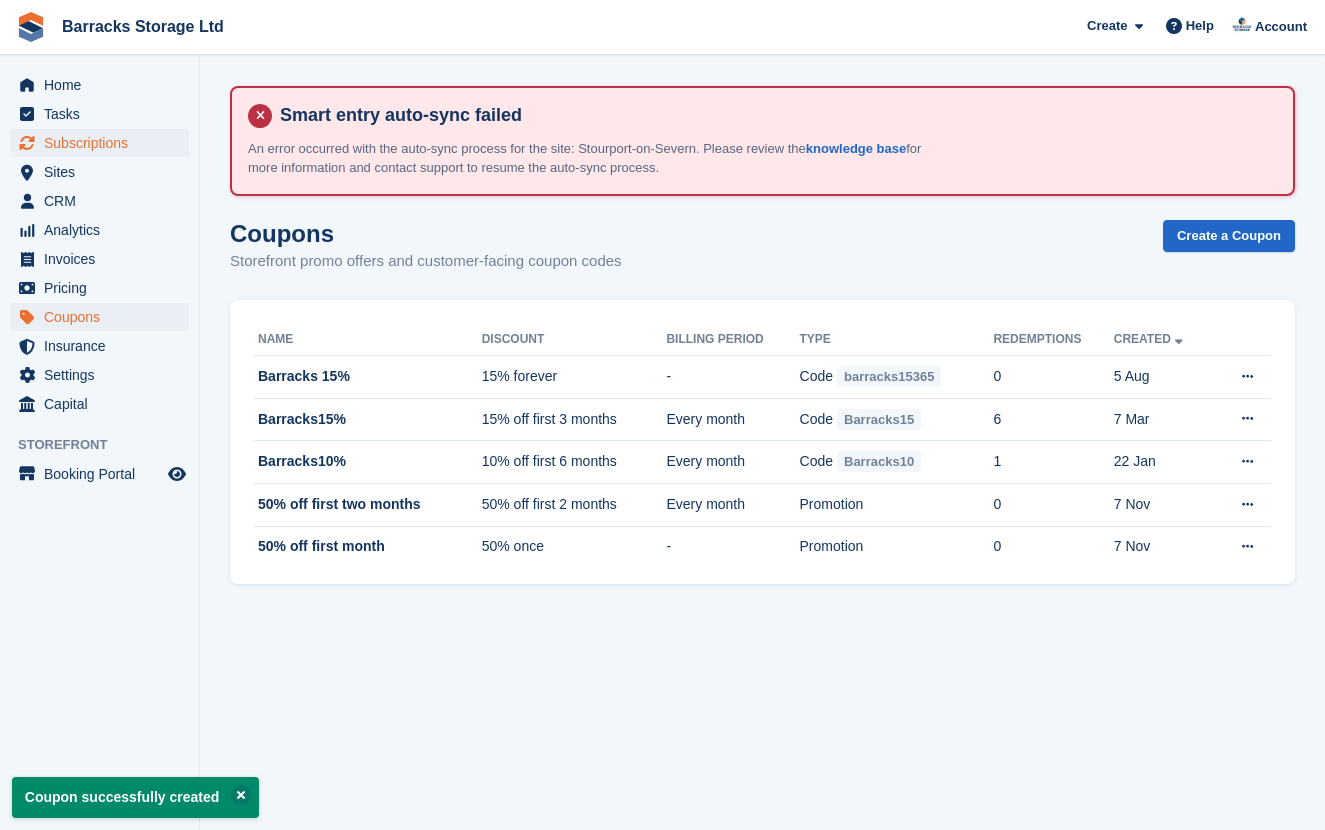 click on "Subscriptions" at bounding box center (104, 143) 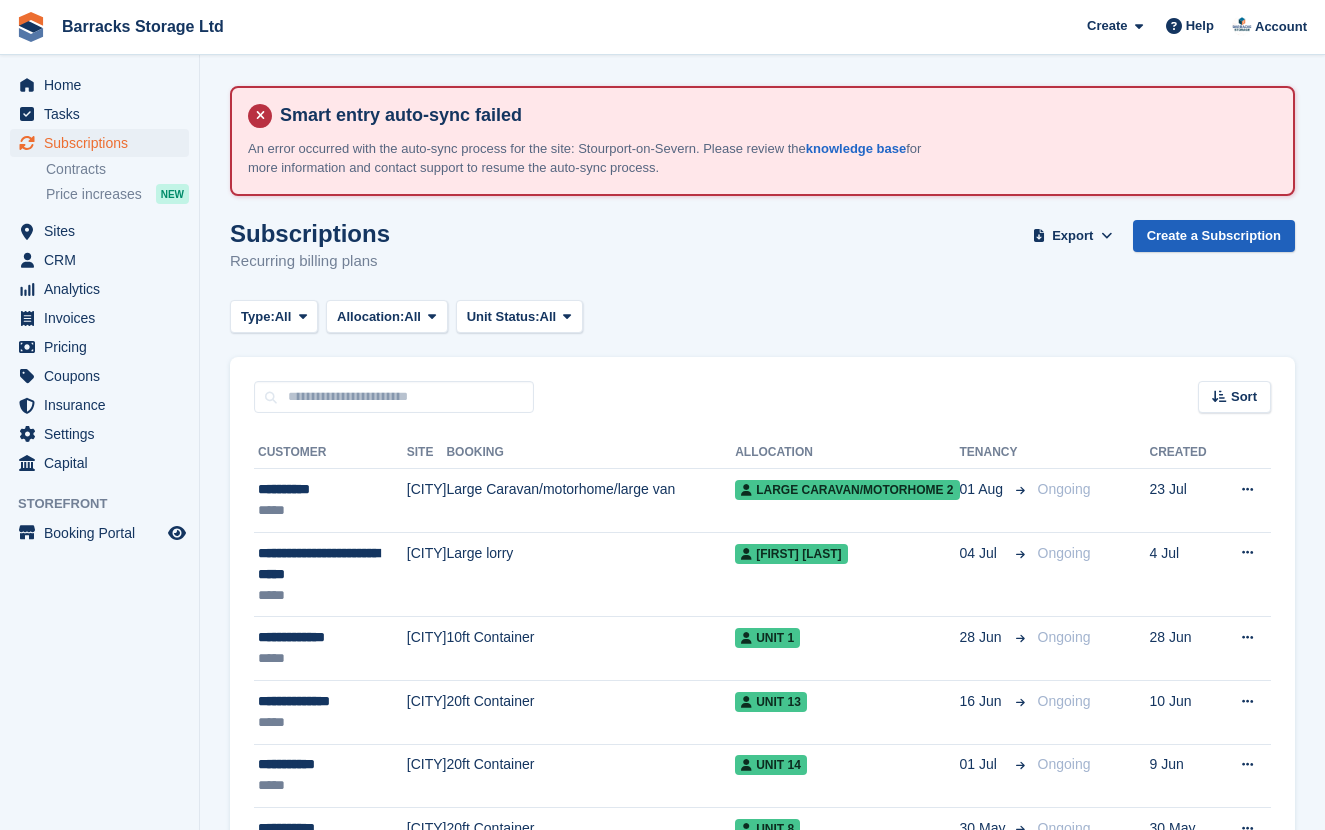 click on "Create a Subscription" at bounding box center (1214, 236) 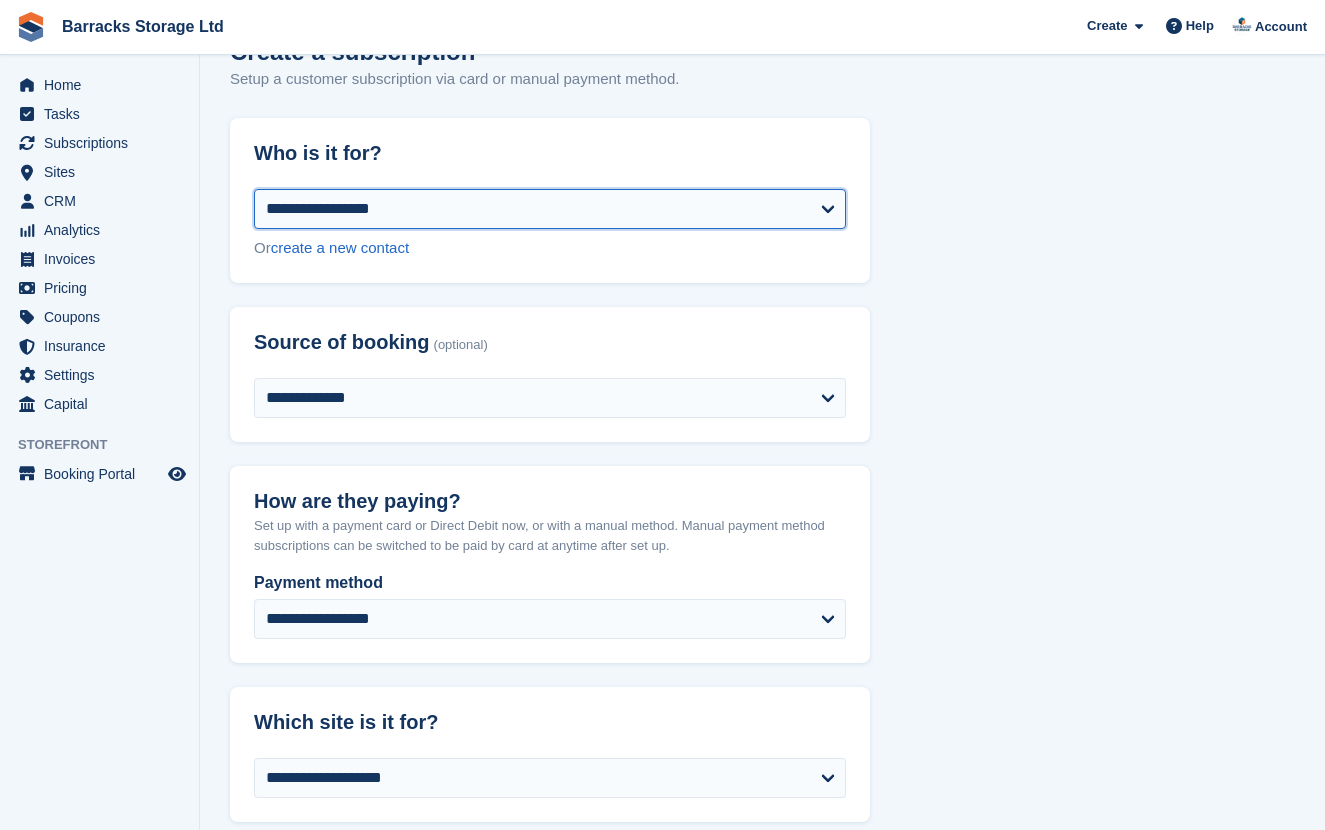 scroll, scrollTop: 220, scrollLeft: 0, axis: vertical 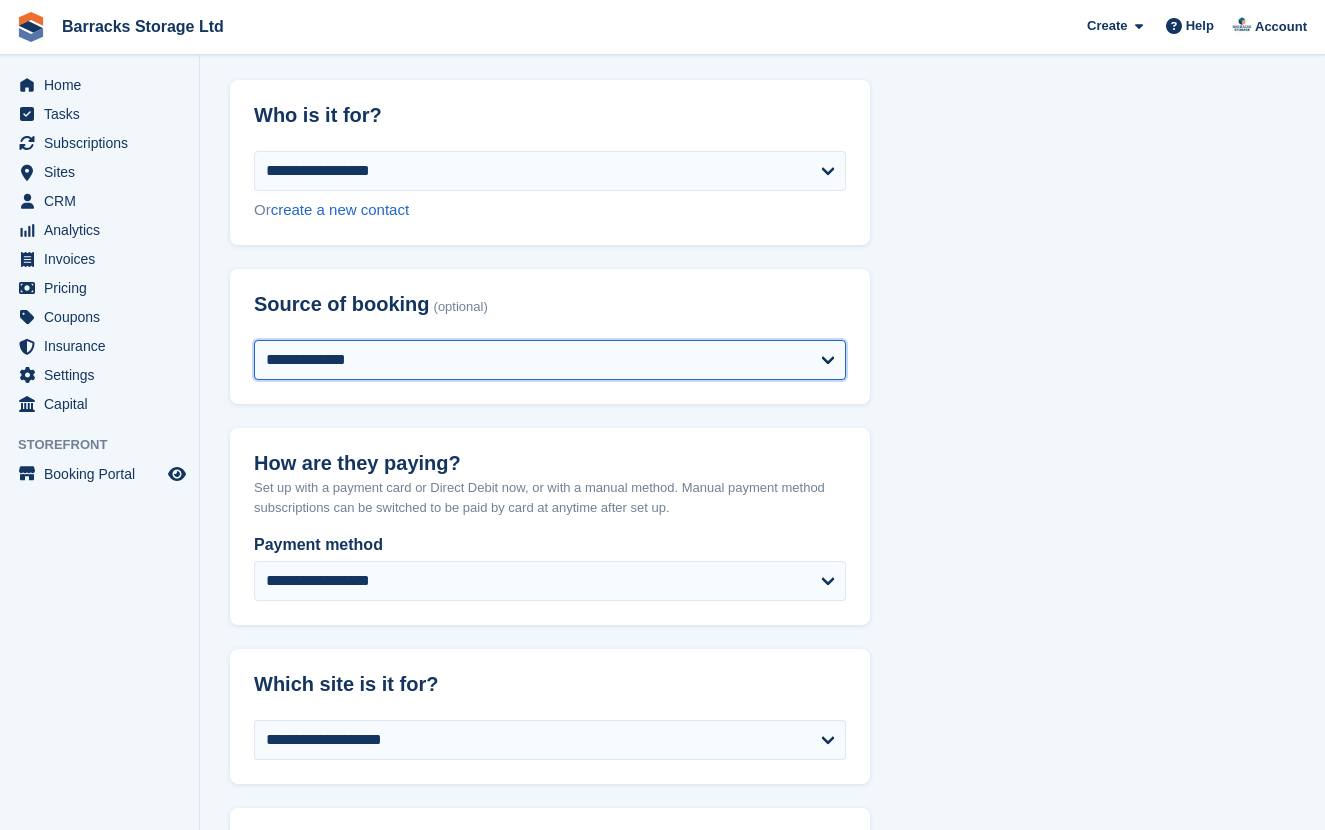 select on "*******" 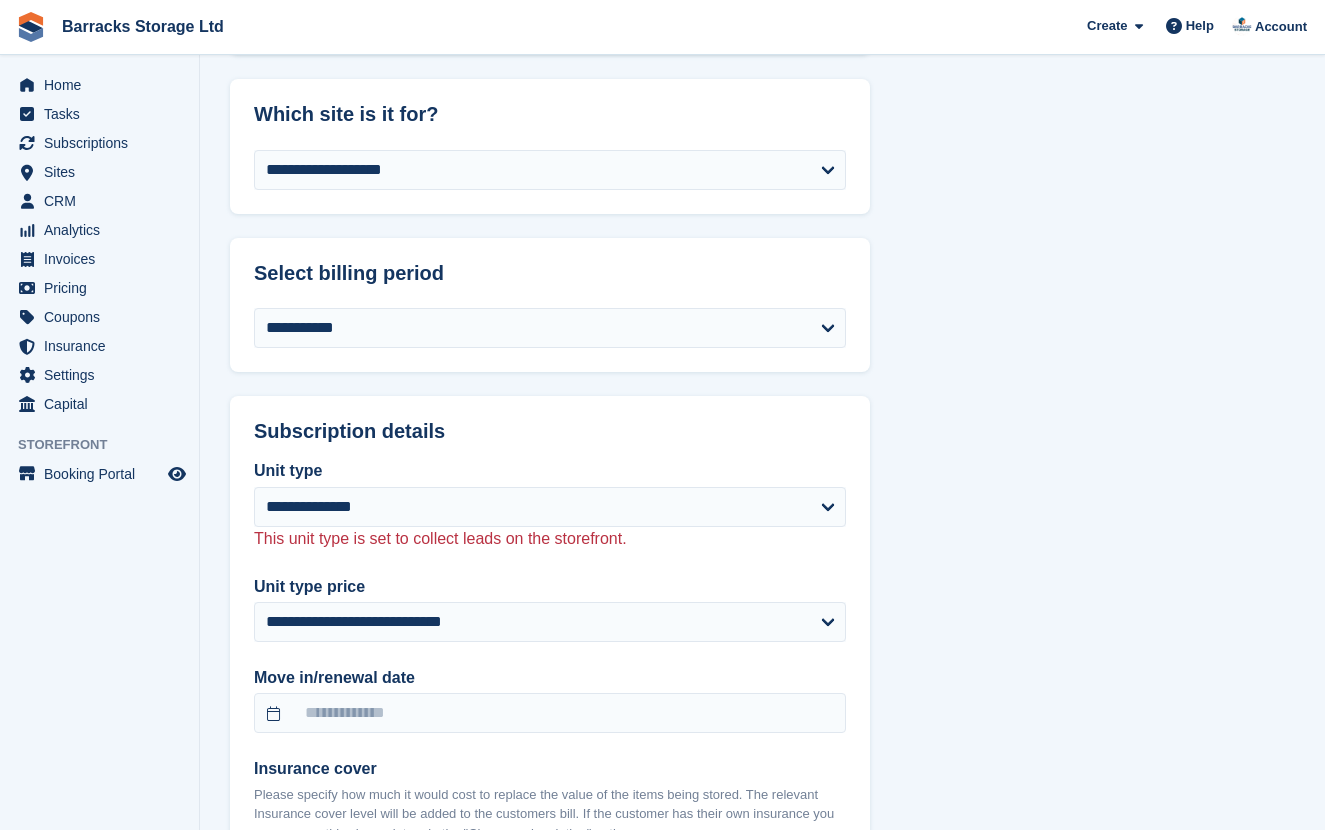 scroll, scrollTop: 865, scrollLeft: 0, axis: vertical 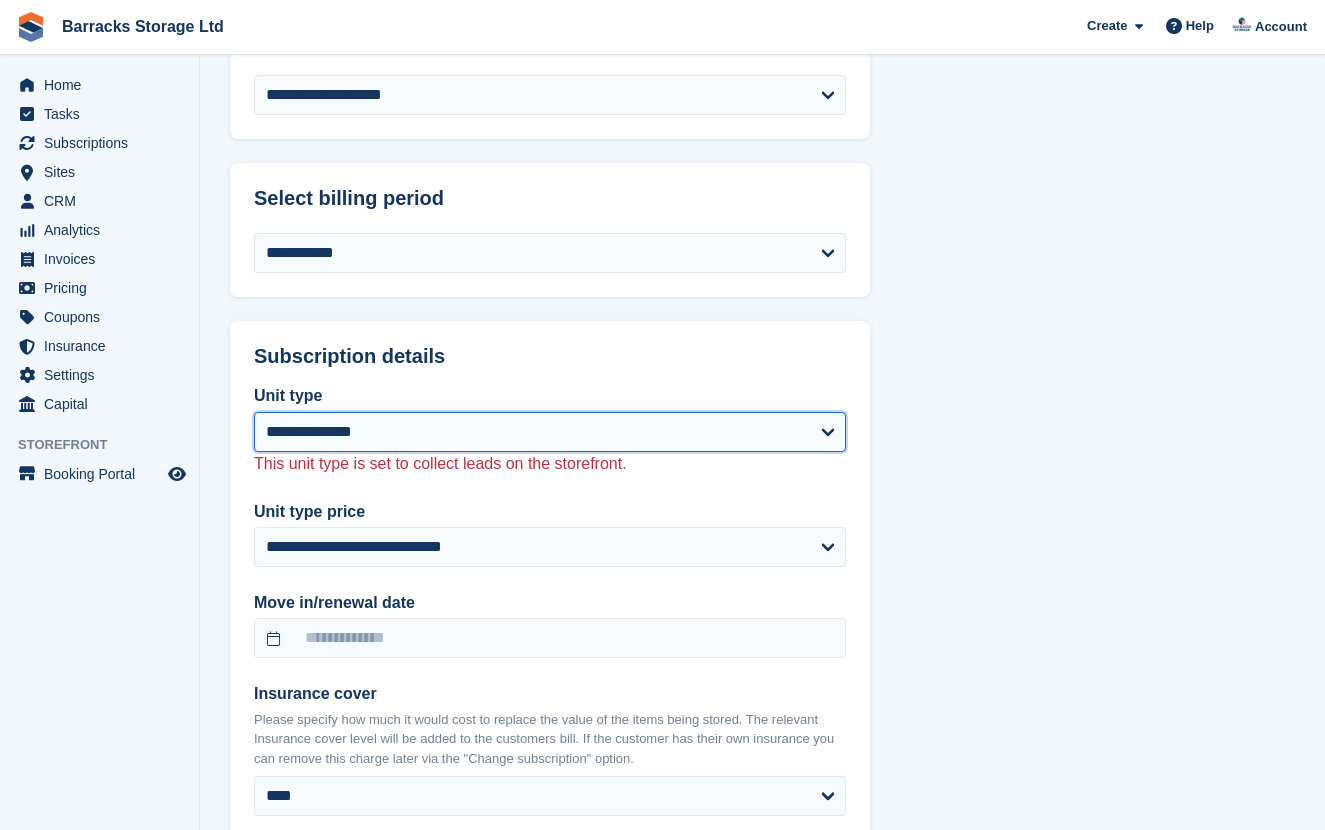 select on "*****" 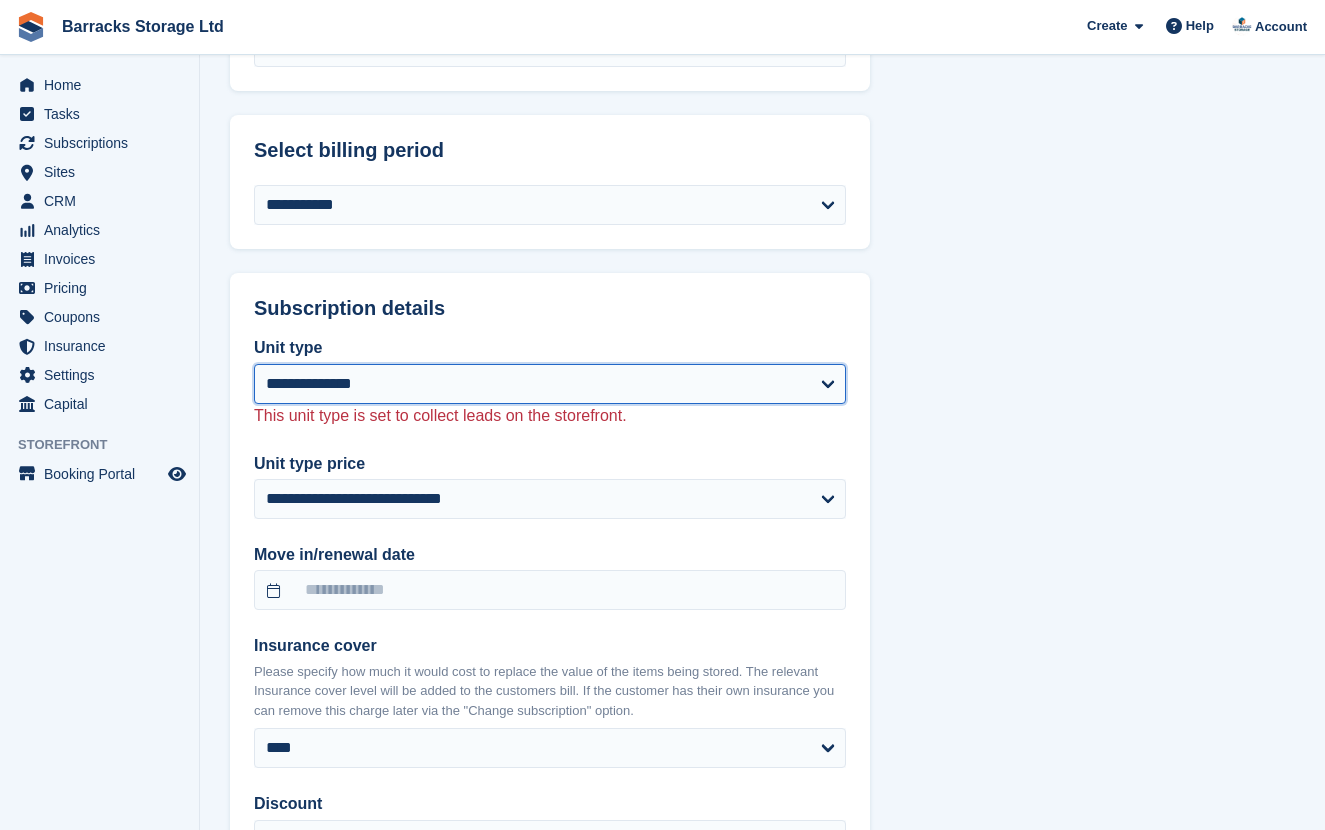 select 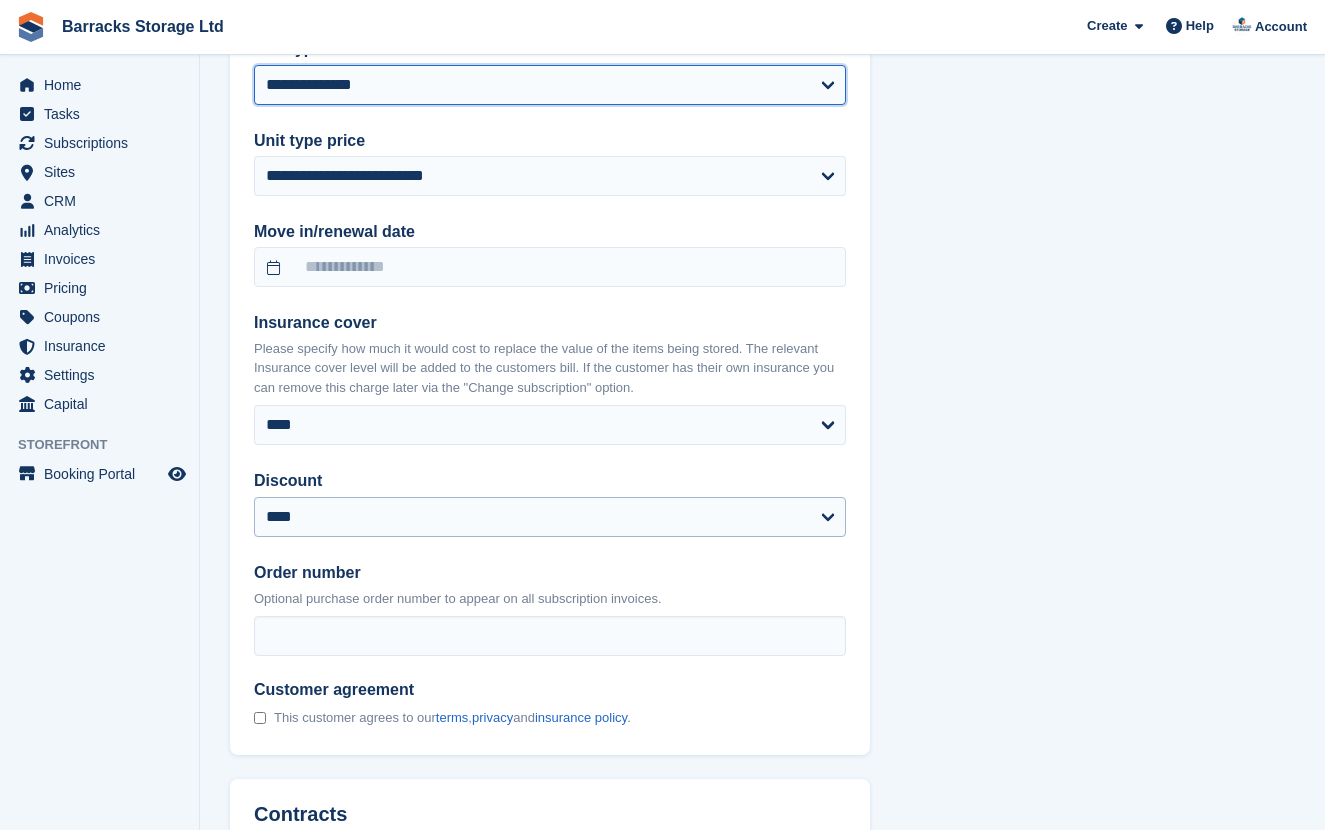 scroll, scrollTop: 1224, scrollLeft: 0, axis: vertical 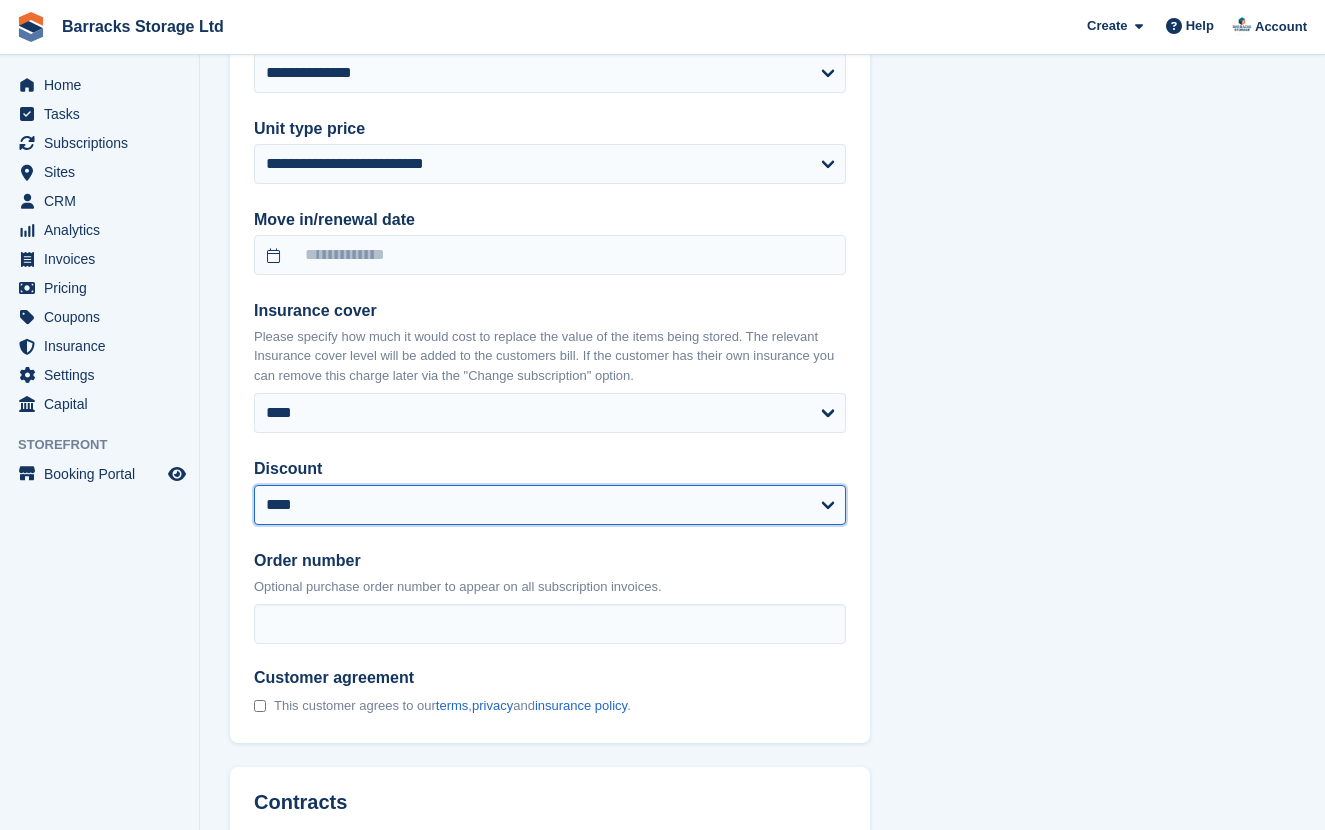 select on "****" 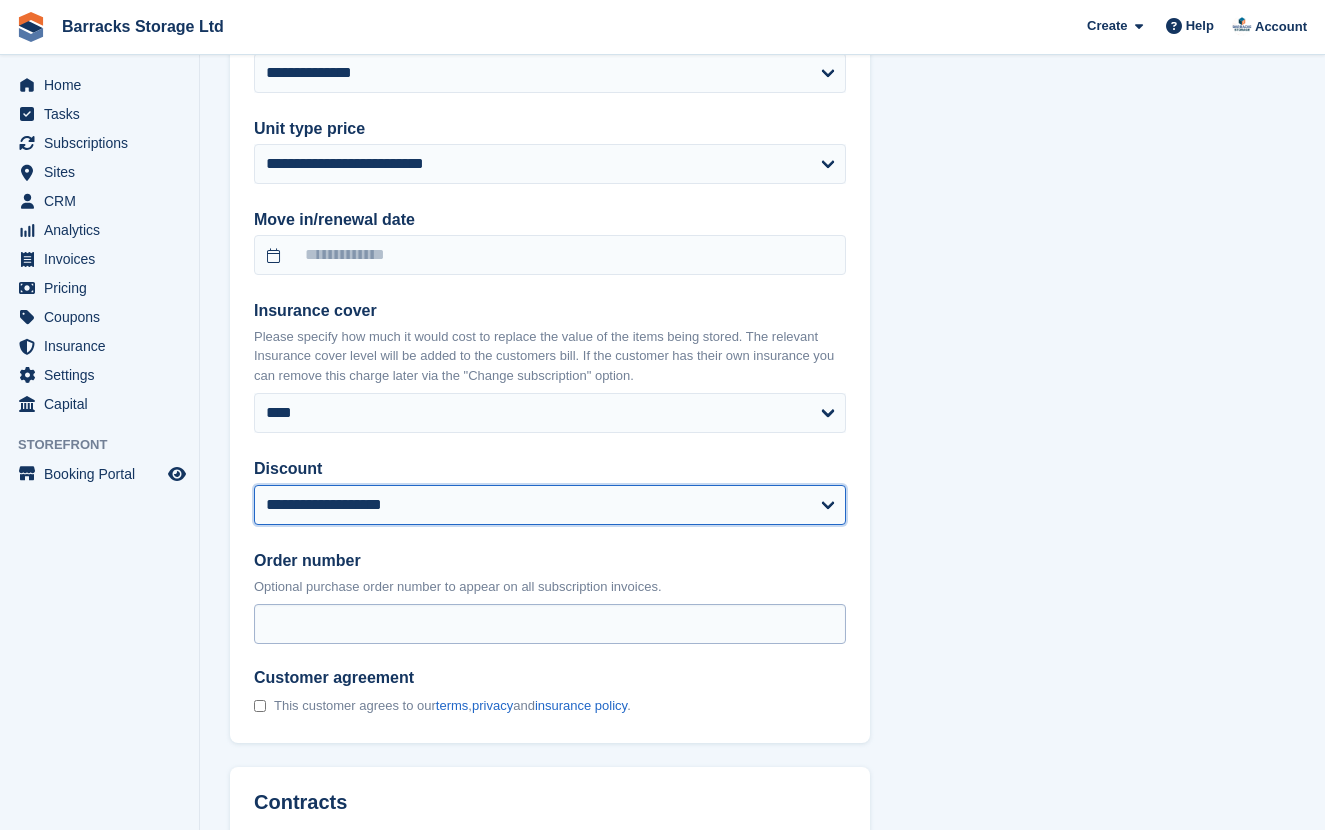 select 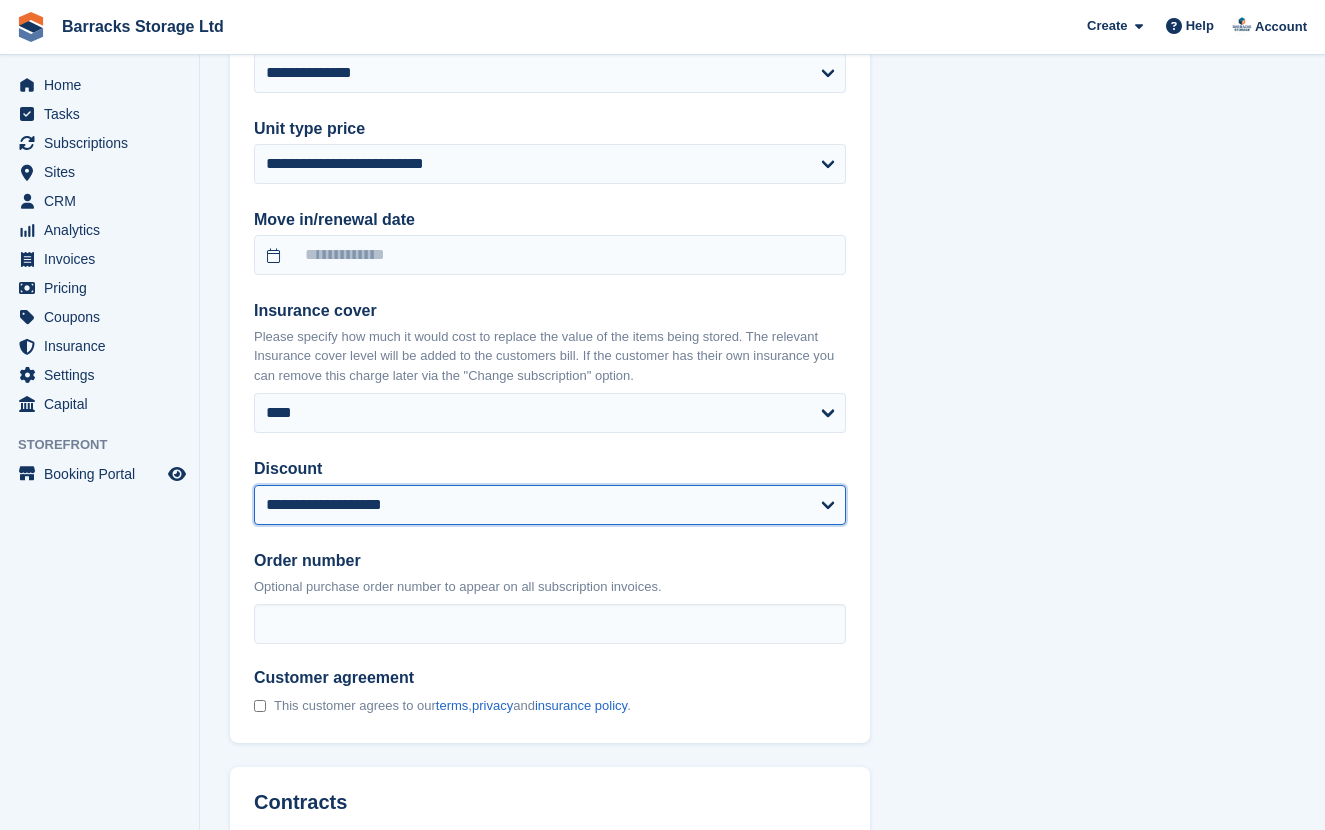 select 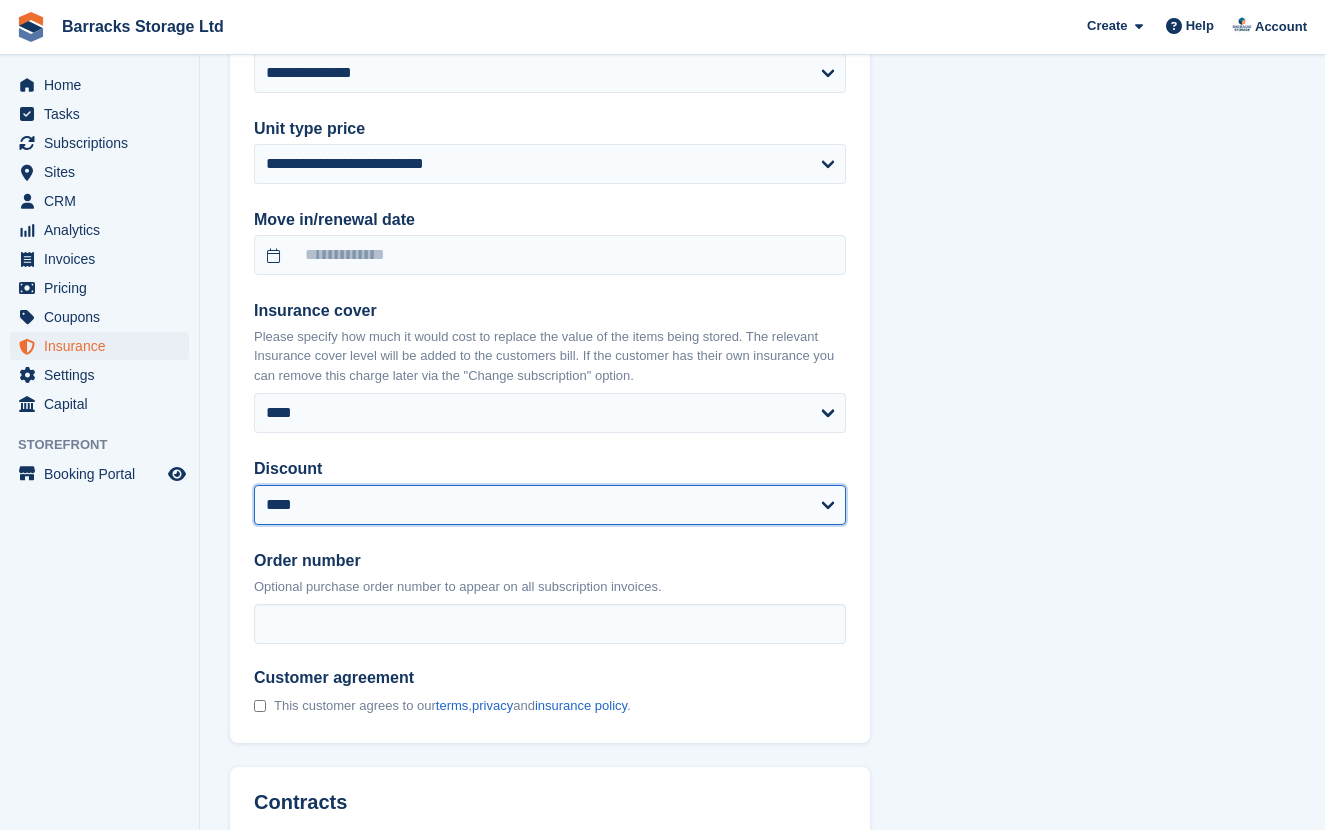 select 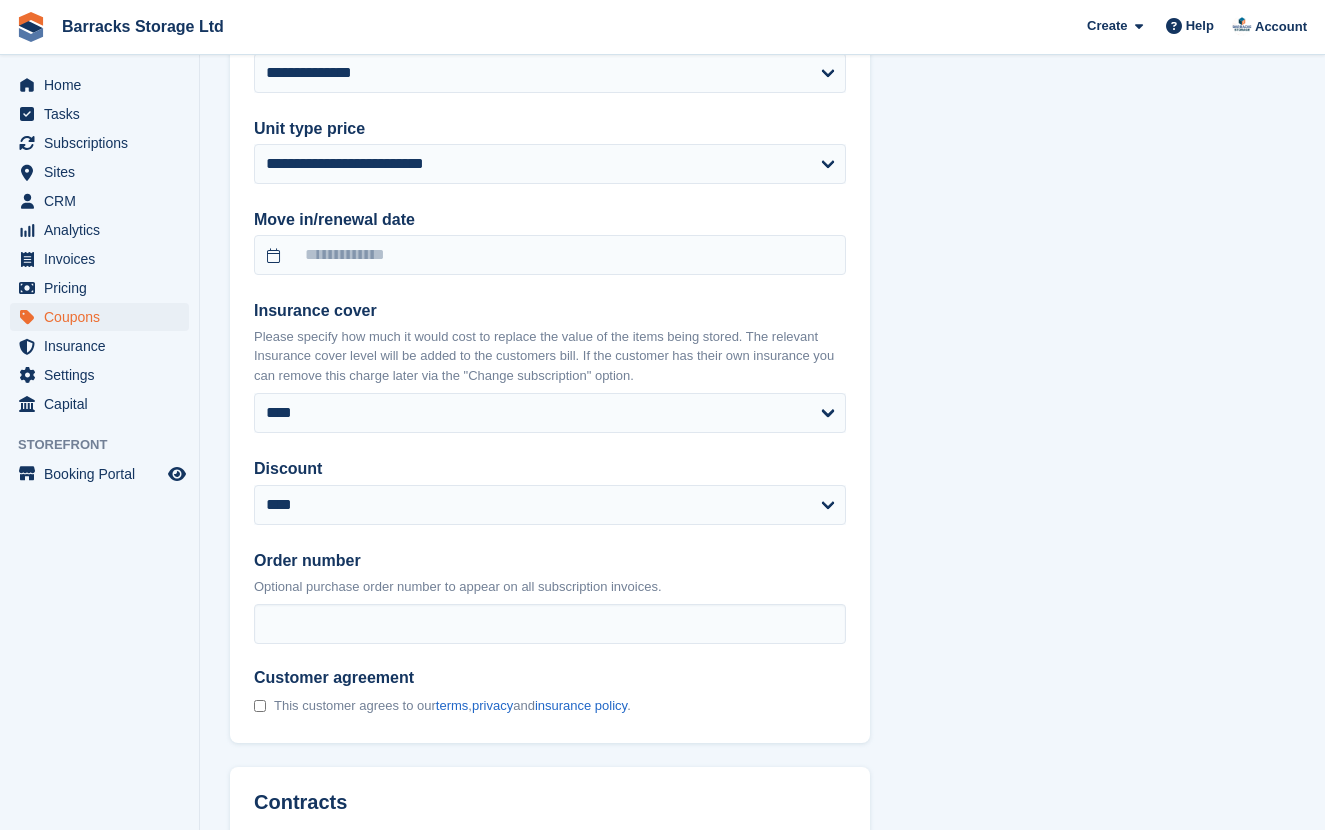 click on "Coupons" at bounding box center [104, 317] 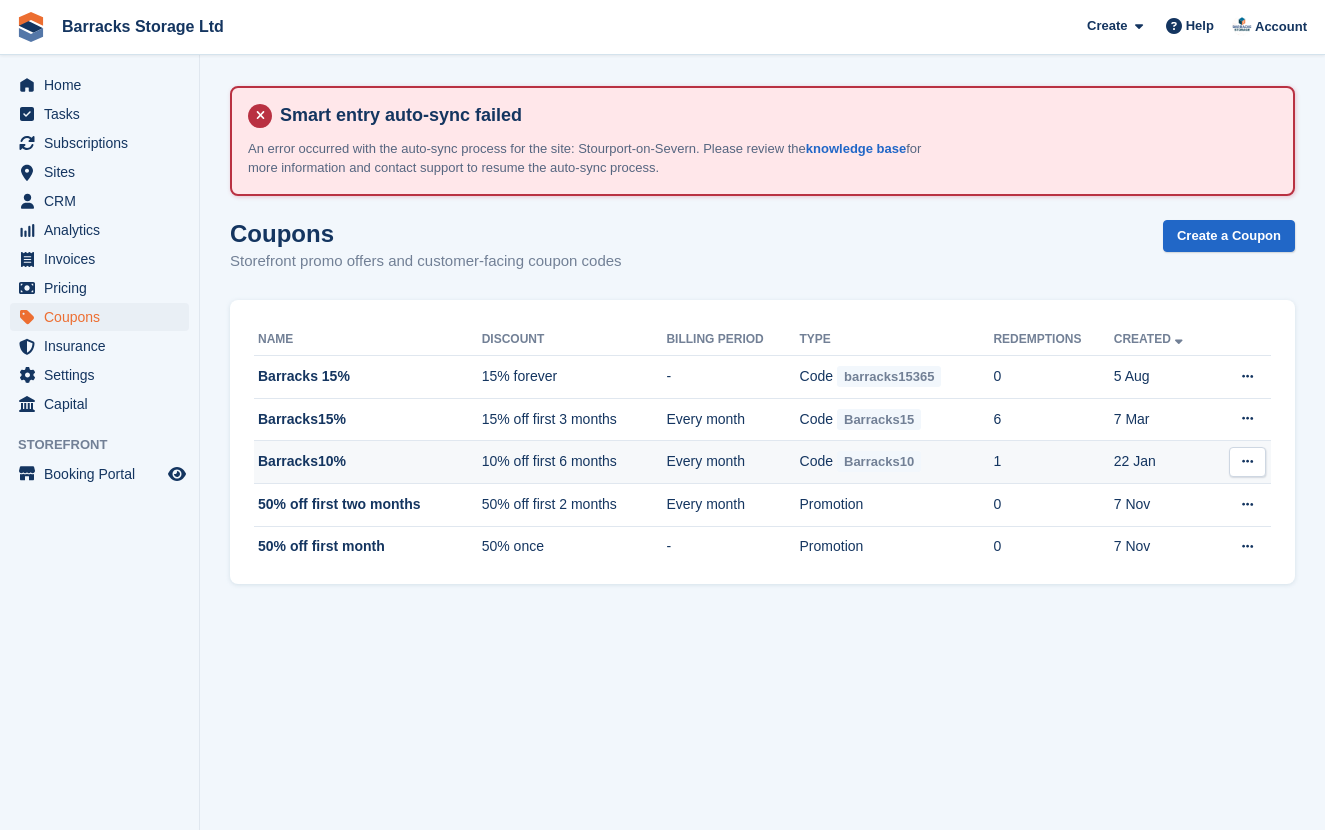 scroll, scrollTop: 0, scrollLeft: 0, axis: both 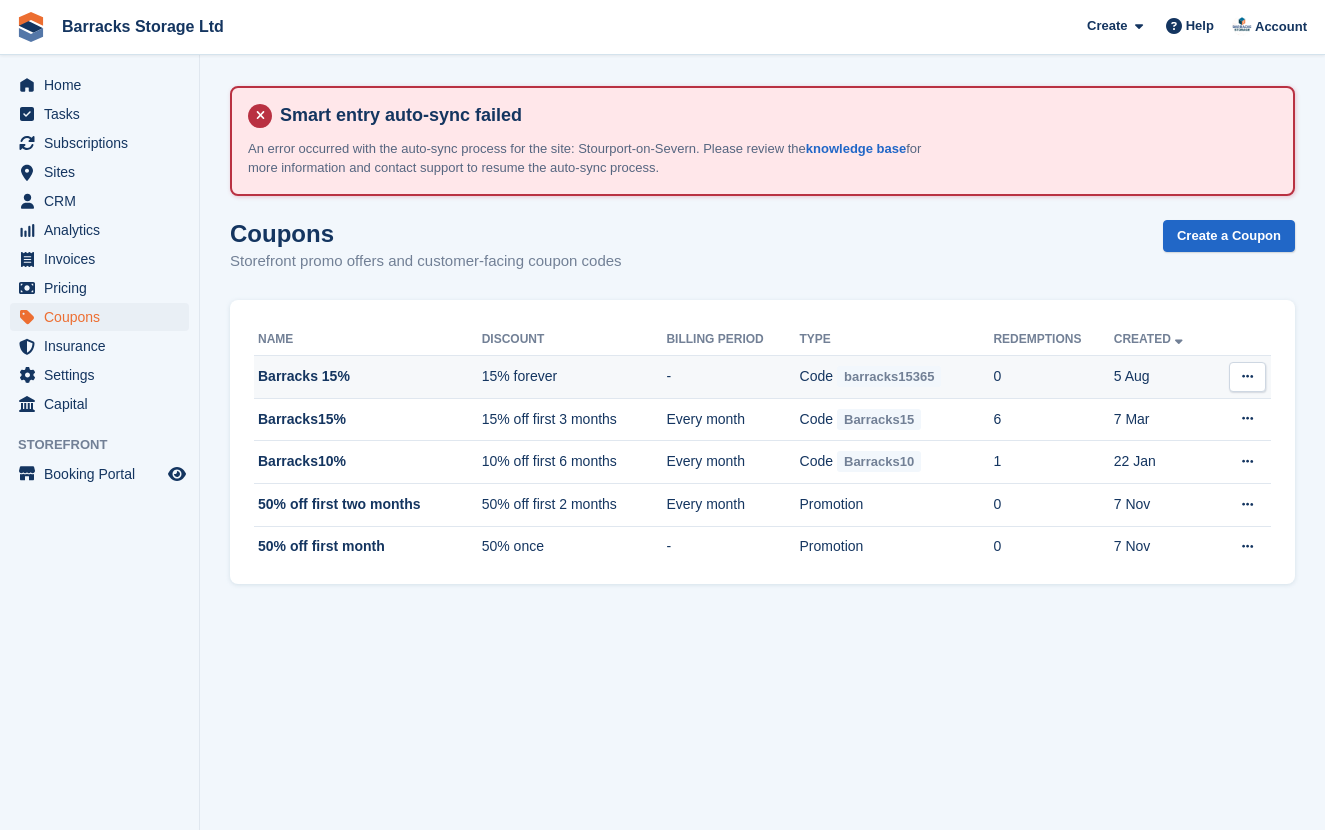 click at bounding box center (1247, 376) 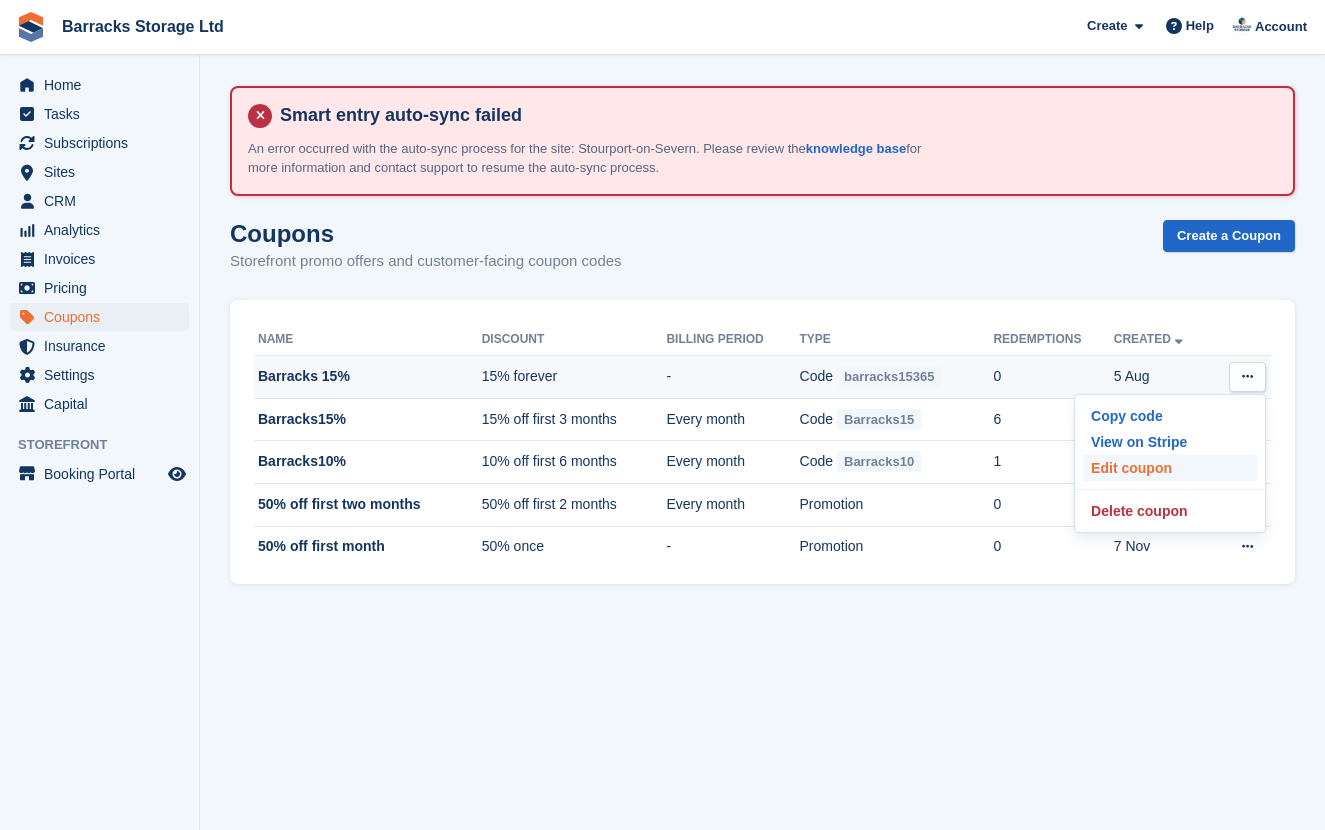 click on "Edit coupon" at bounding box center [1170, 468] 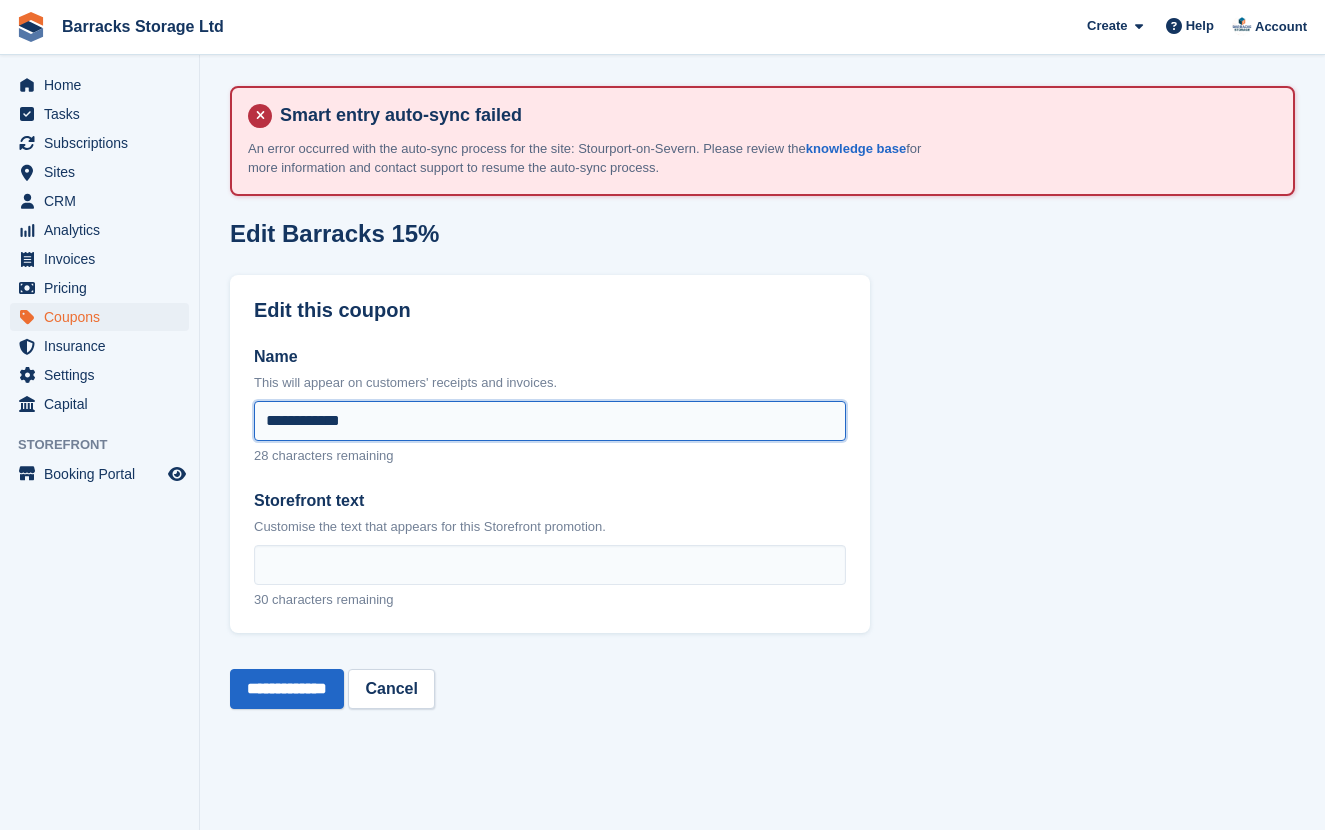 click on "**********" at bounding box center [550, 421] 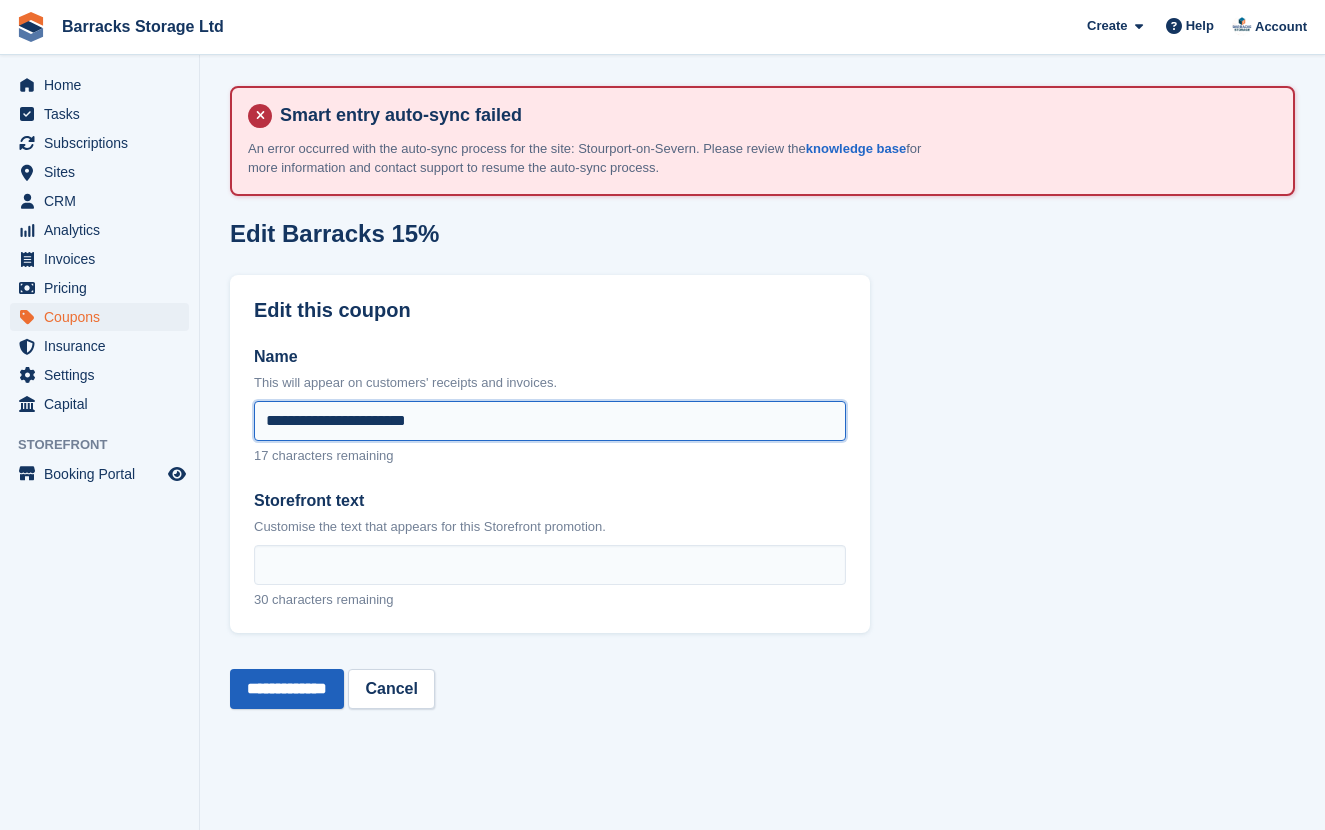 type on "**********" 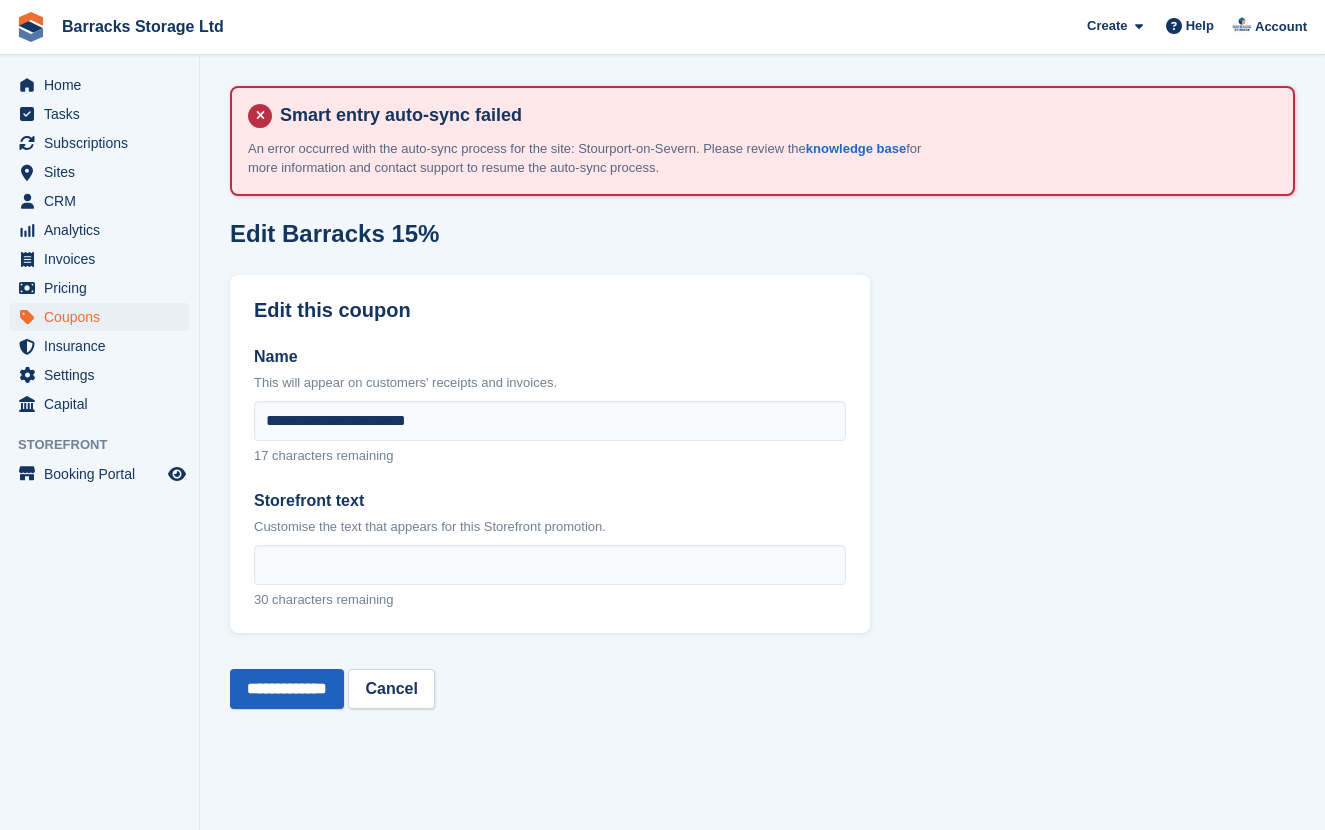click on "**********" at bounding box center [287, 689] 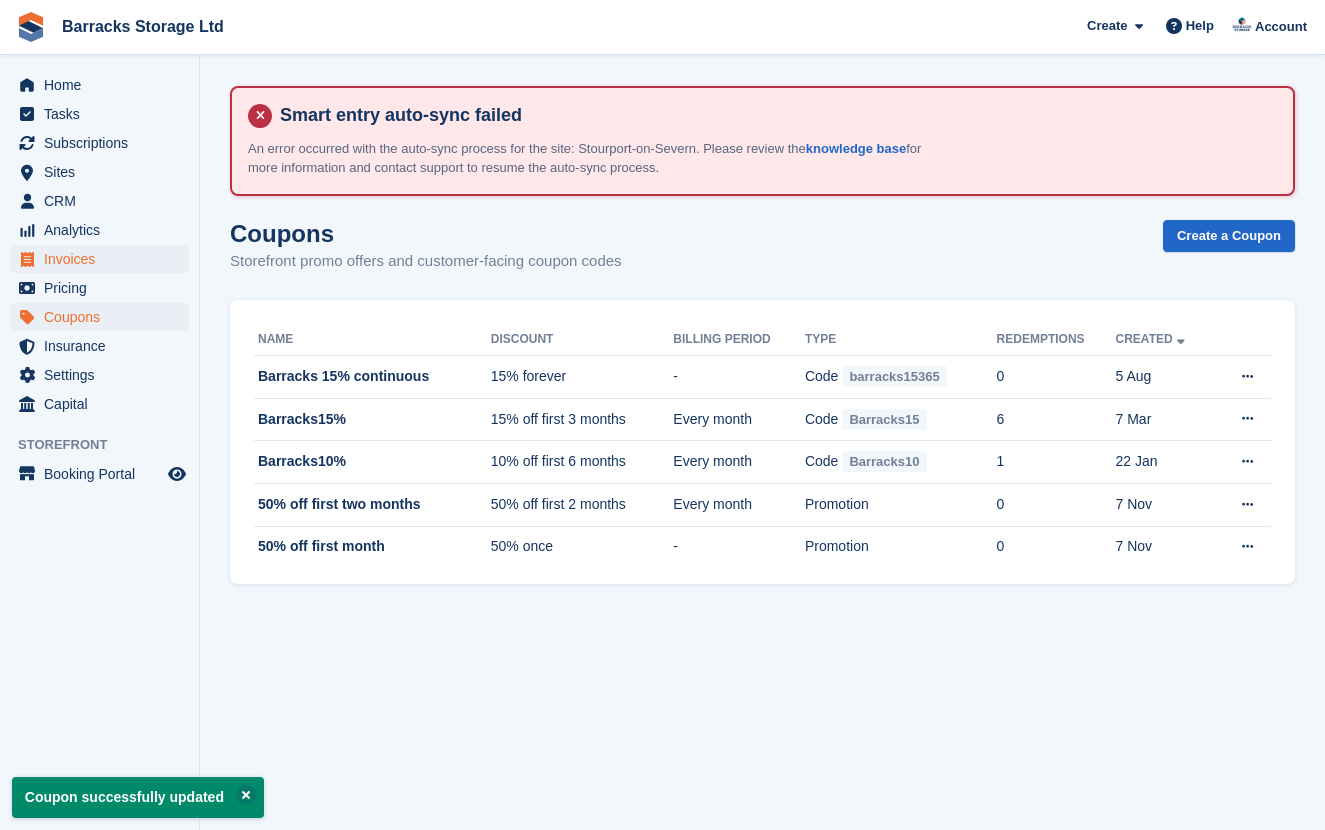 scroll, scrollTop: 0, scrollLeft: 0, axis: both 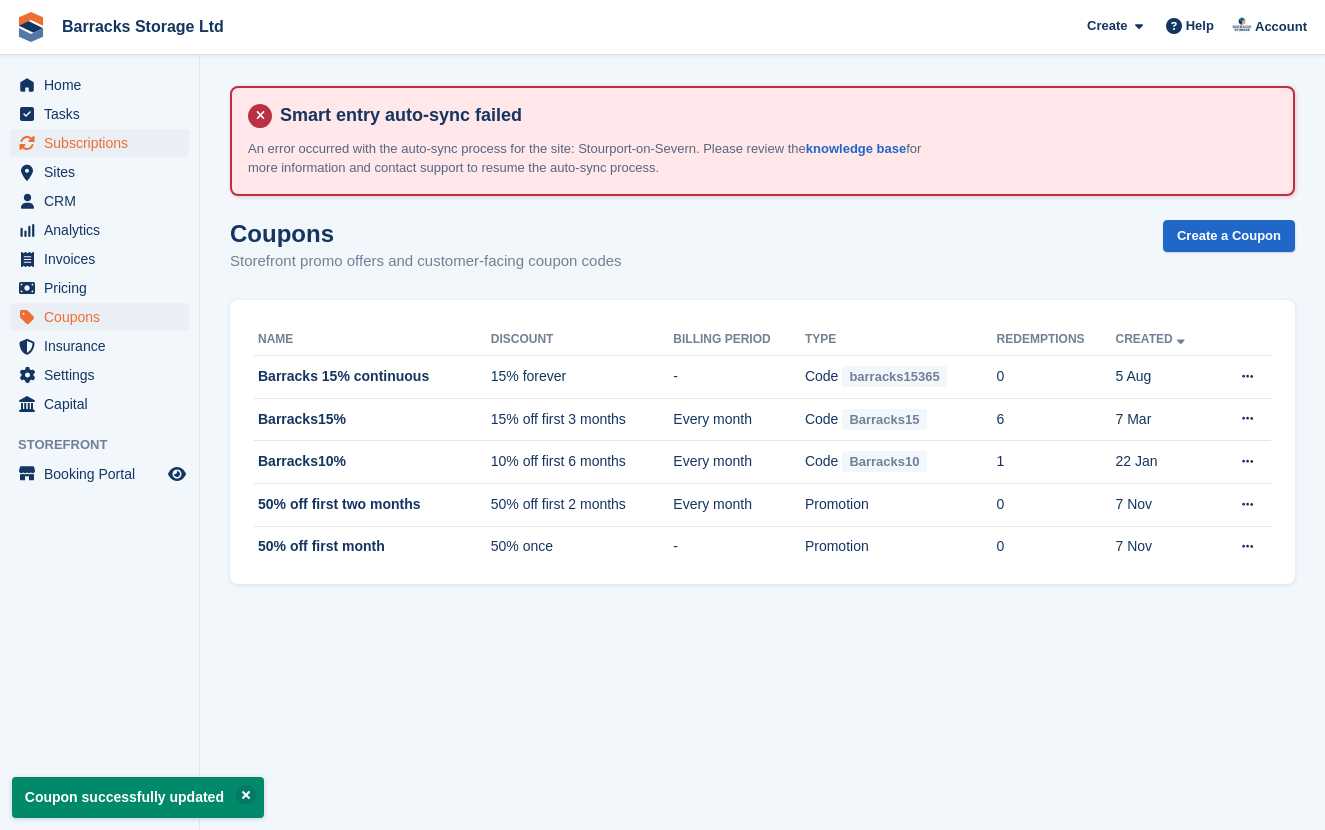 click on "Subscriptions" at bounding box center [104, 143] 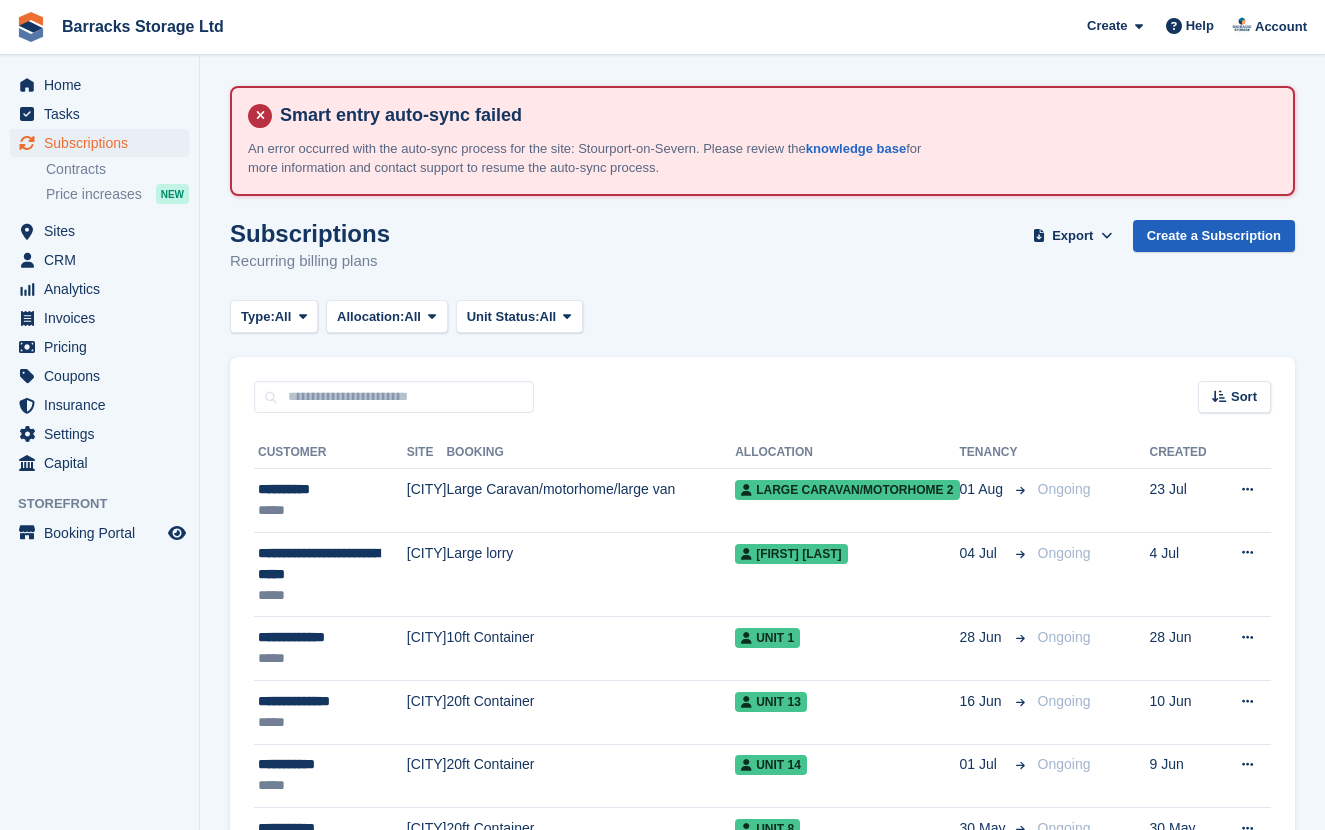 click on "Create a Subscription" at bounding box center (1214, 236) 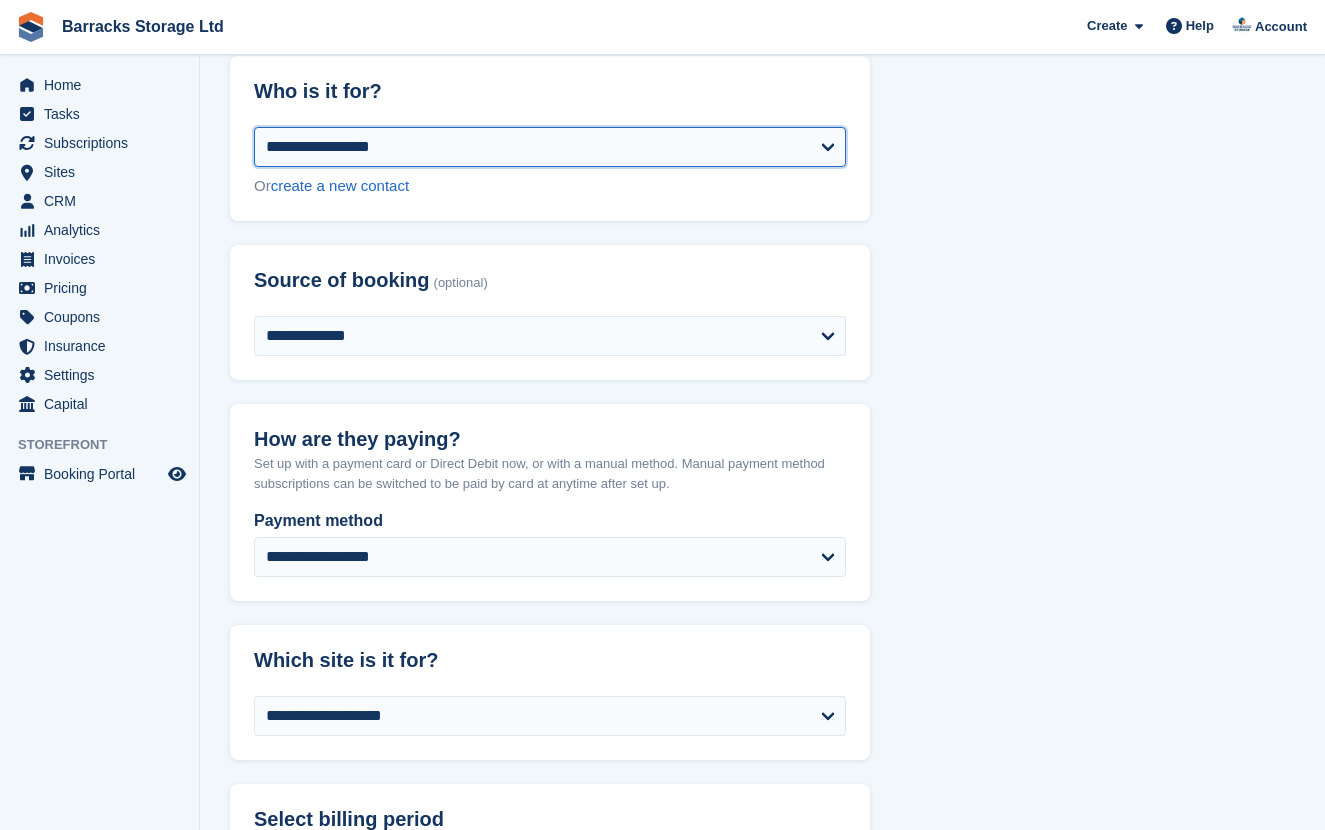 scroll, scrollTop: 268, scrollLeft: 0, axis: vertical 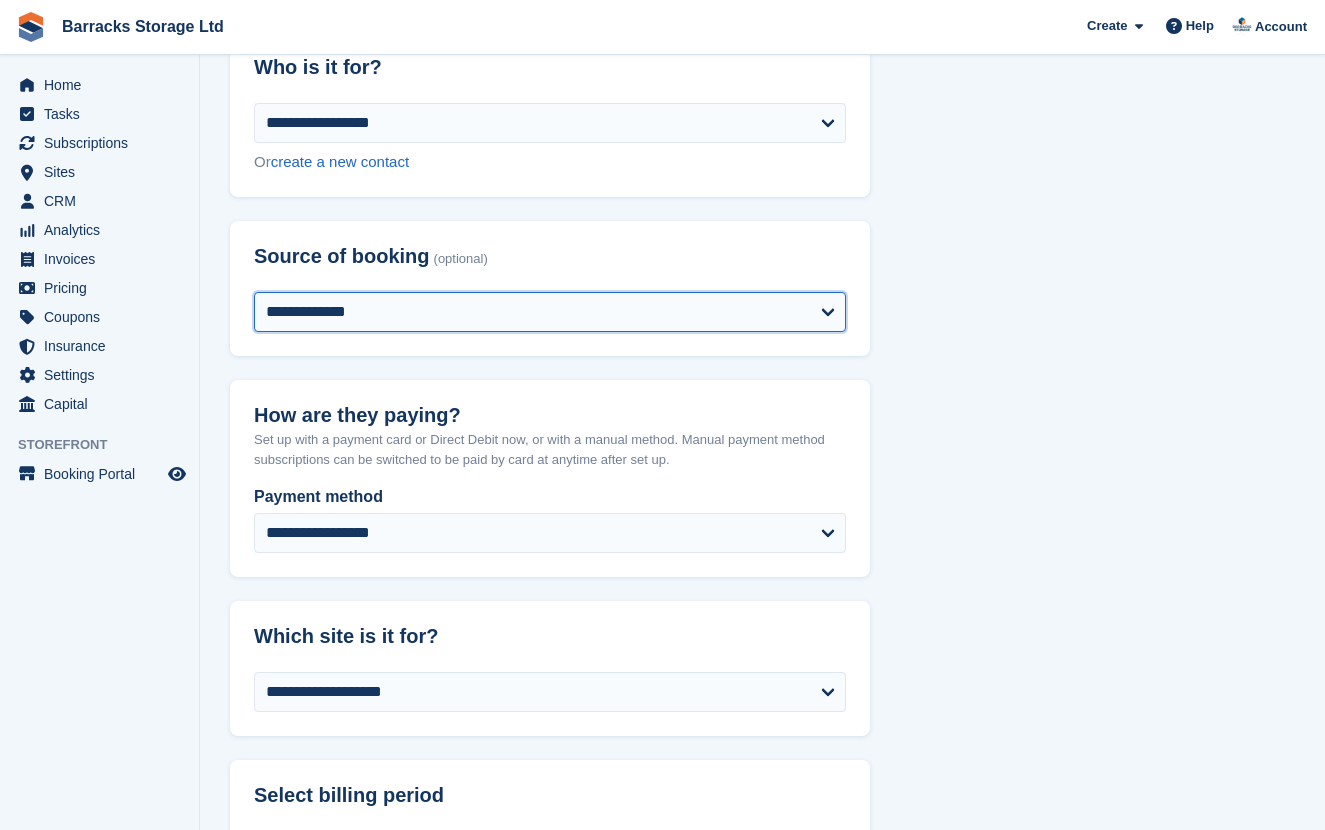 select on "*******" 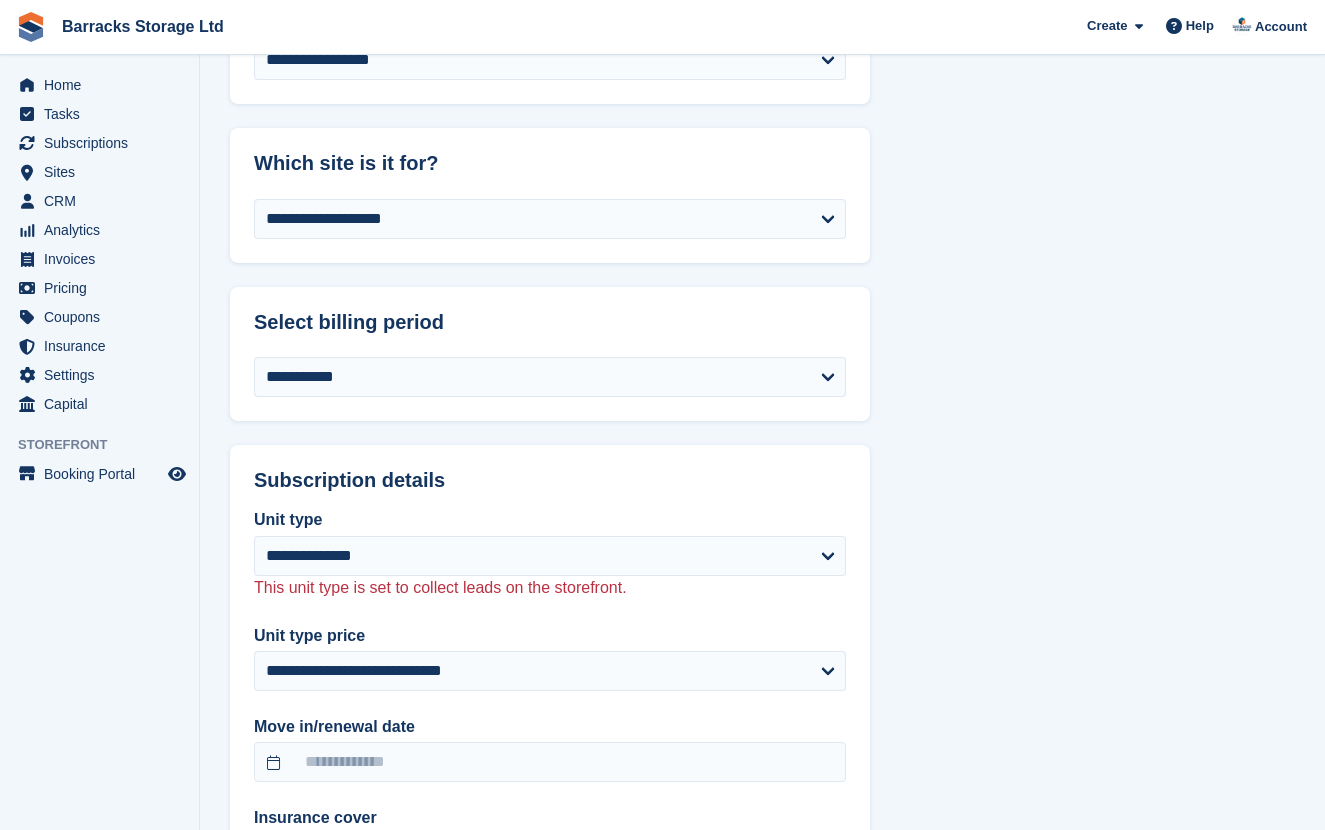 scroll, scrollTop: 757, scrollLeft: 0, axis: vertical 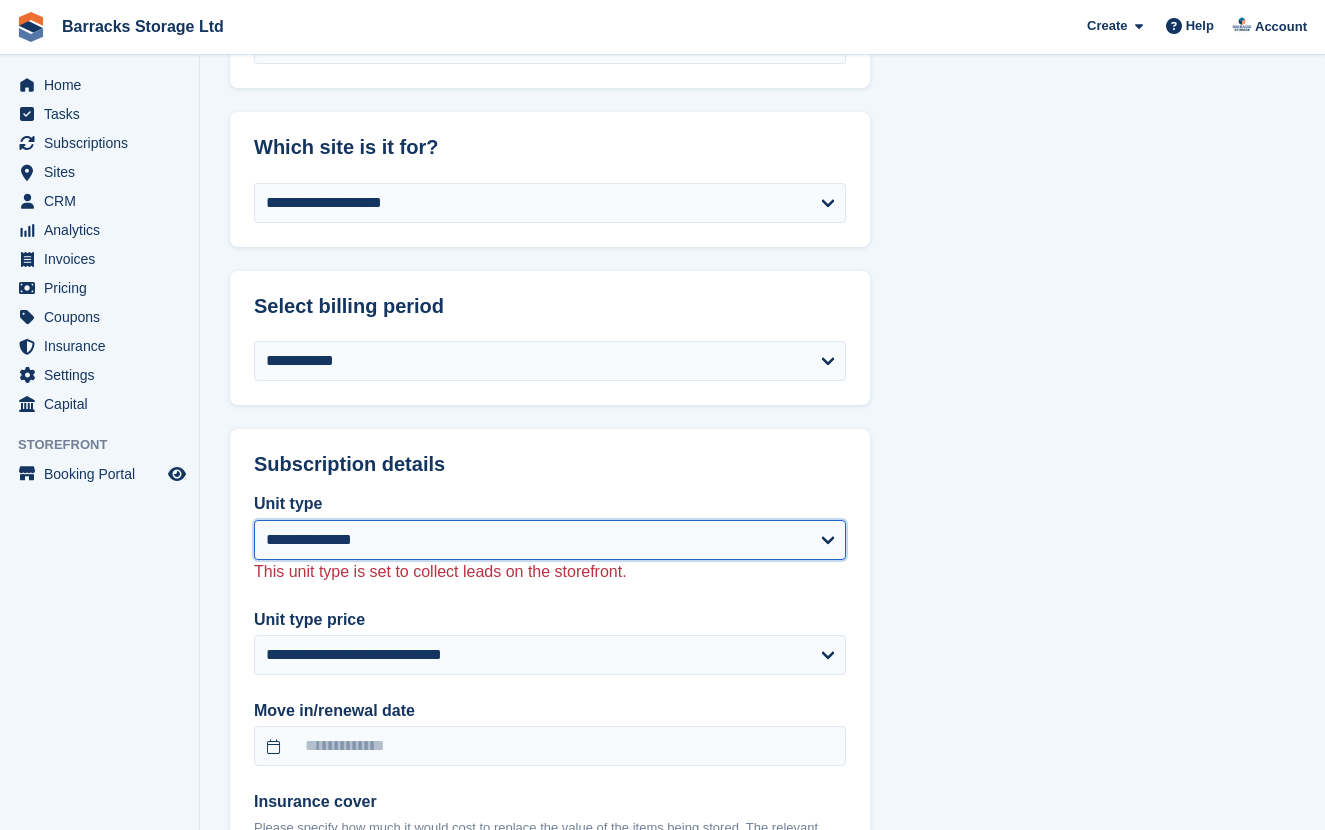 select on "*****" 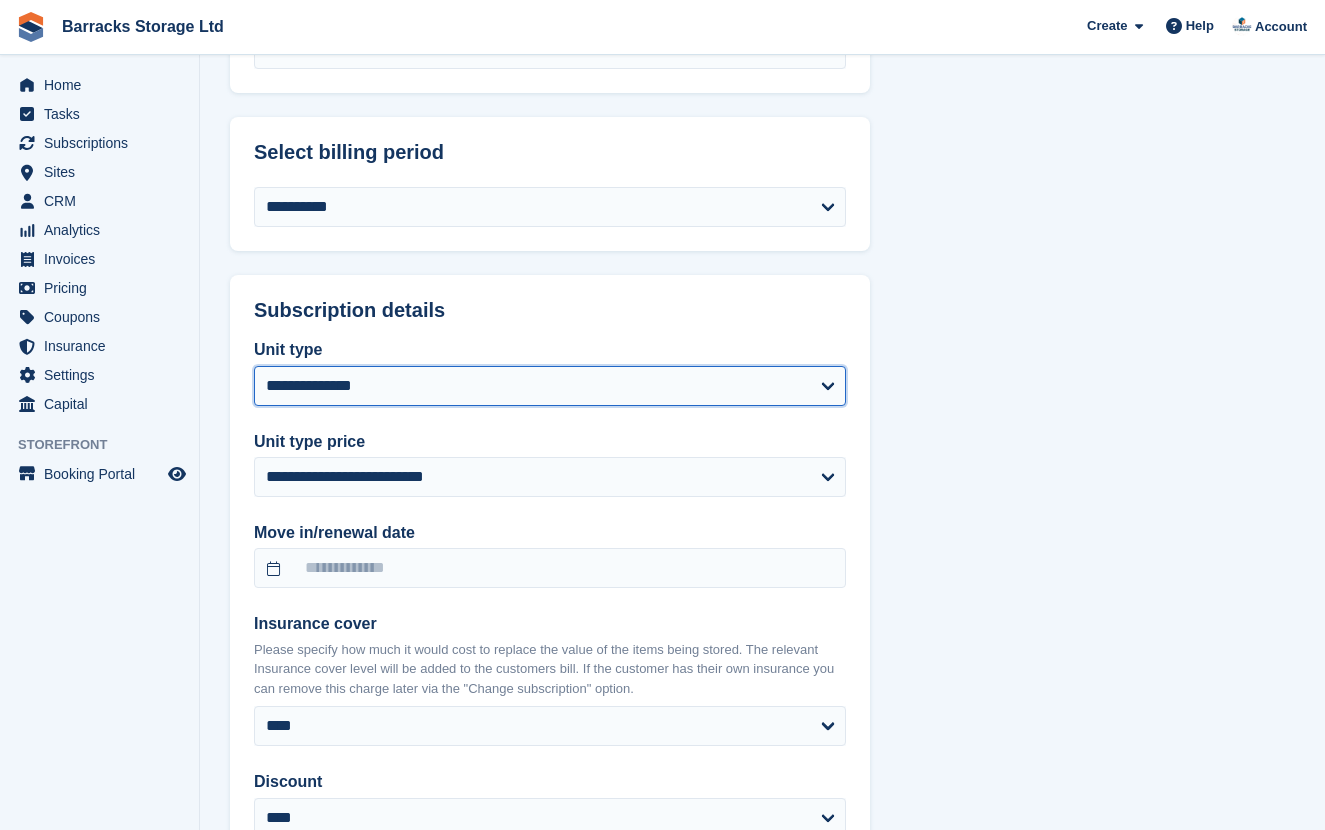 scroll, scrollTop: 915, scrollLeft: 0, axis: vertical 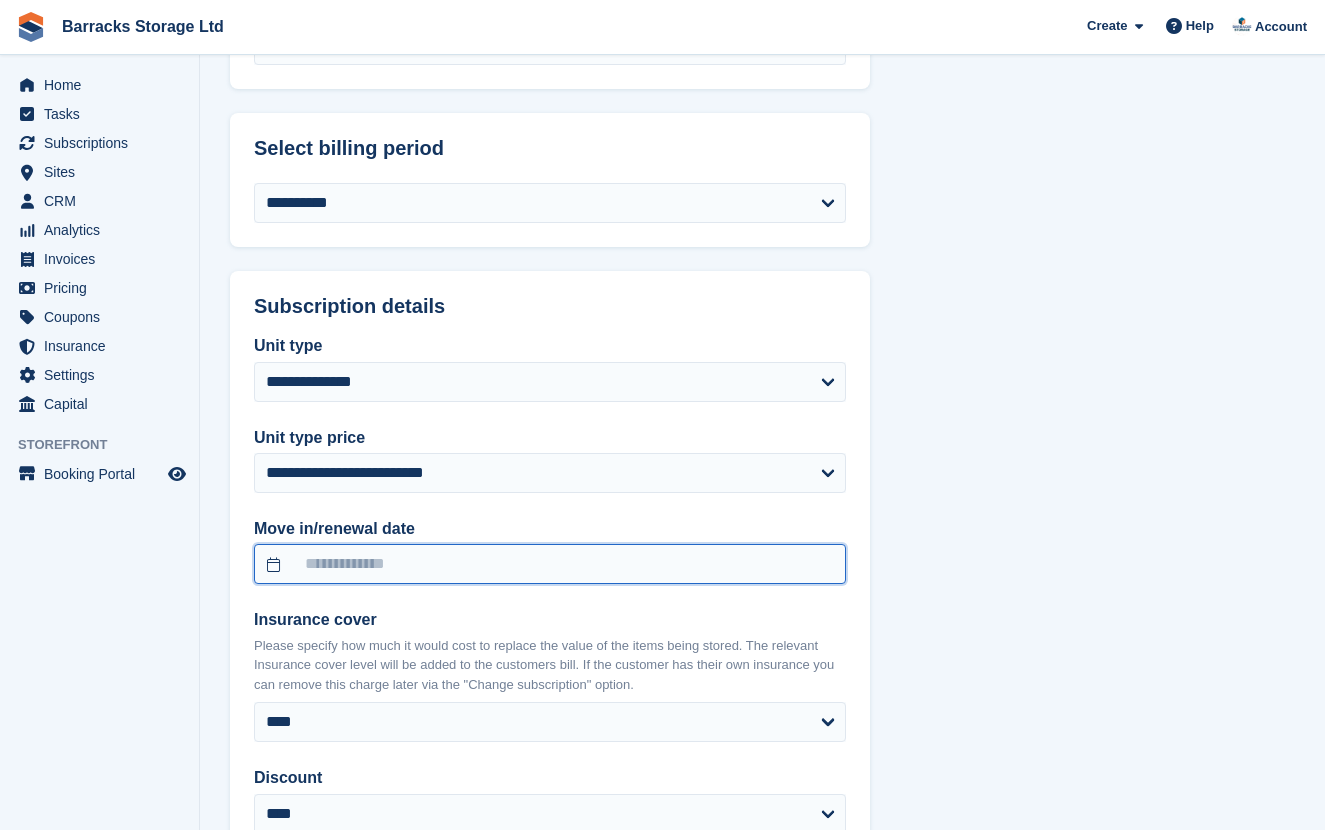 click at bounding box center (550, 564) 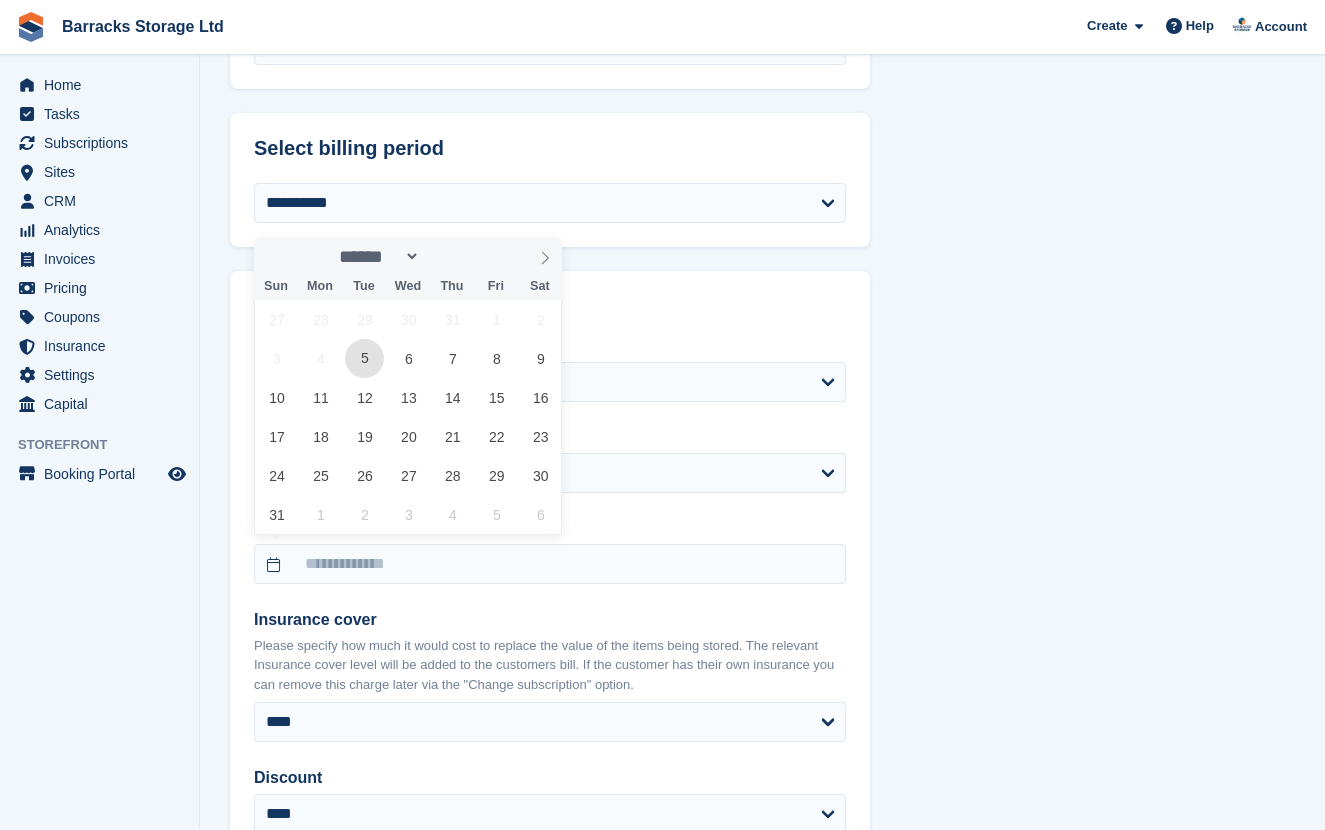 click on "5" at bounding box center (364, 358) 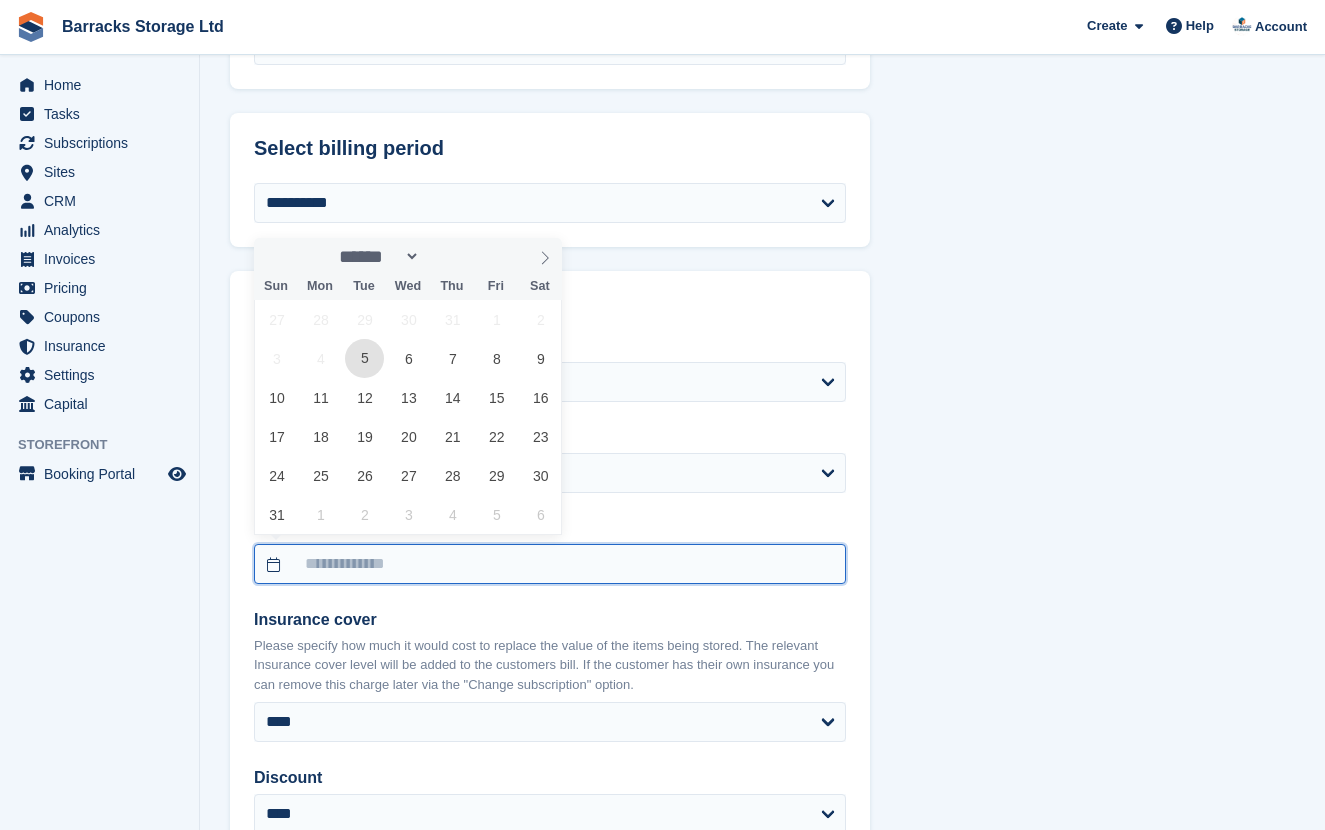 type on "**********" 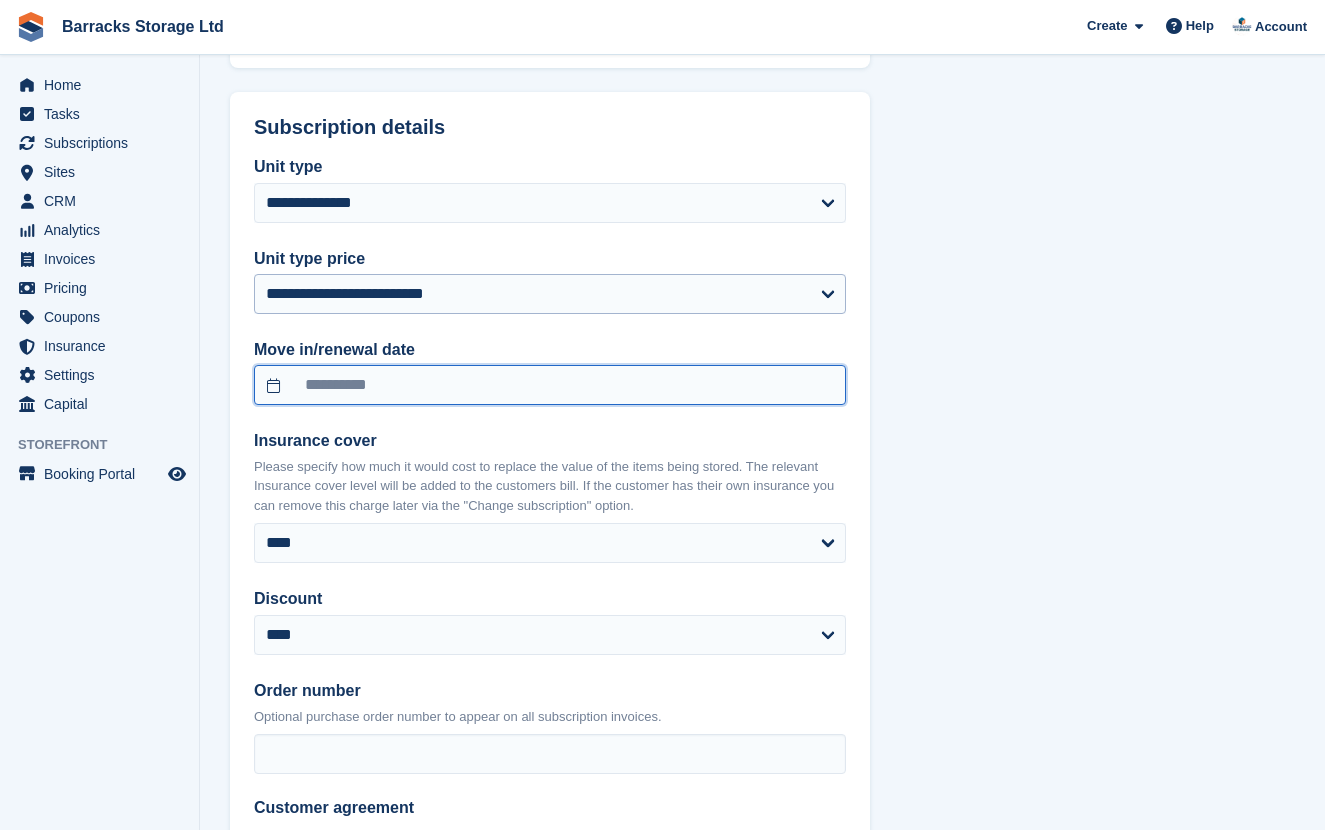 scroll, scrollTop: 1110, scrollLeft: 0, axis: vertical 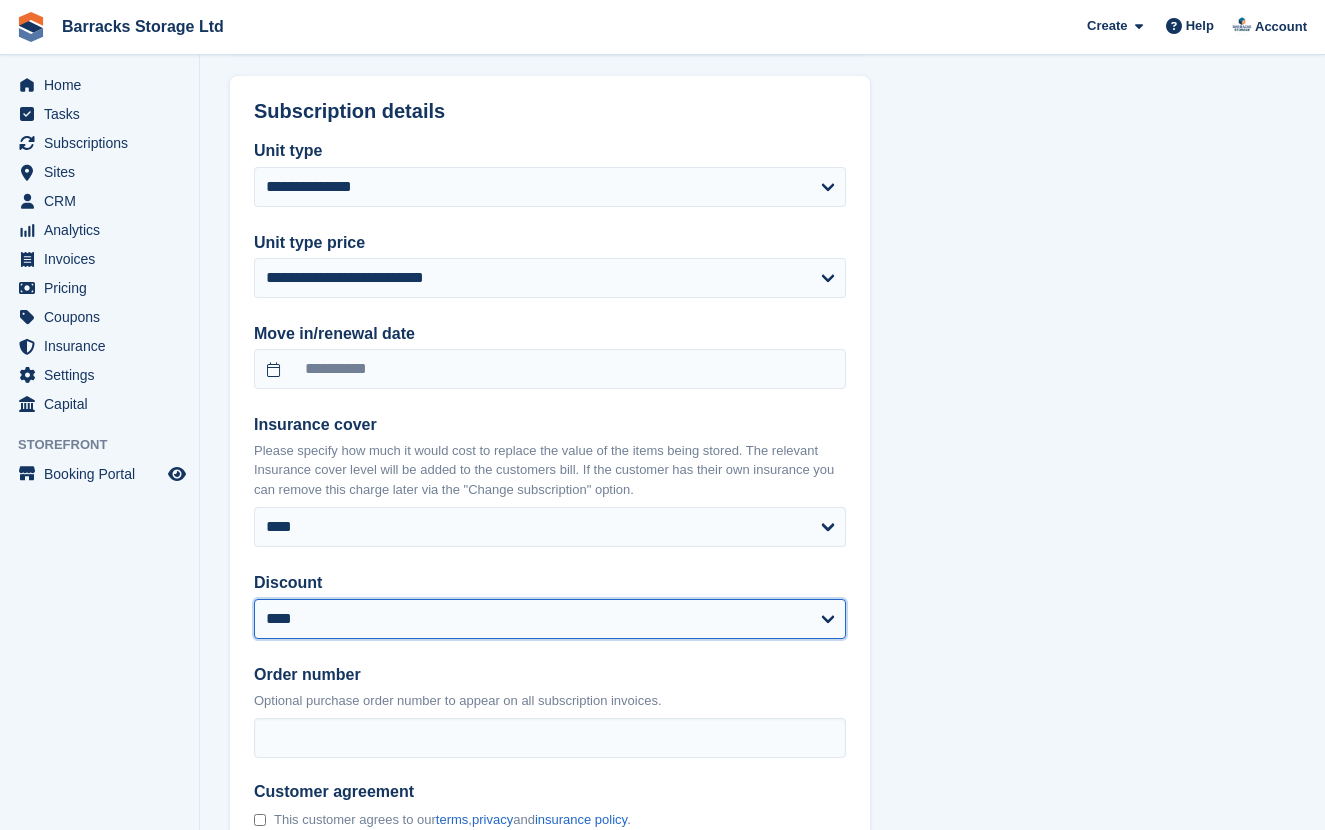 select on "****" 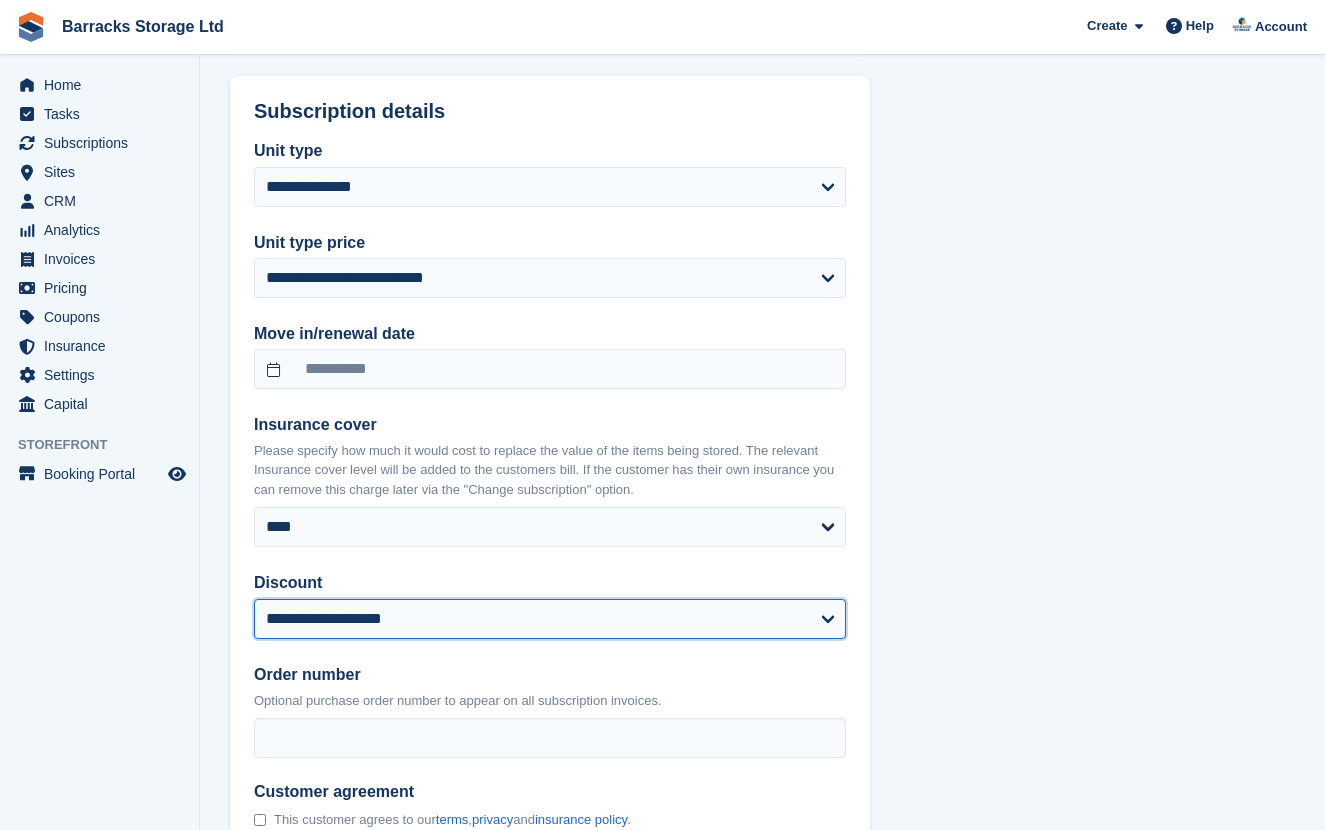 select 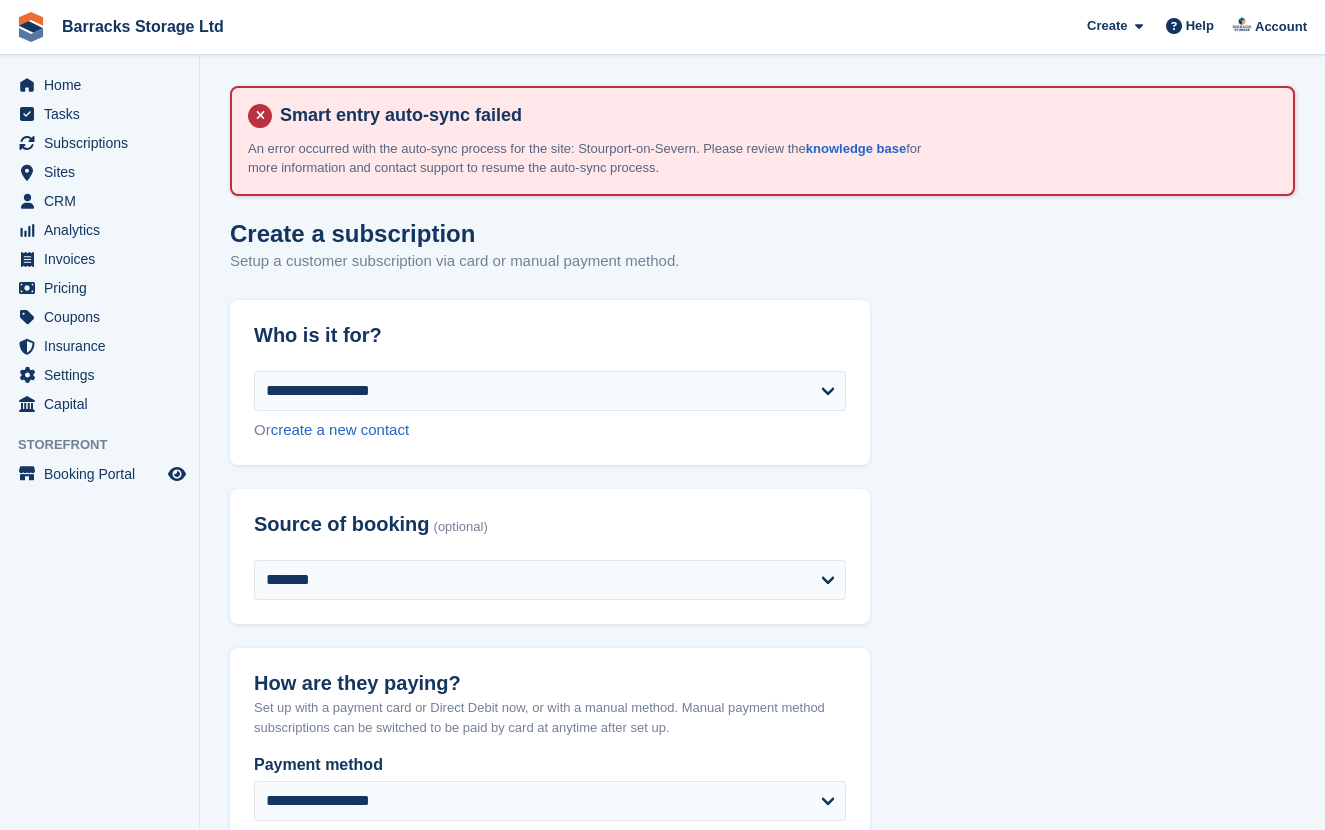scroll, scrollTop: 0, scrollLeft: 0, axis: both 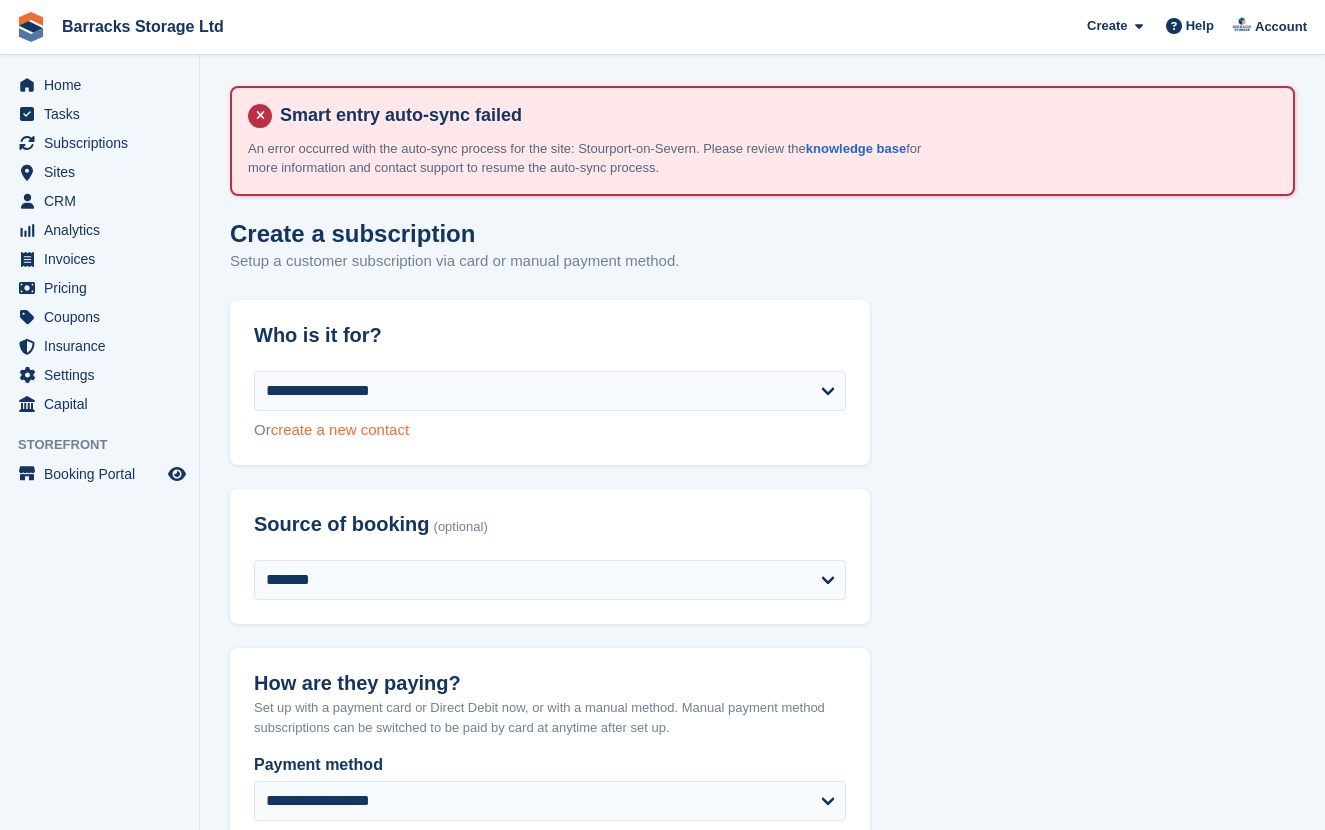 click on "create a new contact" at bounding box center [340, 429] 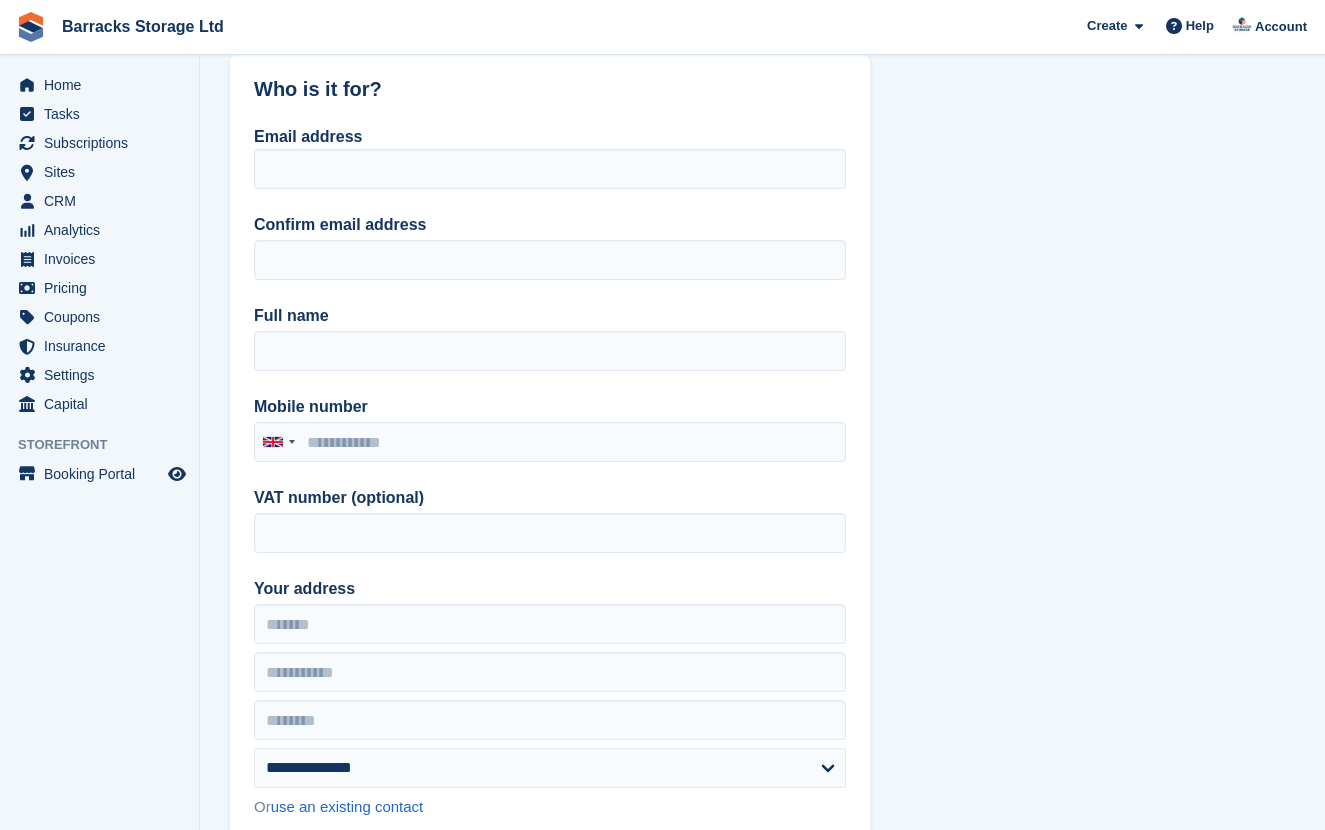 scroll, scrollTop: 246, scrollLeft: 0, axis: vertical 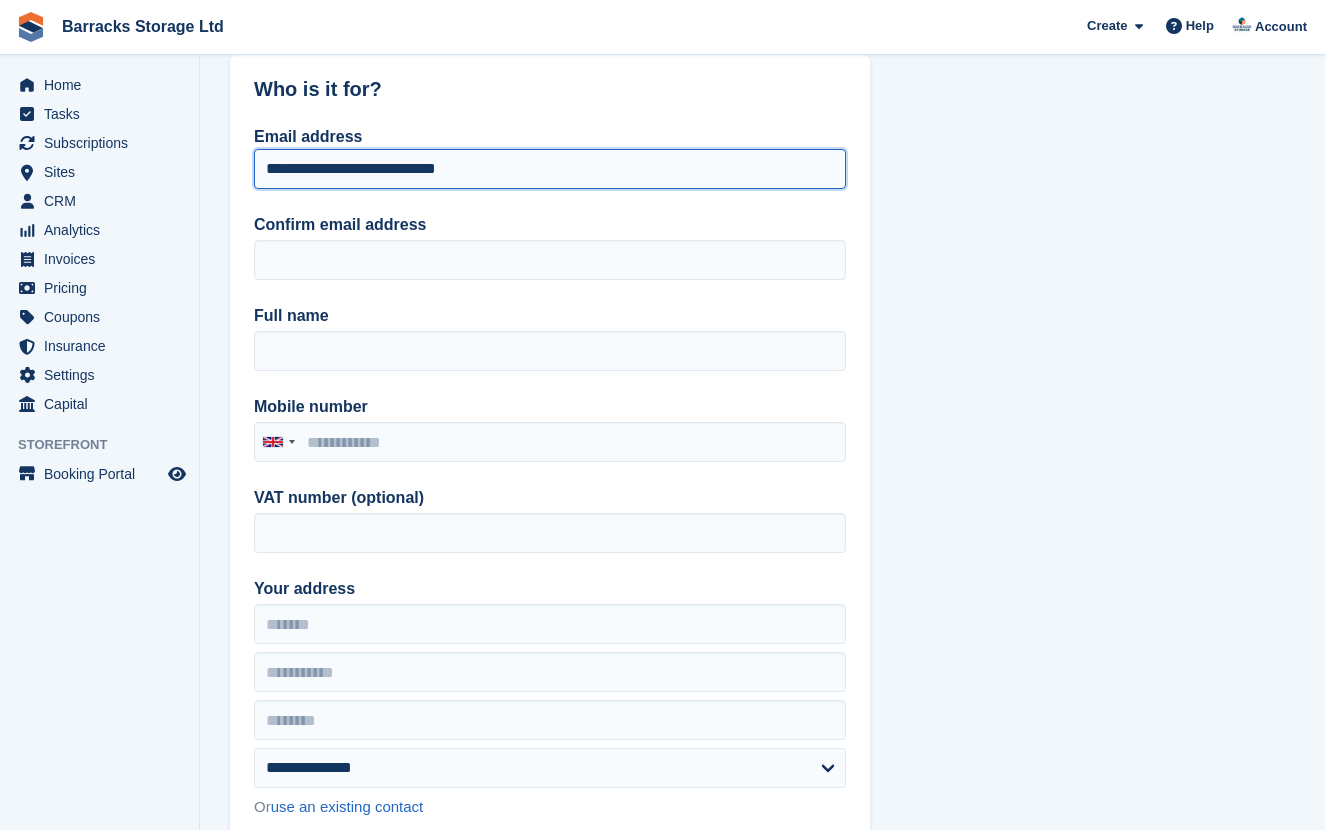 drag, startPoint x: 526, startPoint y: 153, endPoint x: 509, endPoint y: 155, distance: 17.117243 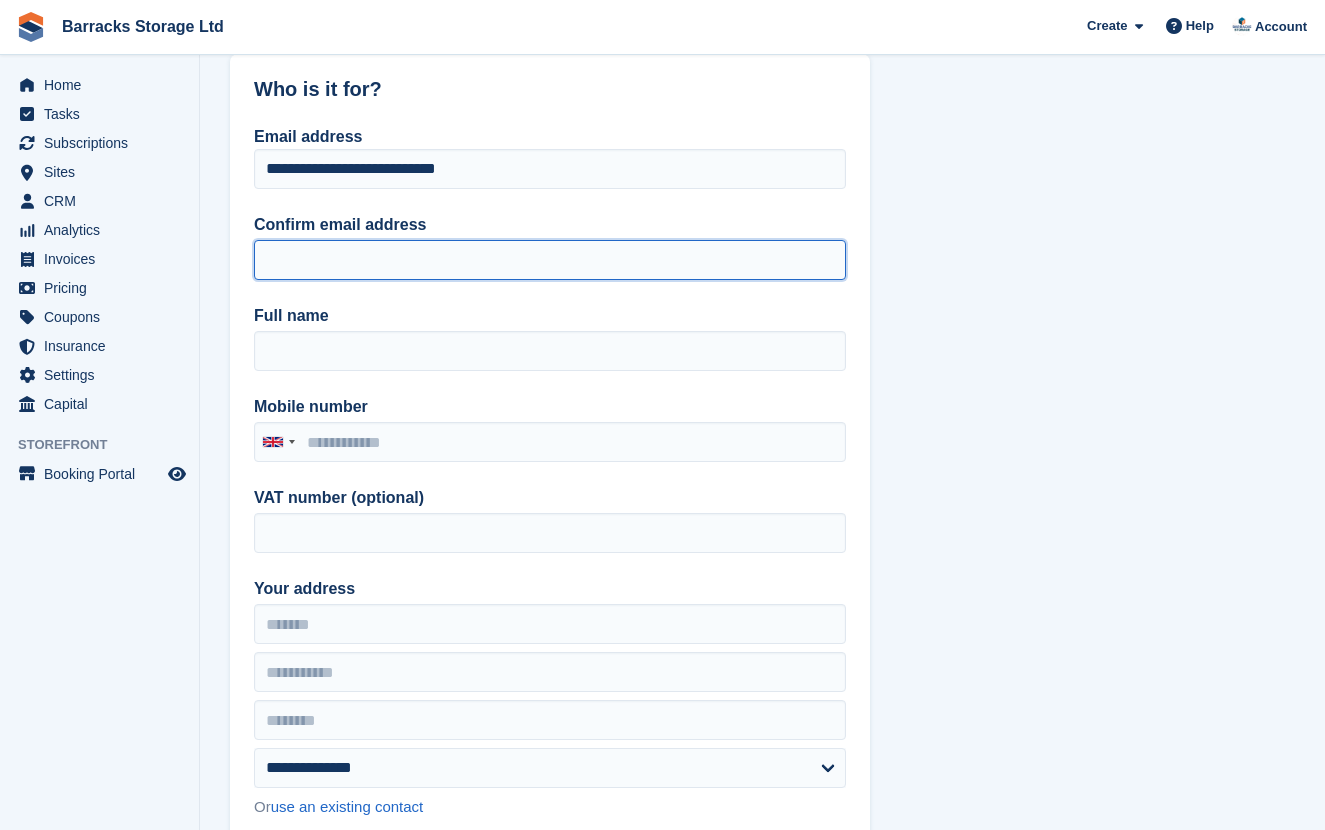 drag, startPoint x: 287, startPoint y: 153, endPoint x: 289, endPoint y: 248, distance: 95.02105 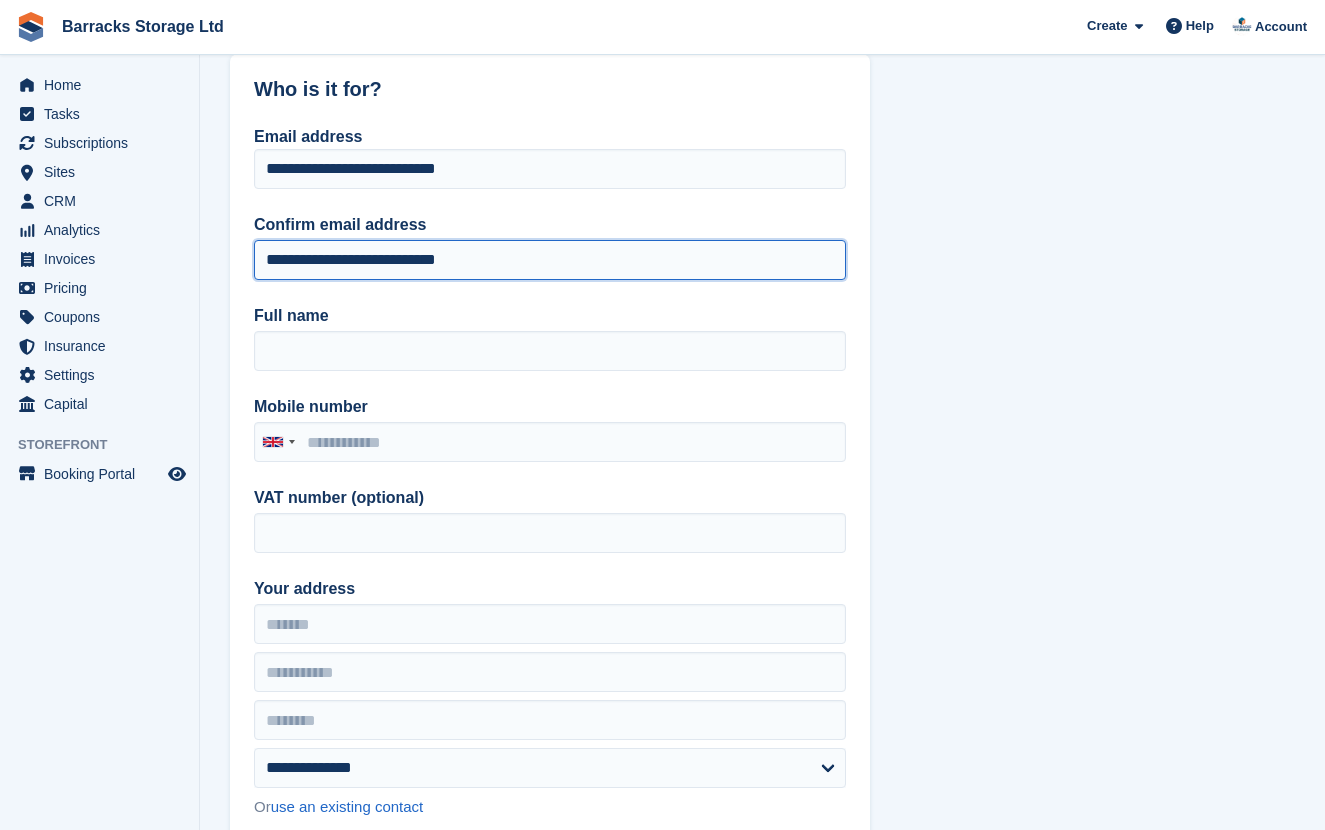 type on "**********" 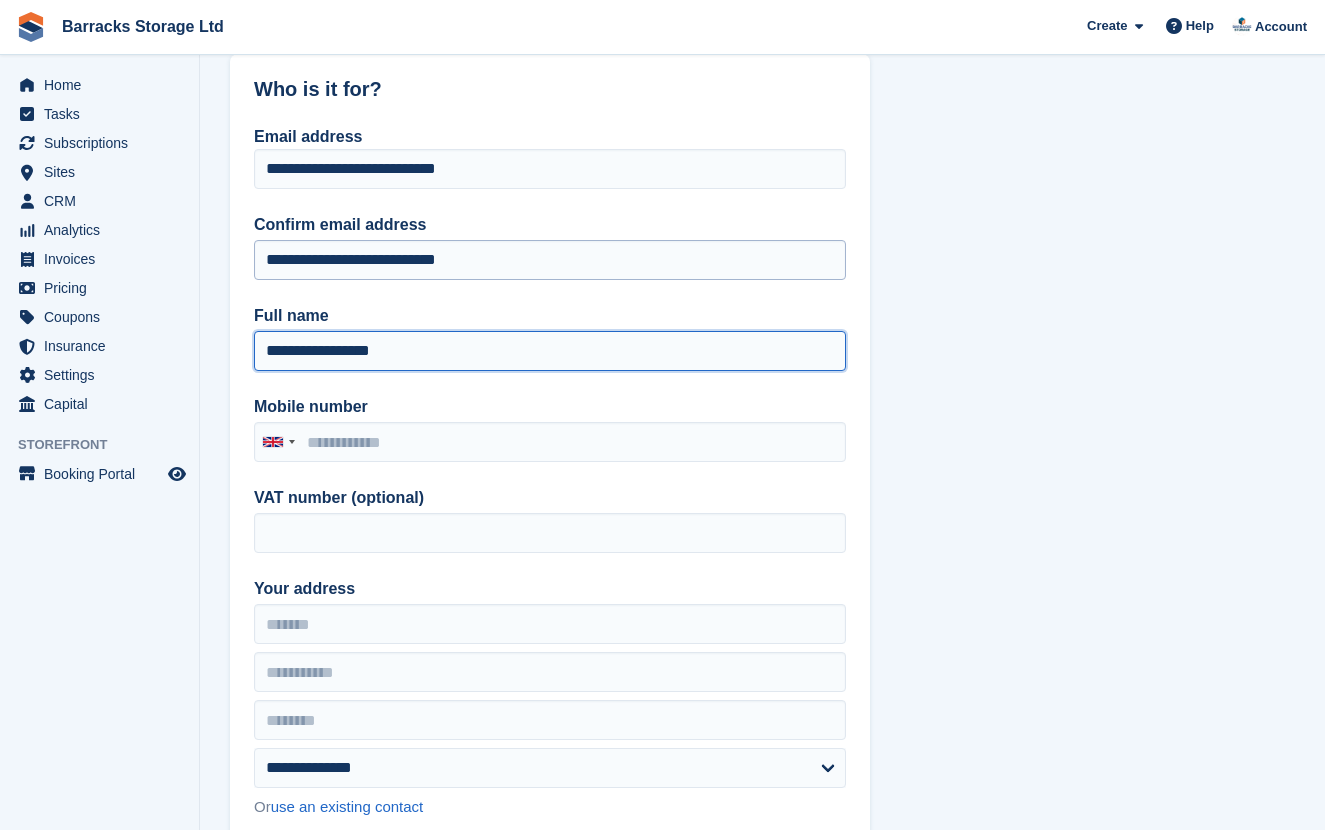 type on "**********" 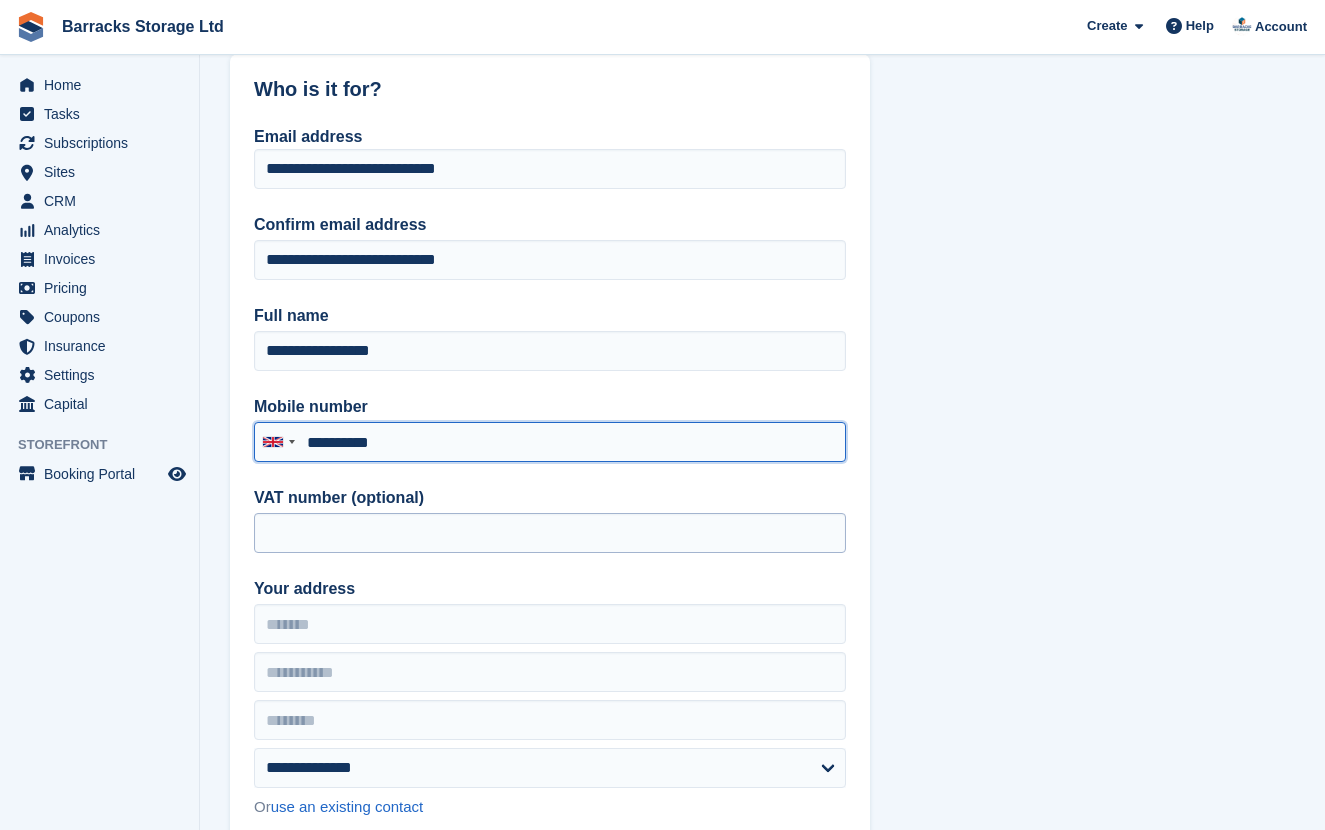 type on "**********" 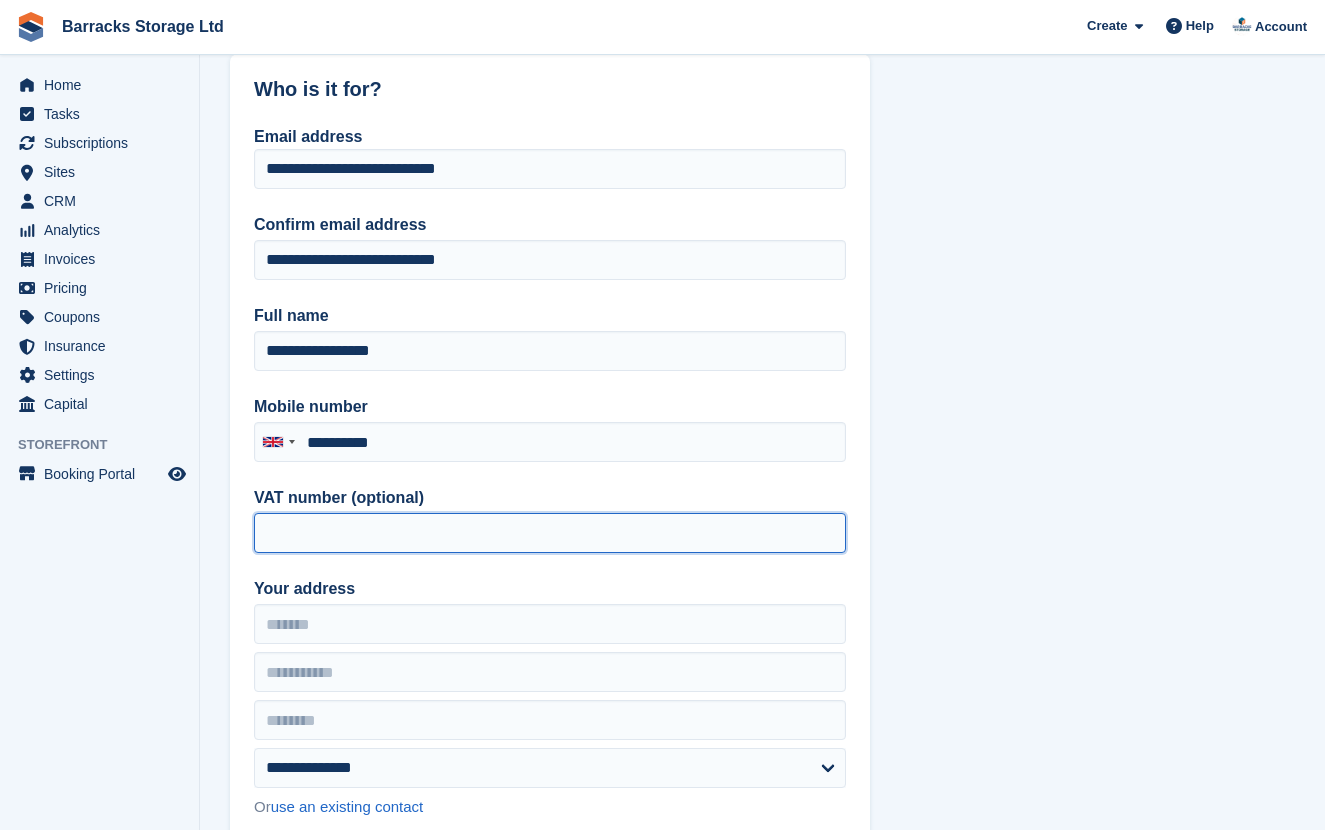 click on "VAT number (optional)" at bounding box center (550, 533) 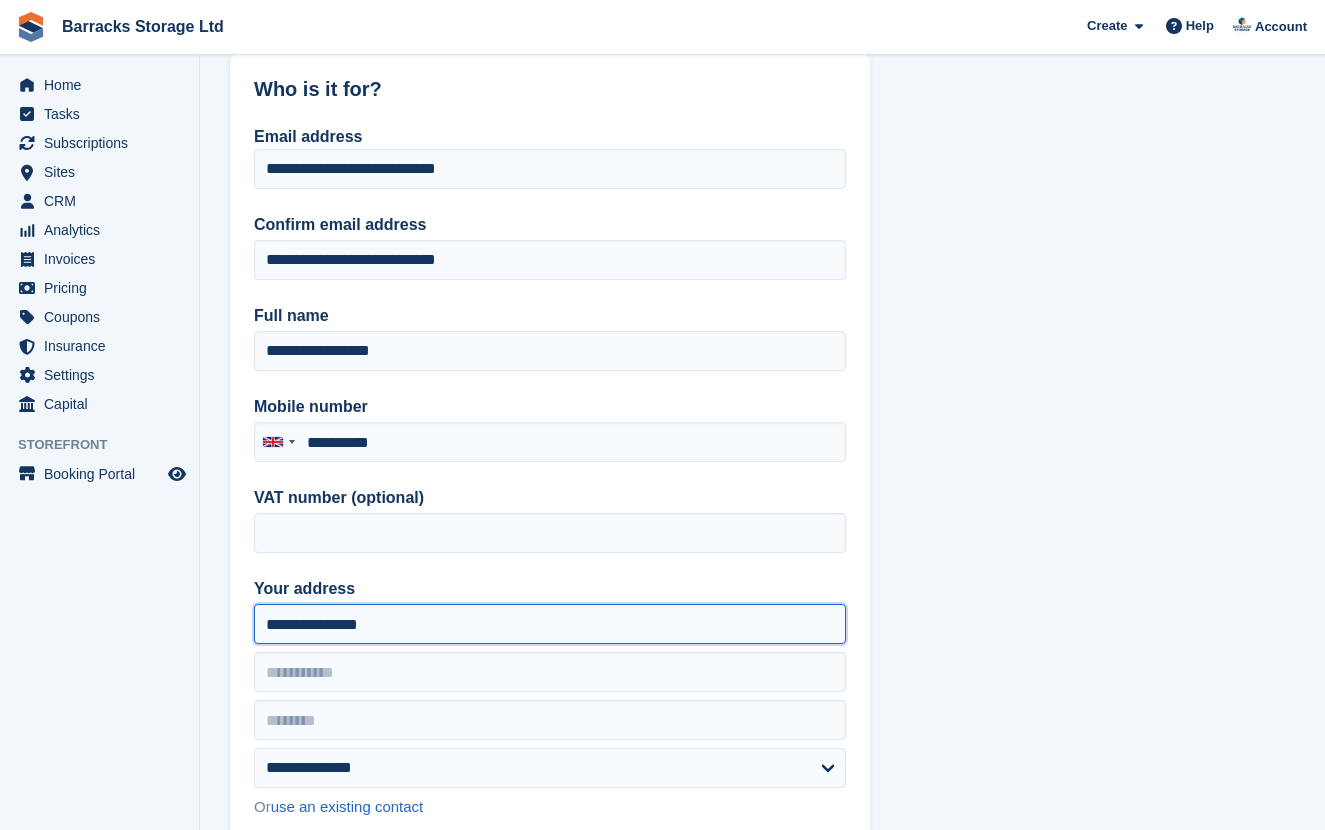 type on "**********" 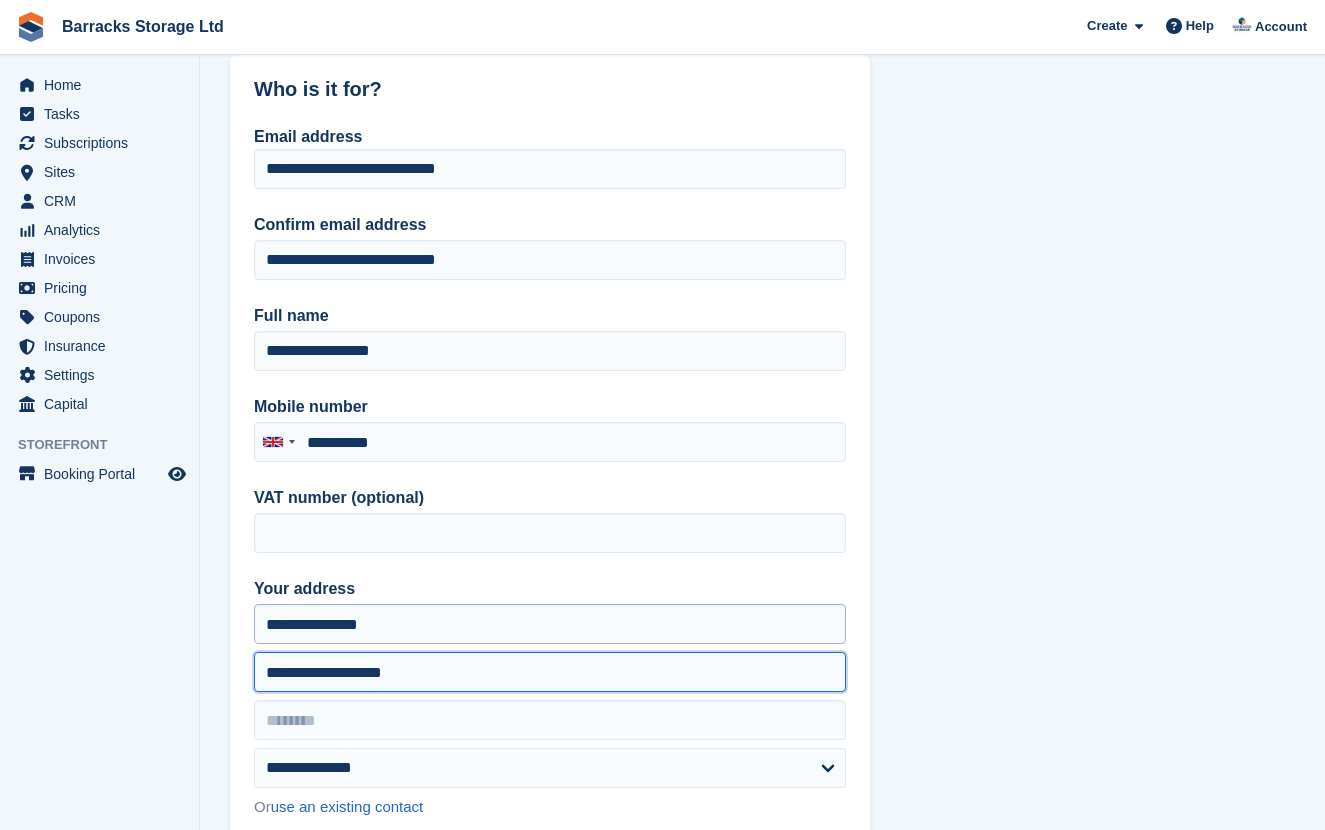 type on "**********" 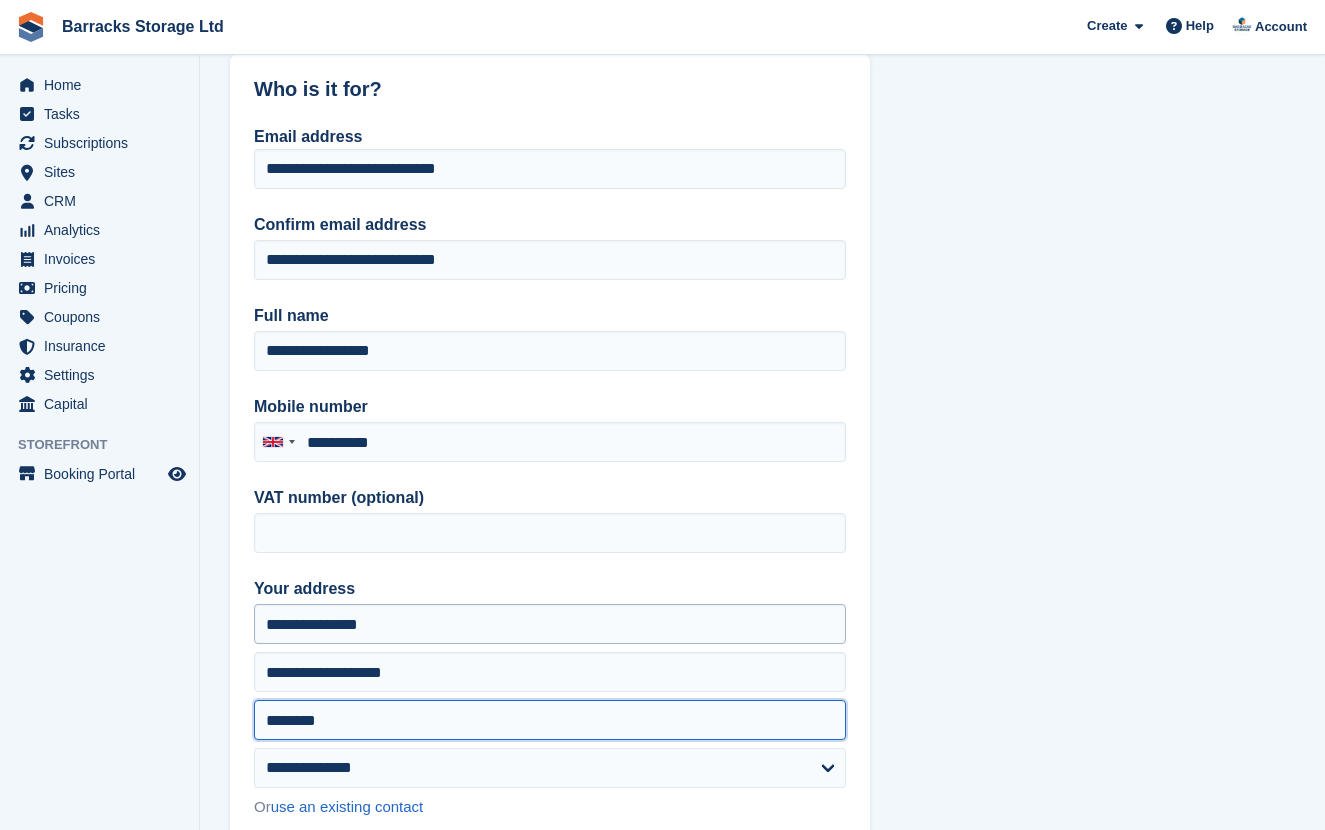 type on "********" 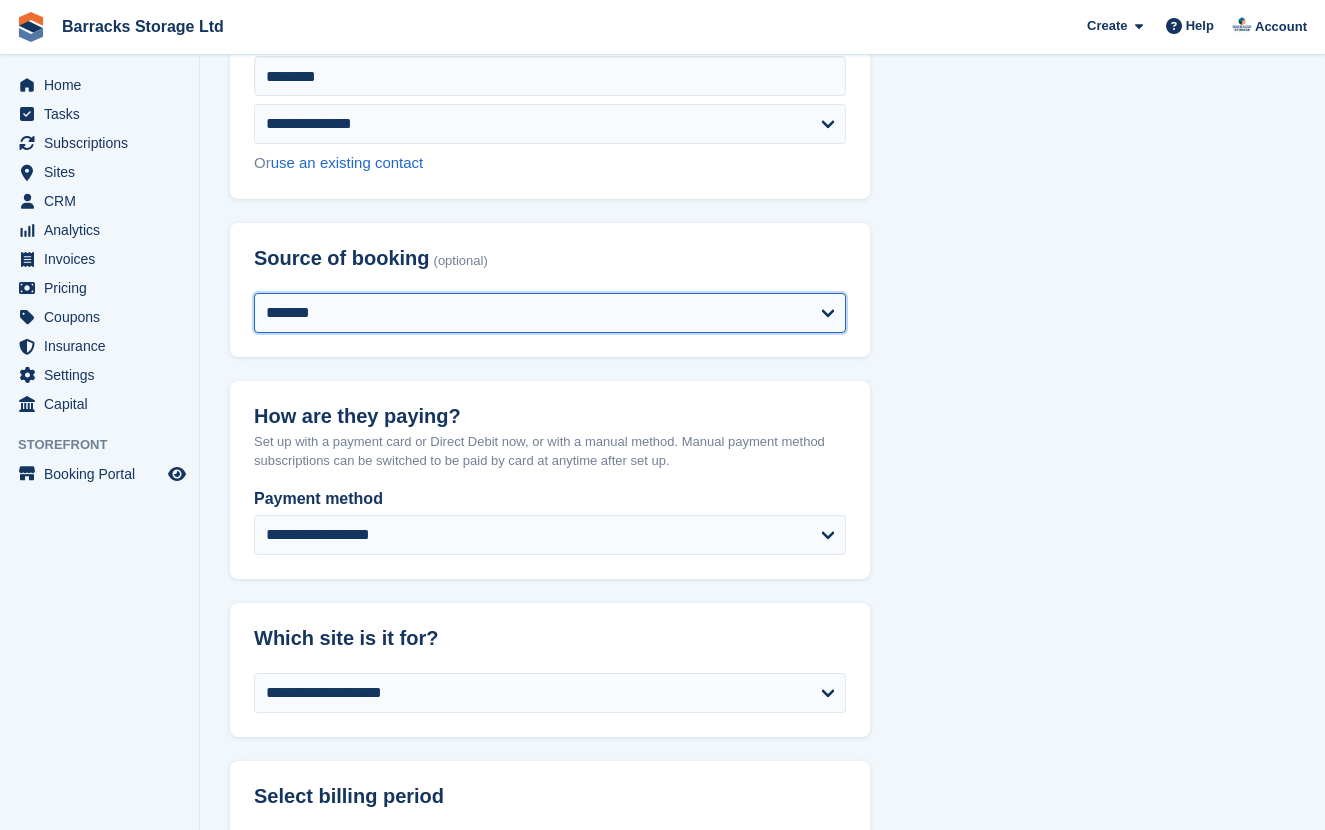 scroll, scrollTop: 931, scrollLeft: 0, axis: vertical 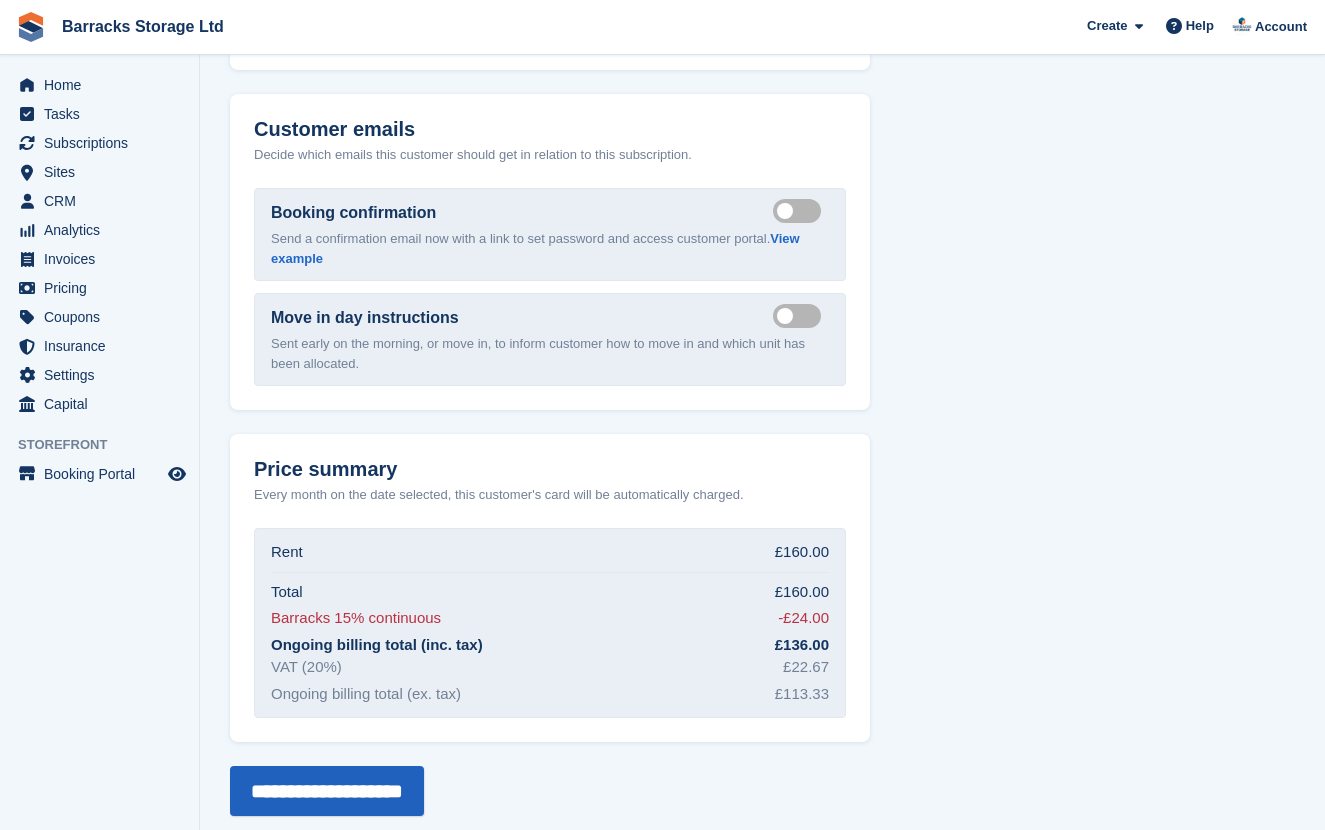 click on "**********" at bounding box center [327, 791] 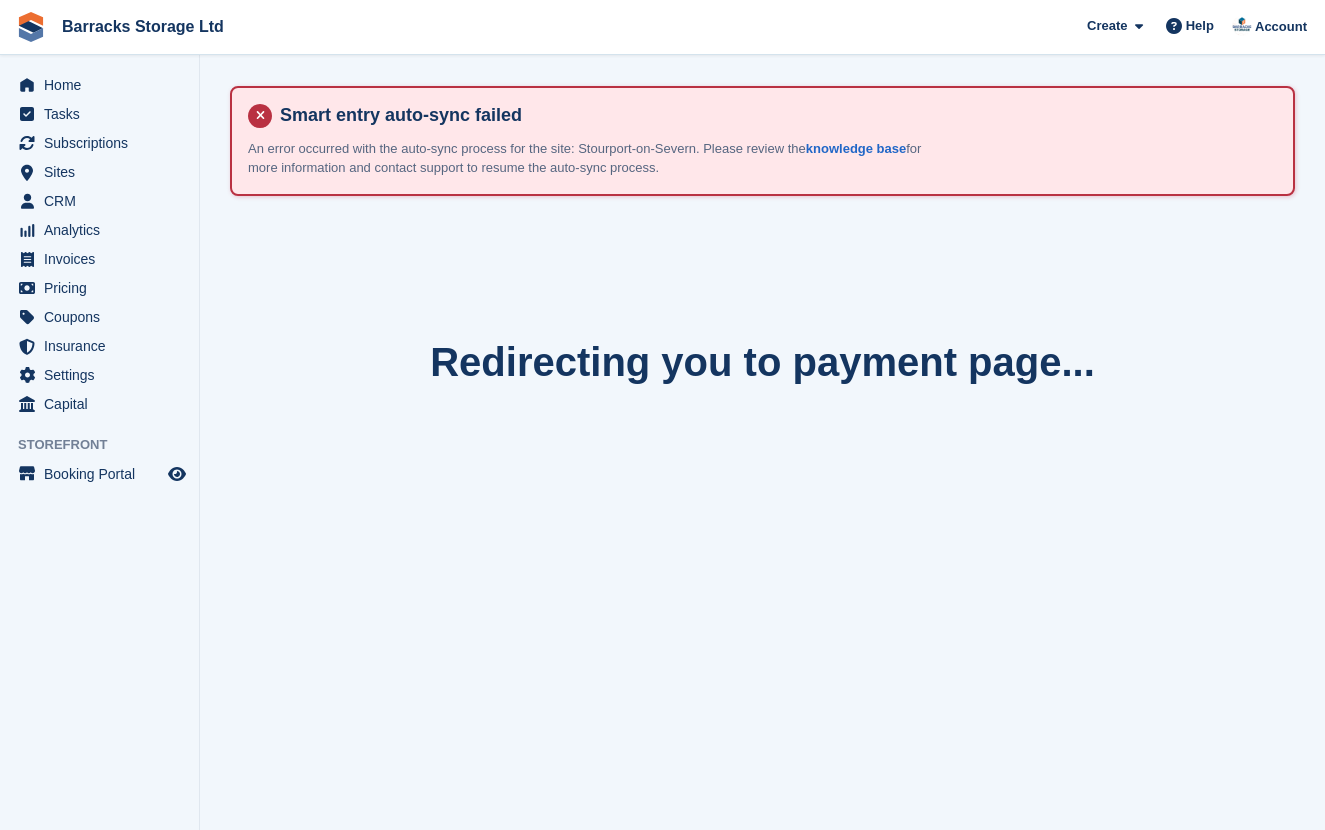 scroll, scrollTop: 0, scrollLeft: 0, axis: both 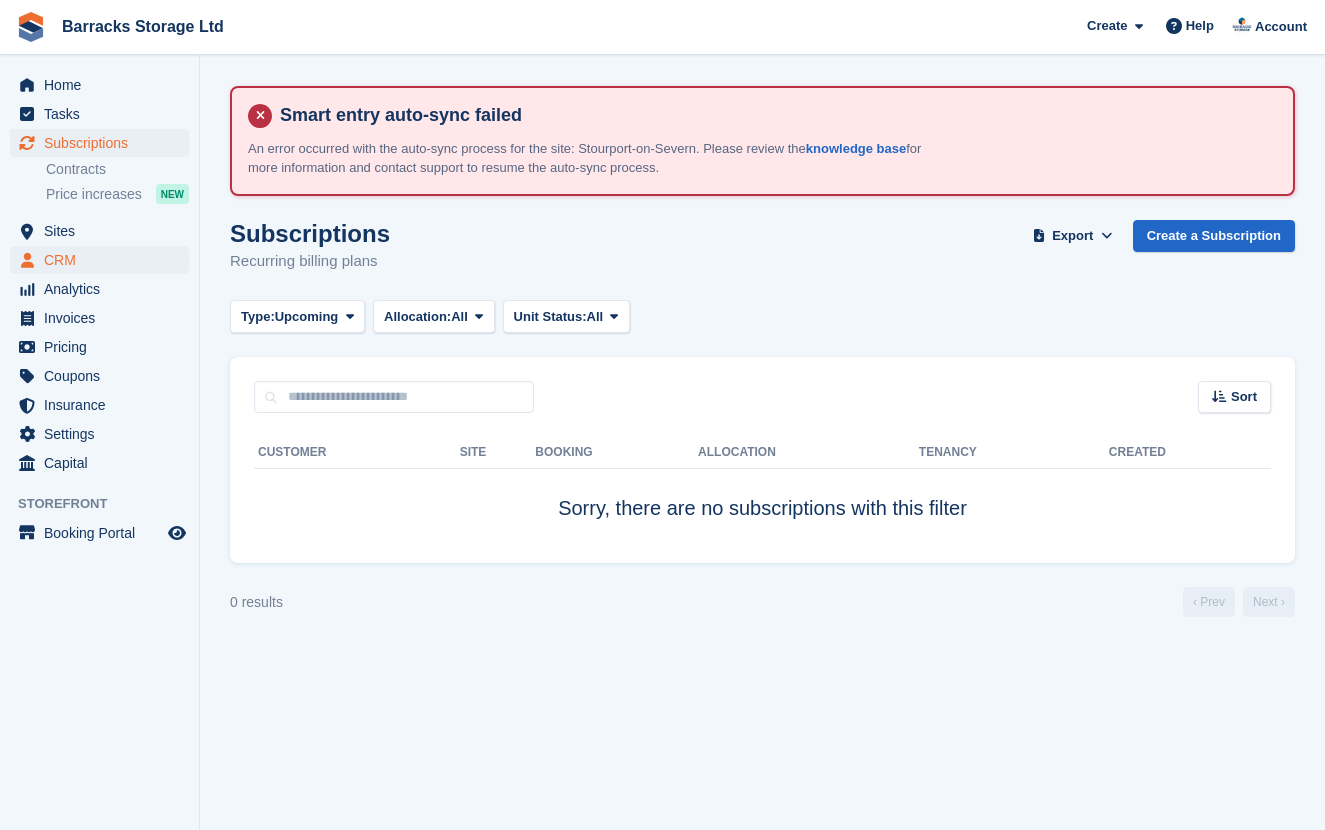 click on "CRM" at bounding box center (104, 260) 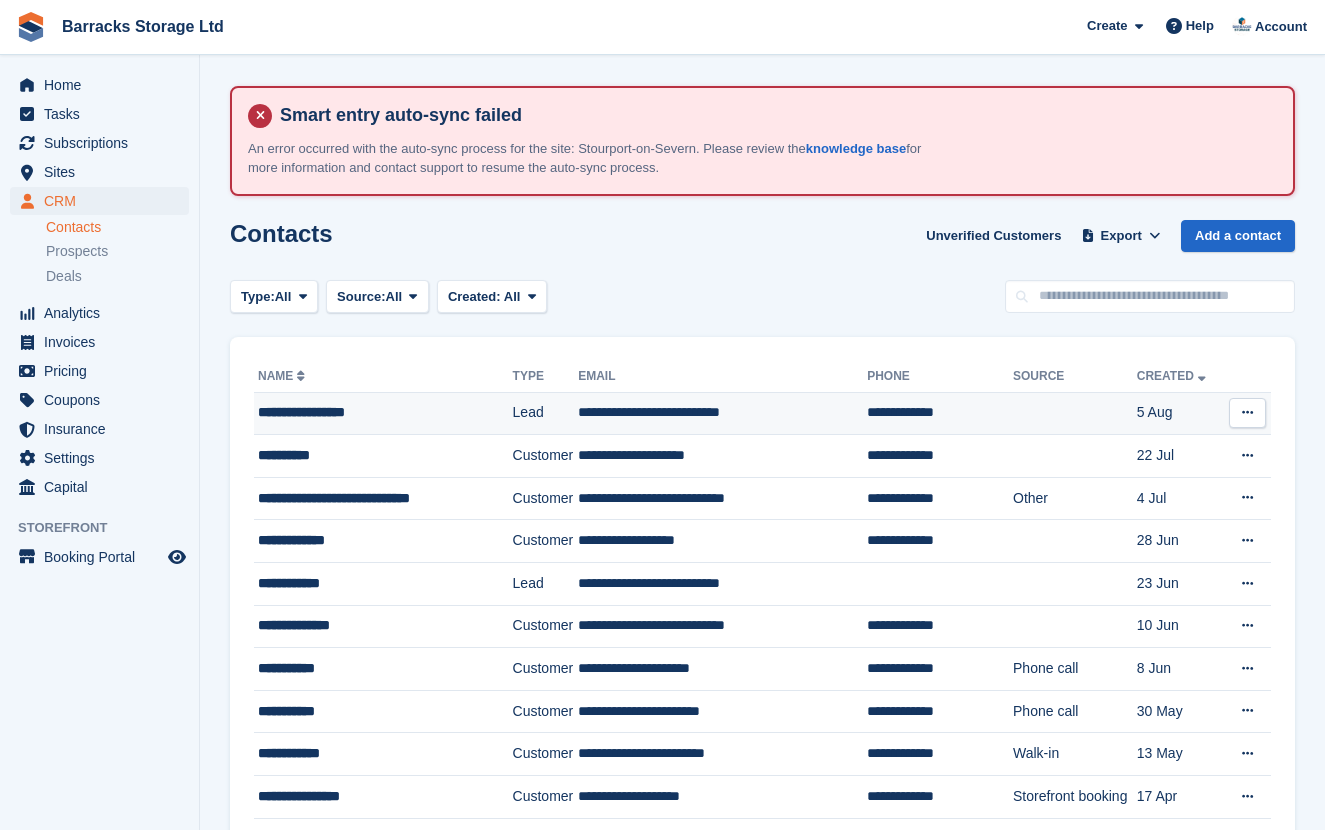 click on "**********" at bounding box center [375, 412] 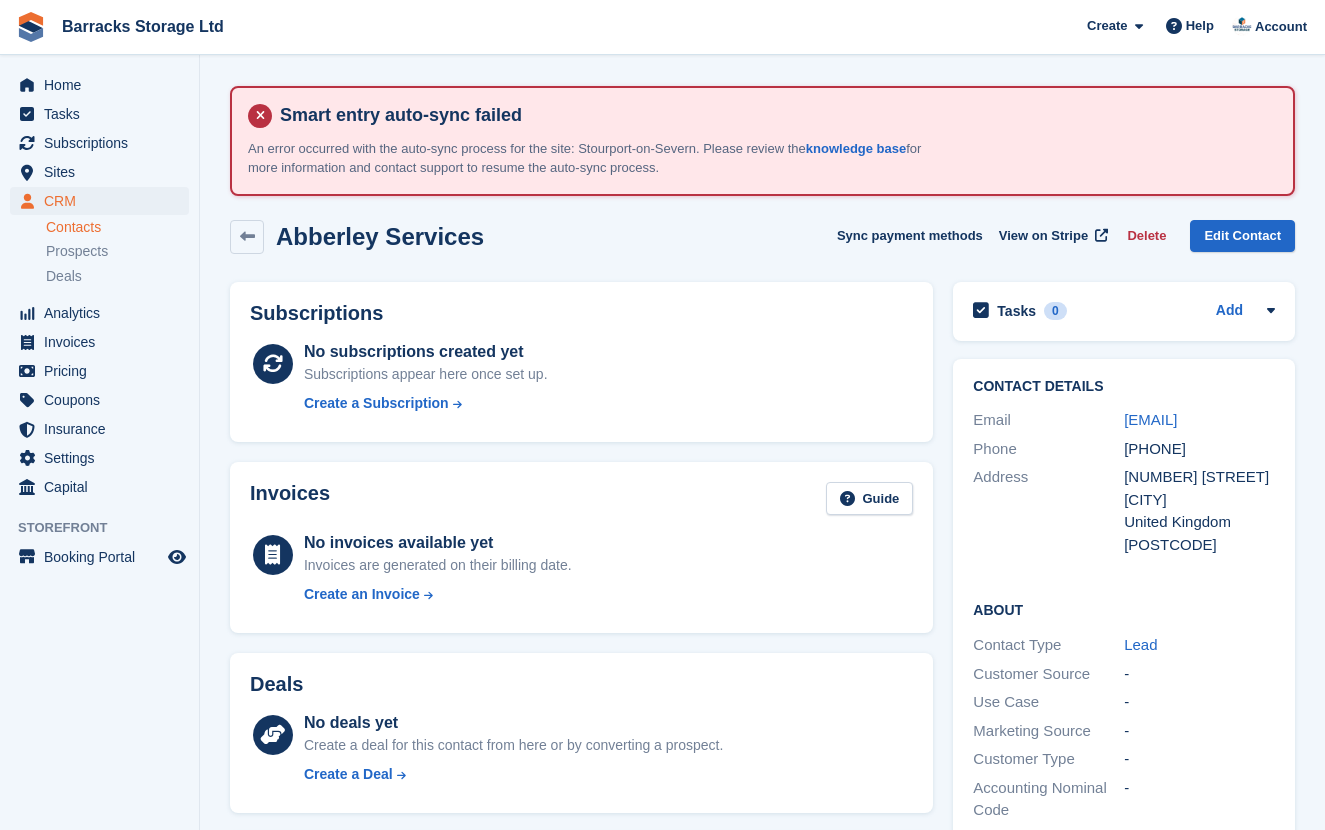 scroll, scrollTop: 0, scrollLeft: 0, axis: both 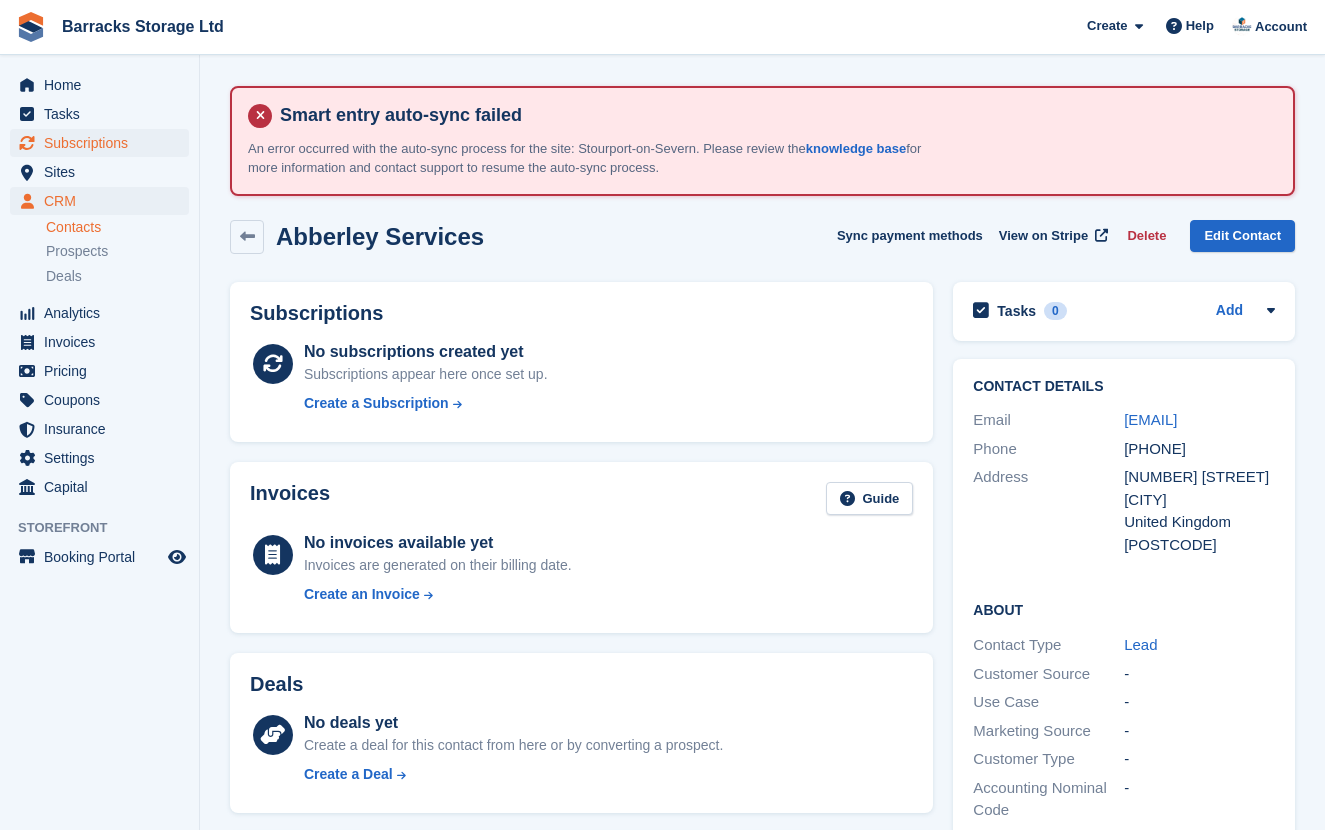 click on "Subscriptions" at bounding box center [104, 143] 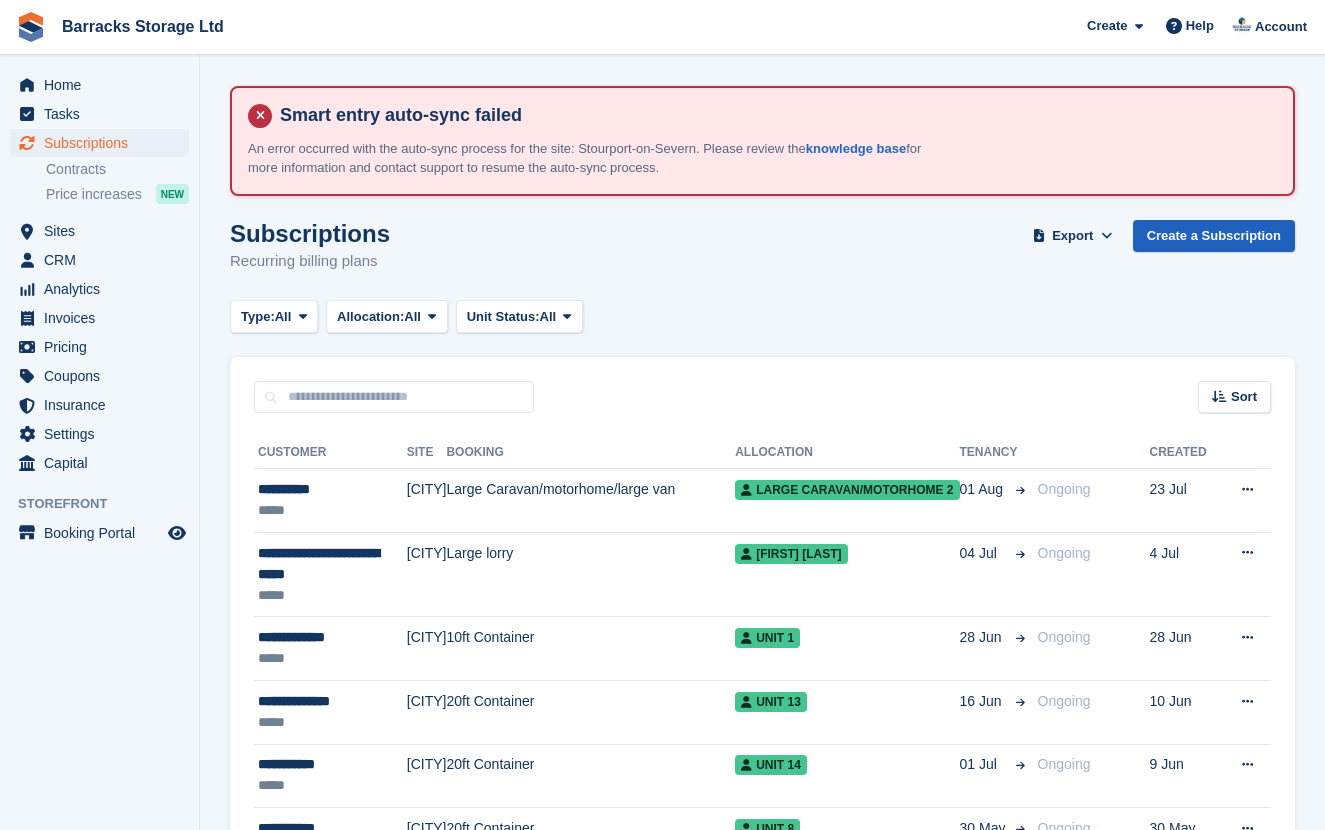 click on "Create a Subscription" at bounding box center [1214, 236] 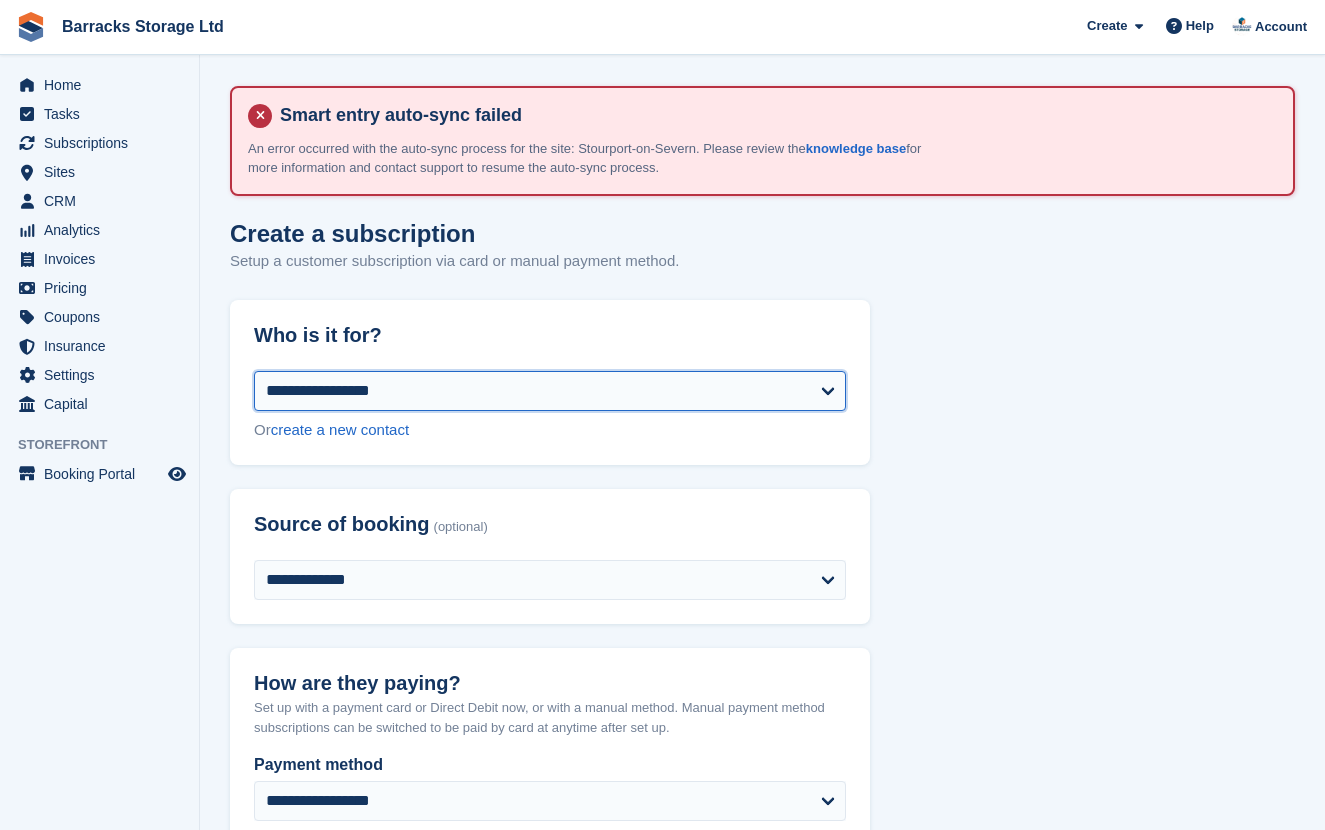 select on "******" 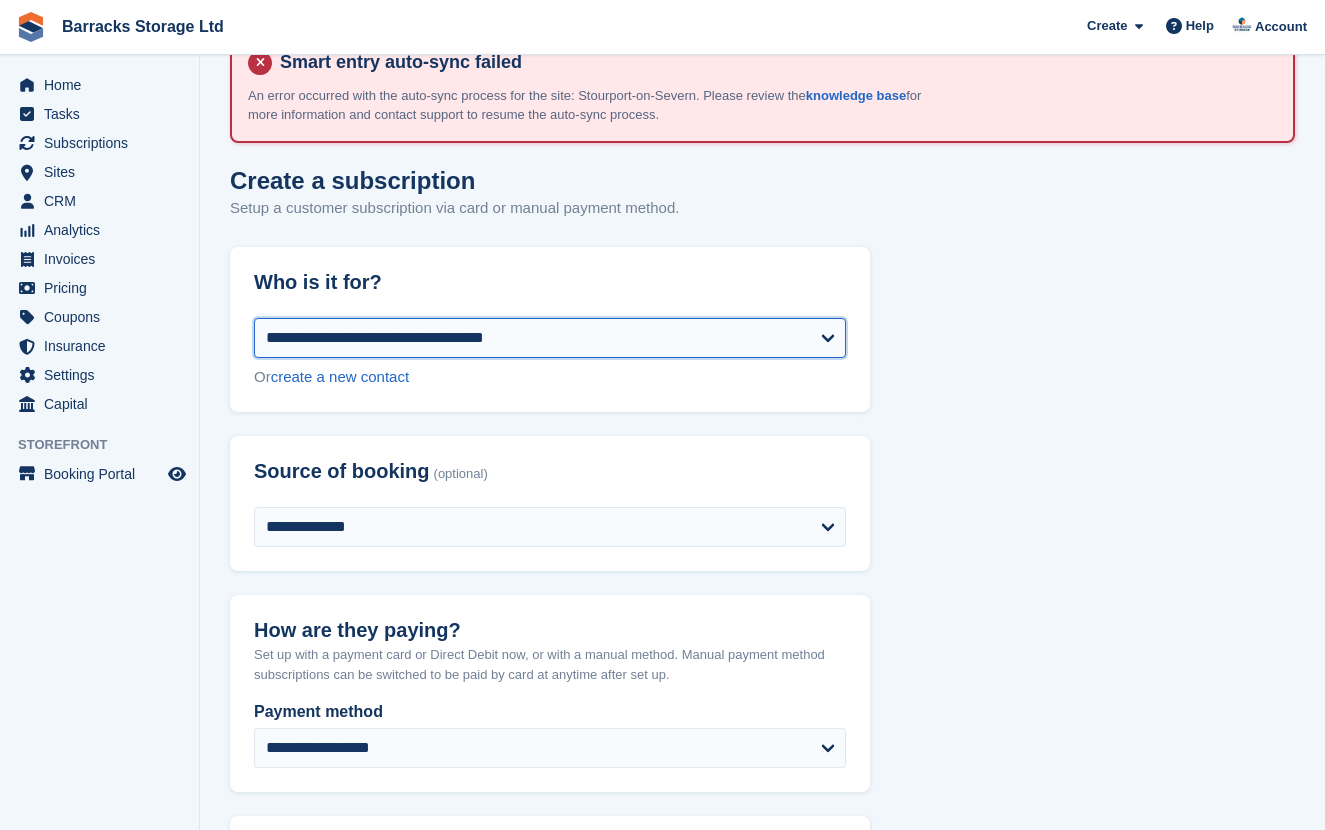select on "**********" 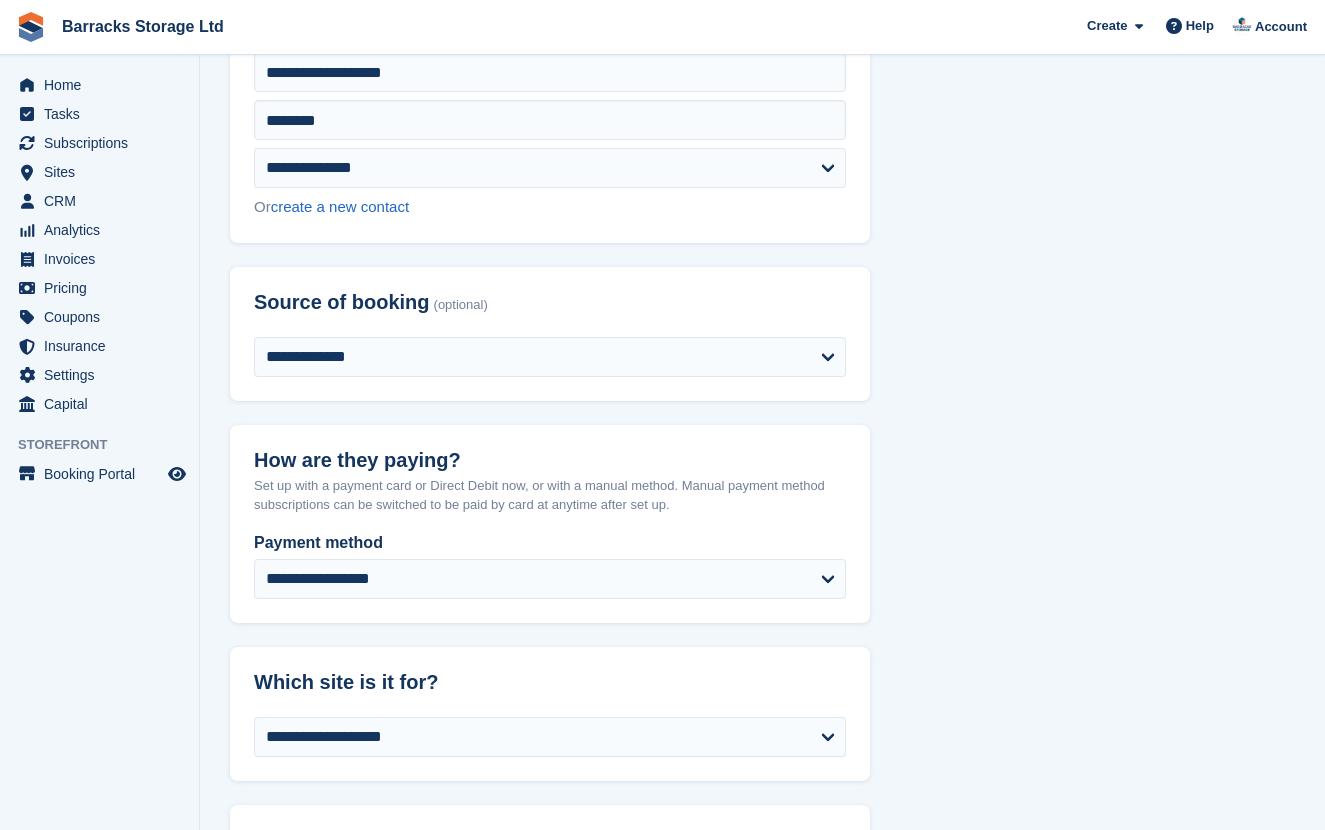 scroll, scrollTop: 735, scrollLeft: 0, axis: vertical 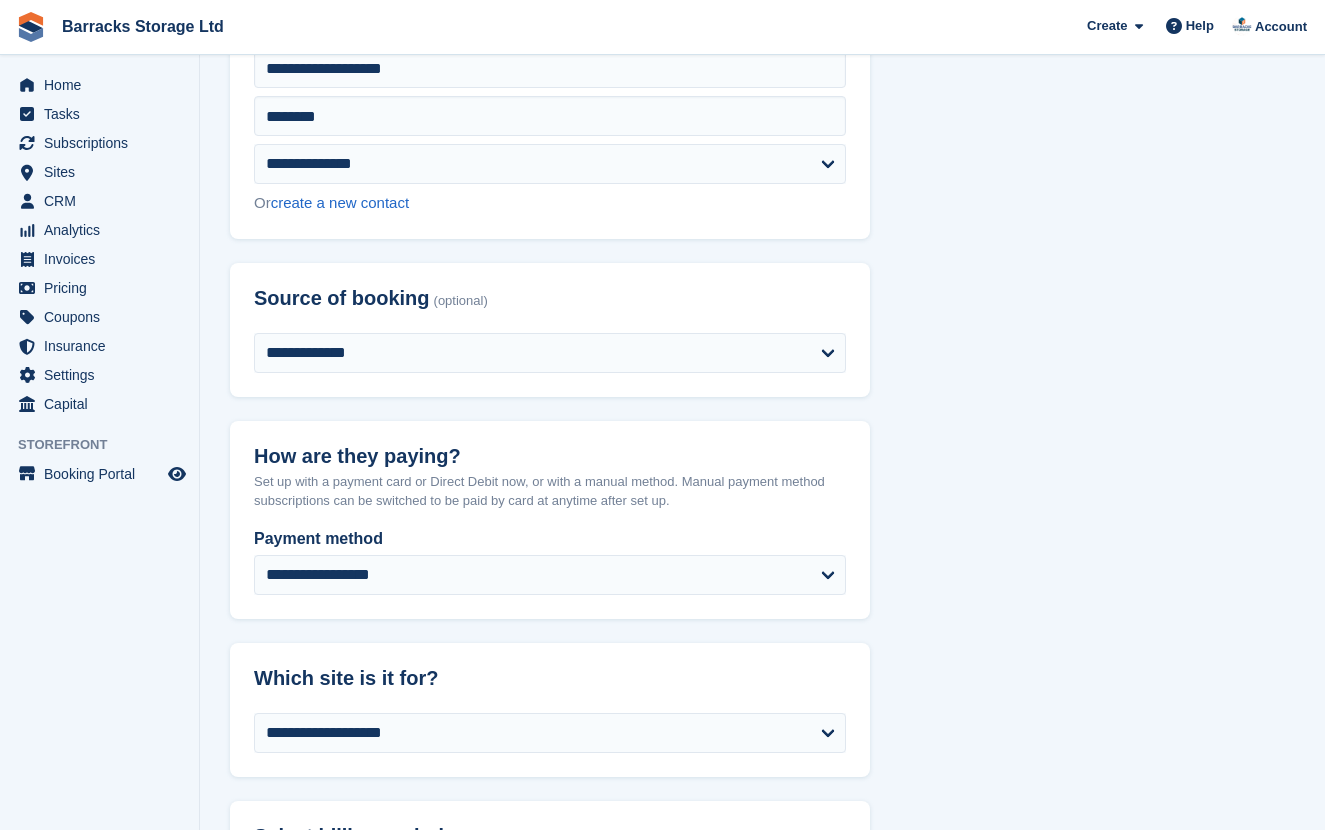 click on "**********" at bounding box center [550, 543] 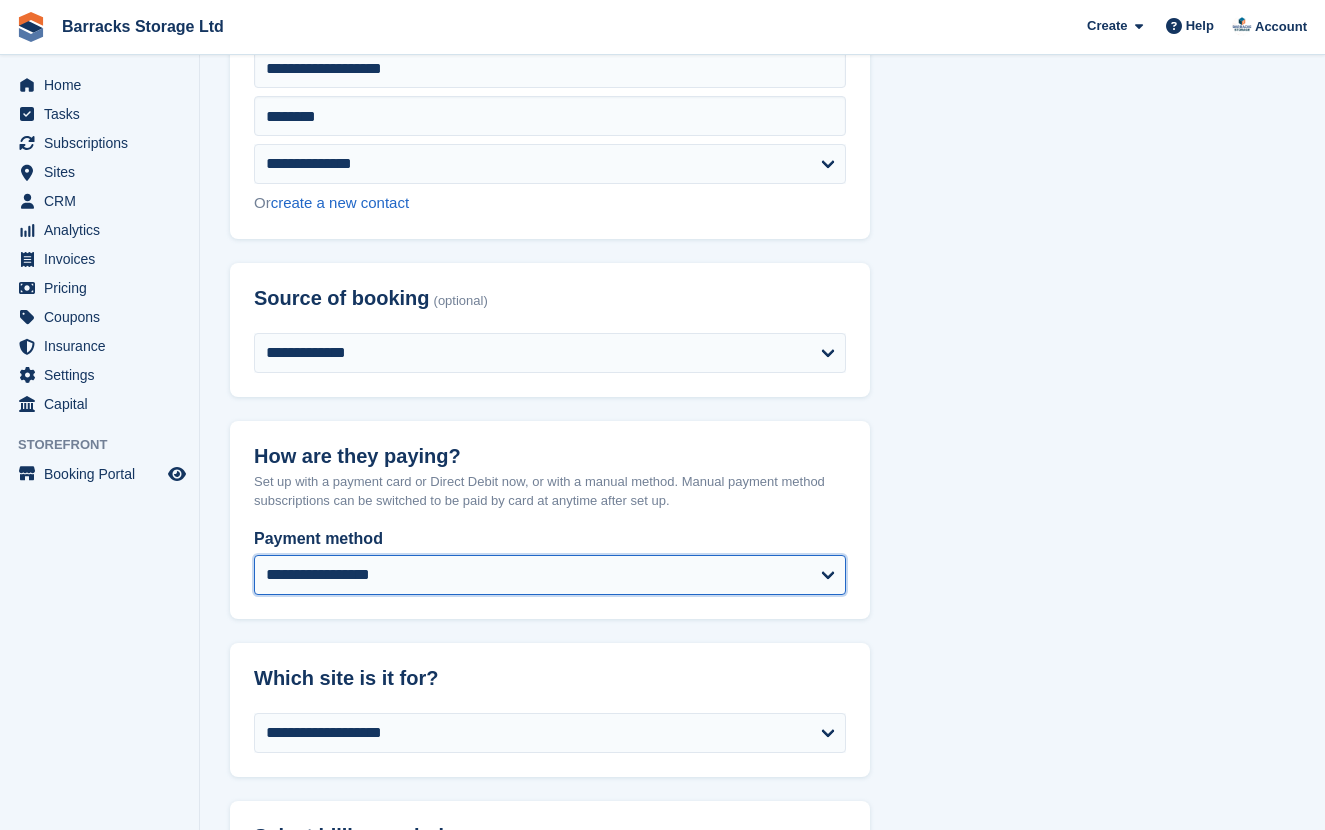 select on "**********" 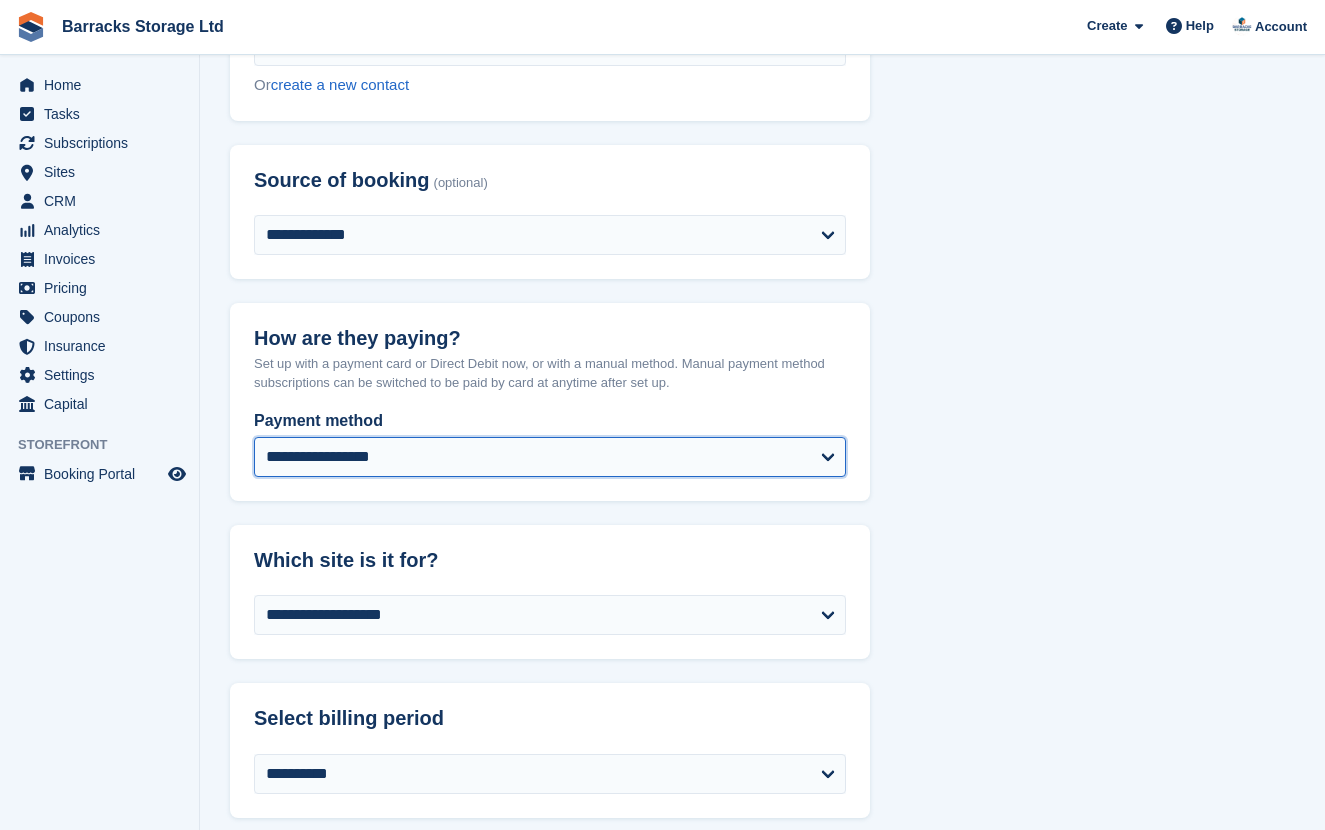 scroll, scrollTop: 857, scrollLeft: 0, axis: vertical 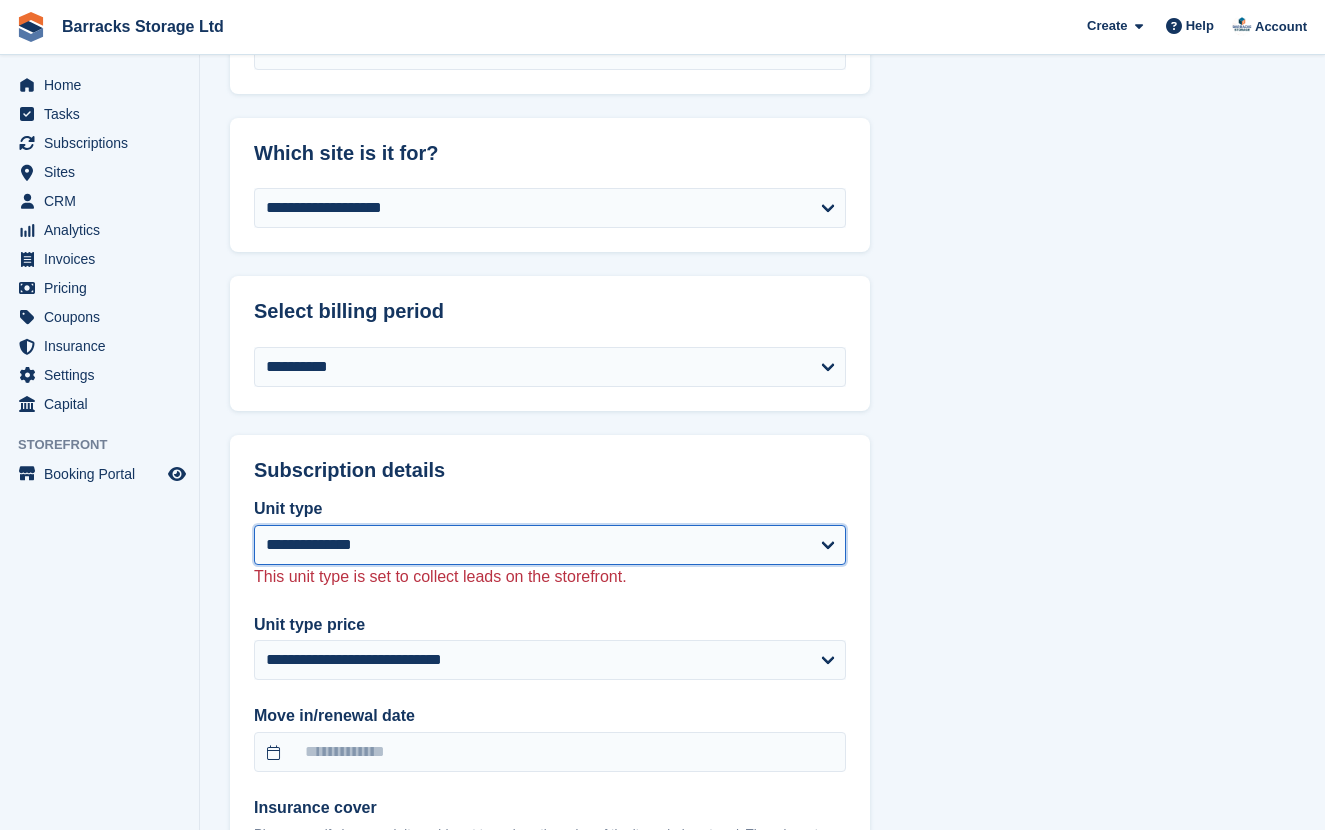 select on "*****" 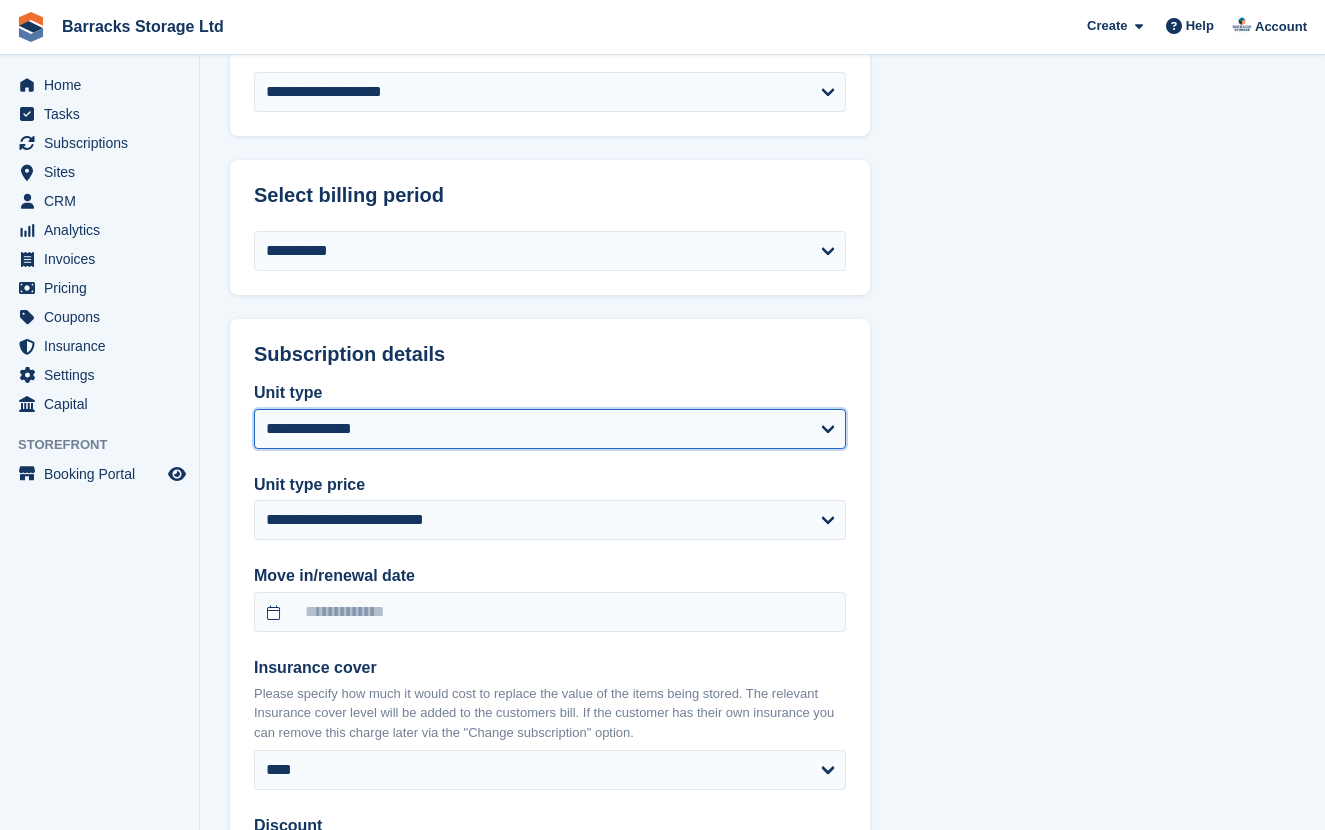 scroll, scrollTop: 1379, scrollLeft: 0, axis: vertical 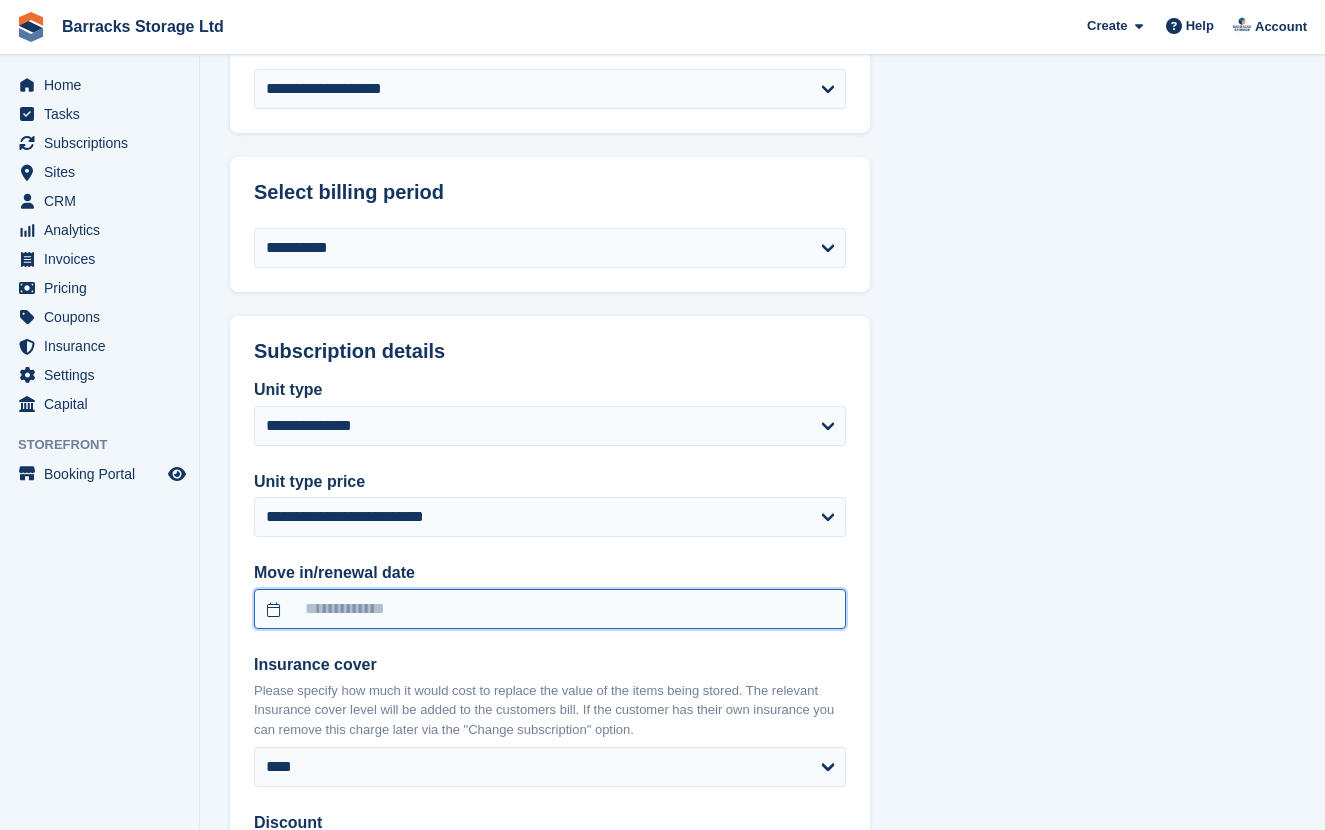 click at bounding box center (550, 609) 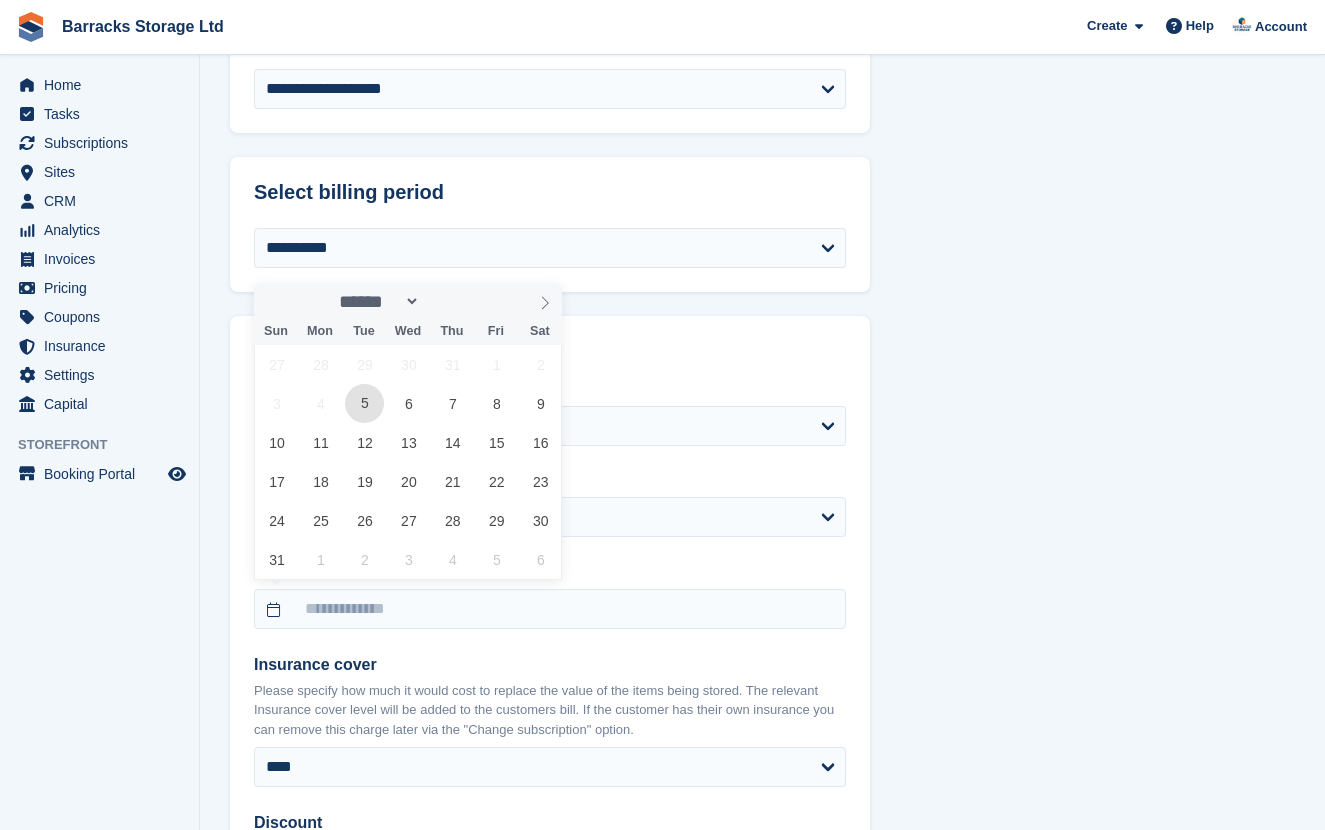 click on "5" at bounding box center [364, 403] 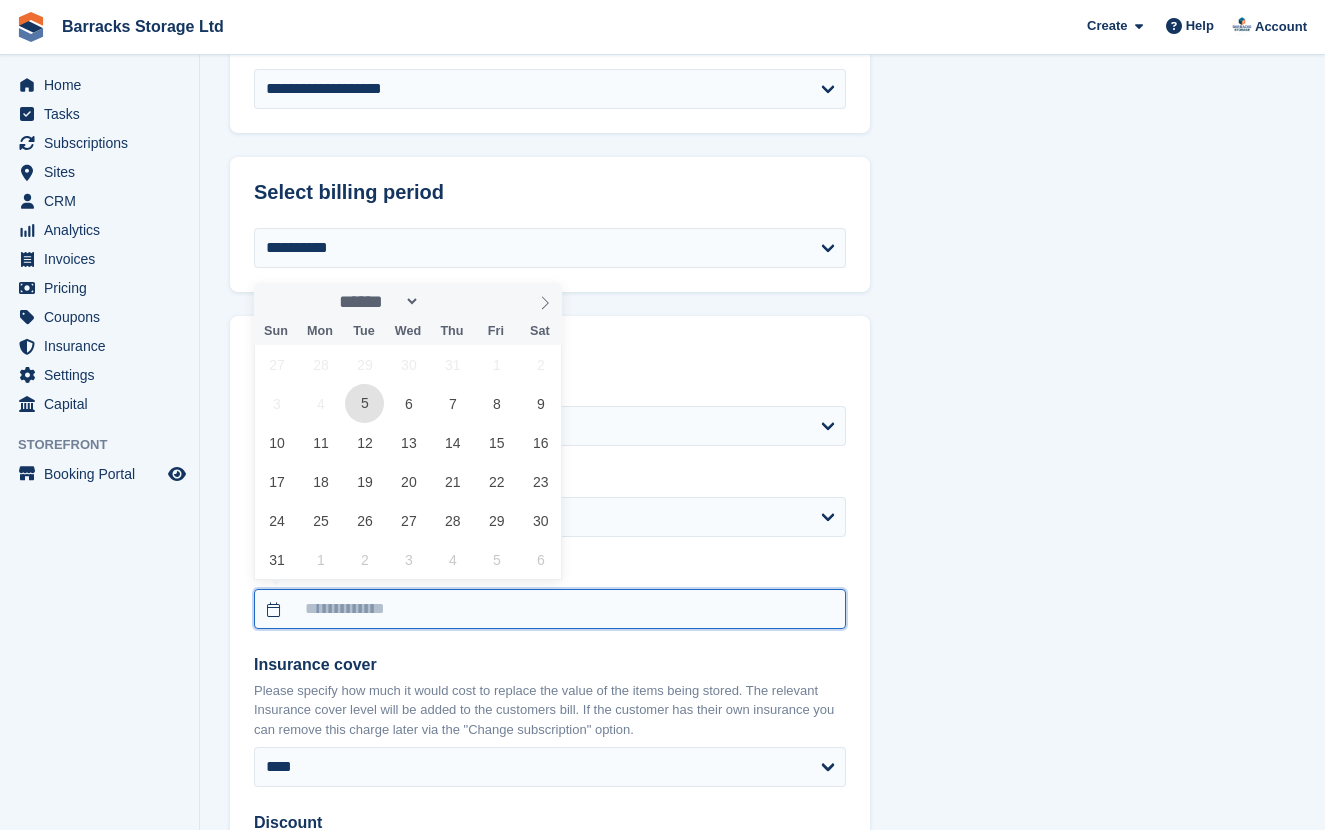 type on "**********" 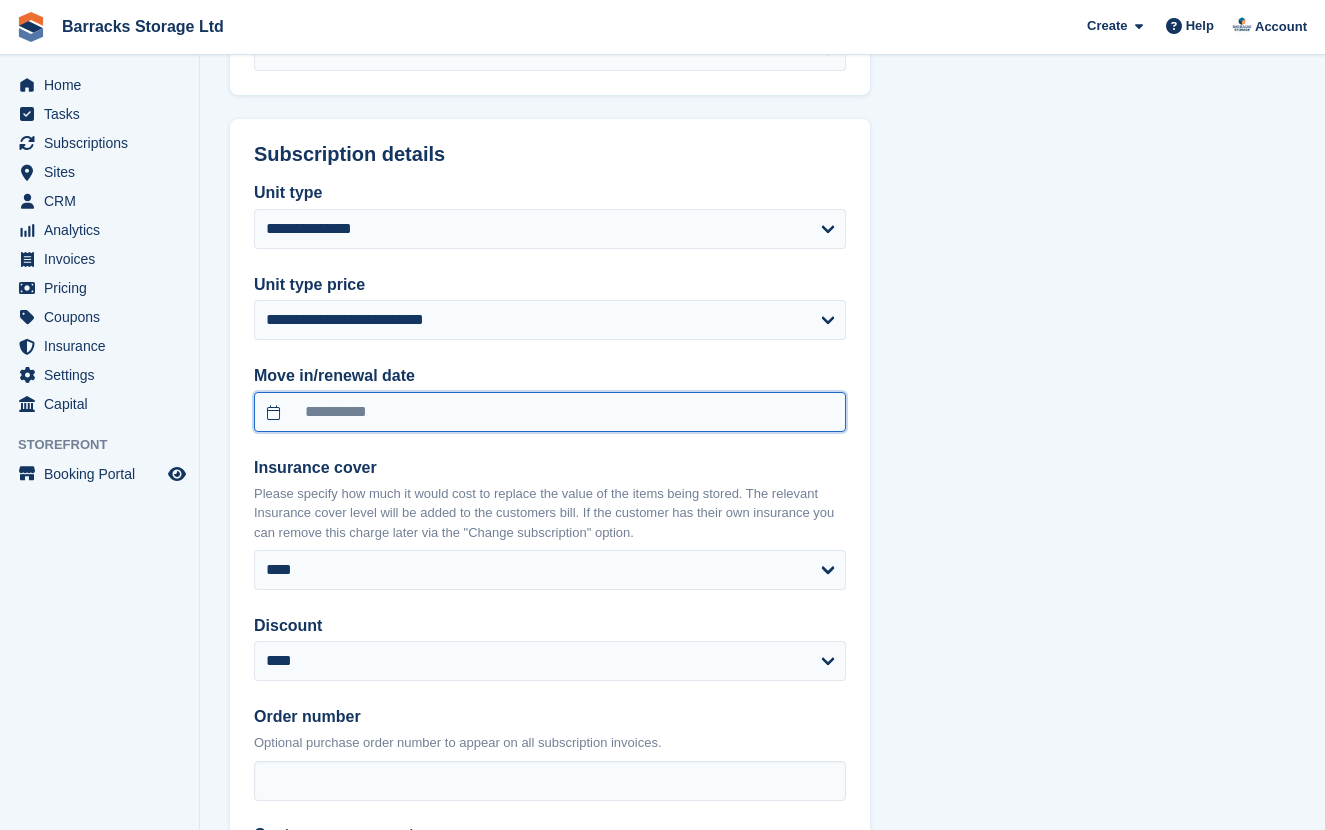 scroll, scrollTop: 1579, scrollLeft: 0, axis: vertical 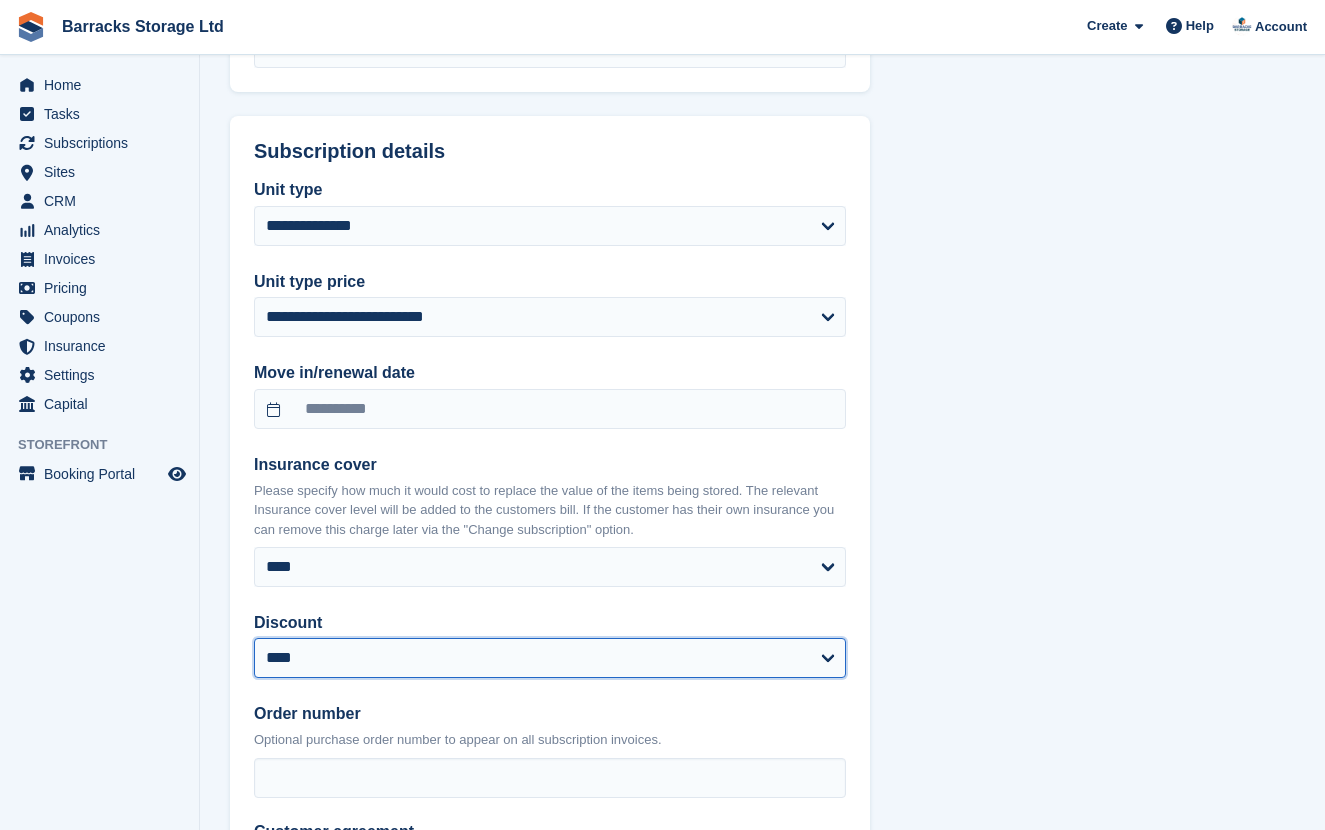 select on "****" 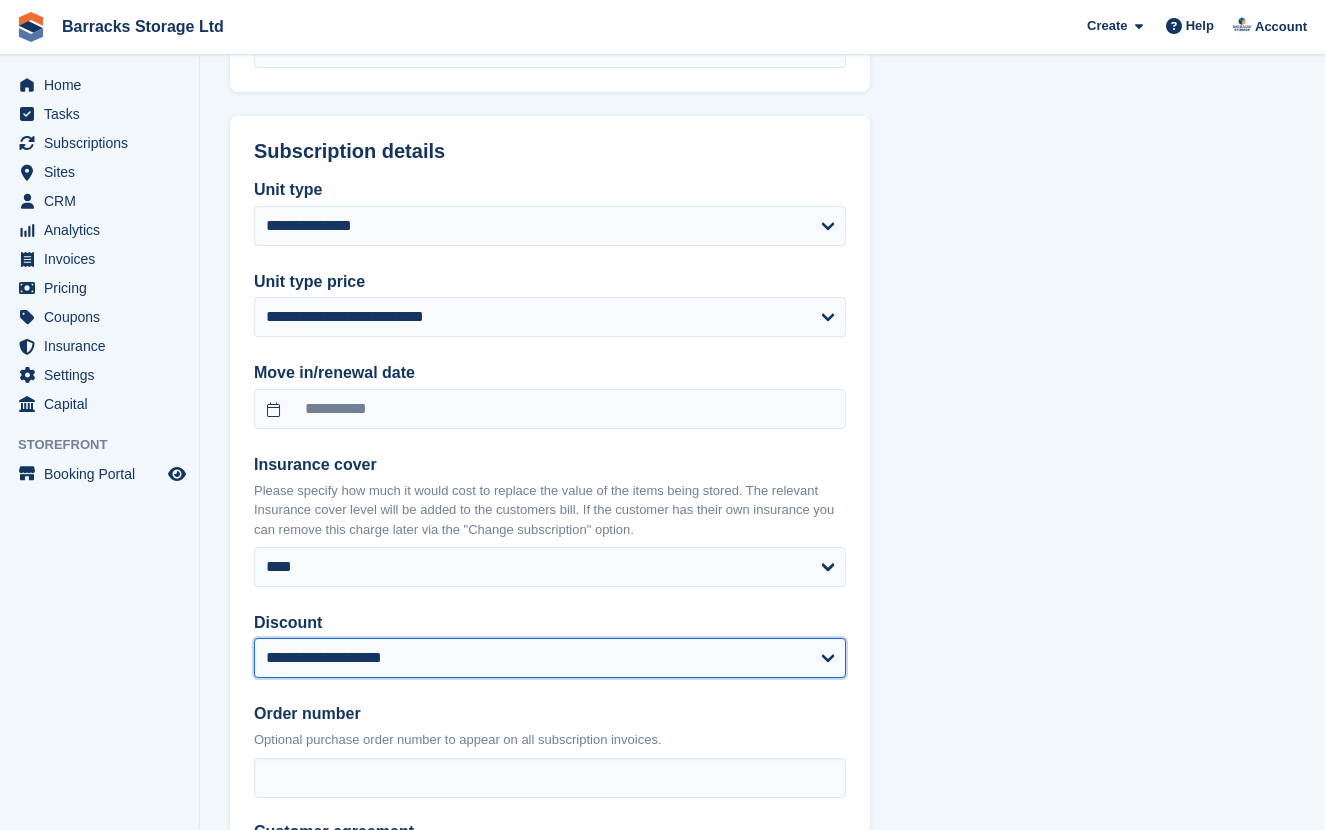 select on "******" 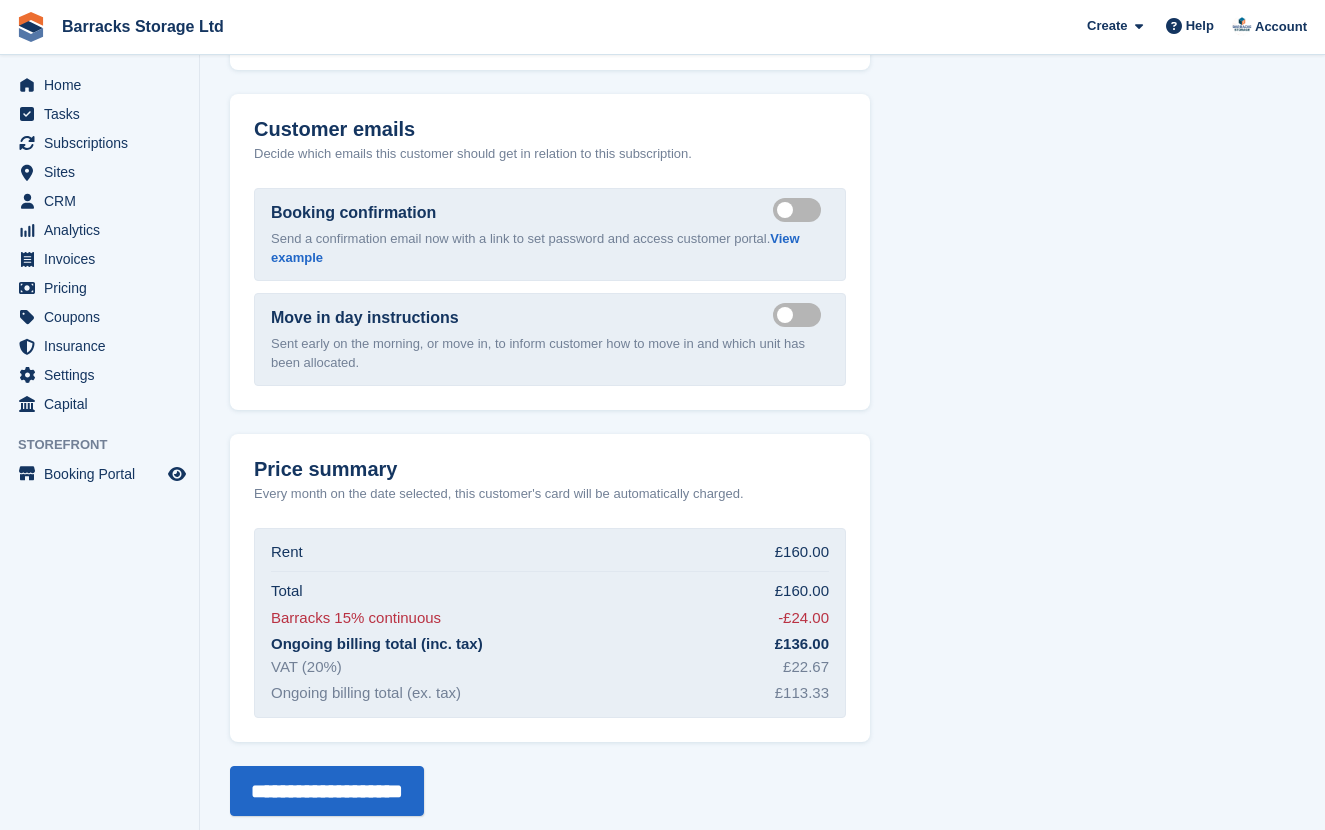 scroll, scrollTop: 2673, scrollLeft: 0, axis: vertical 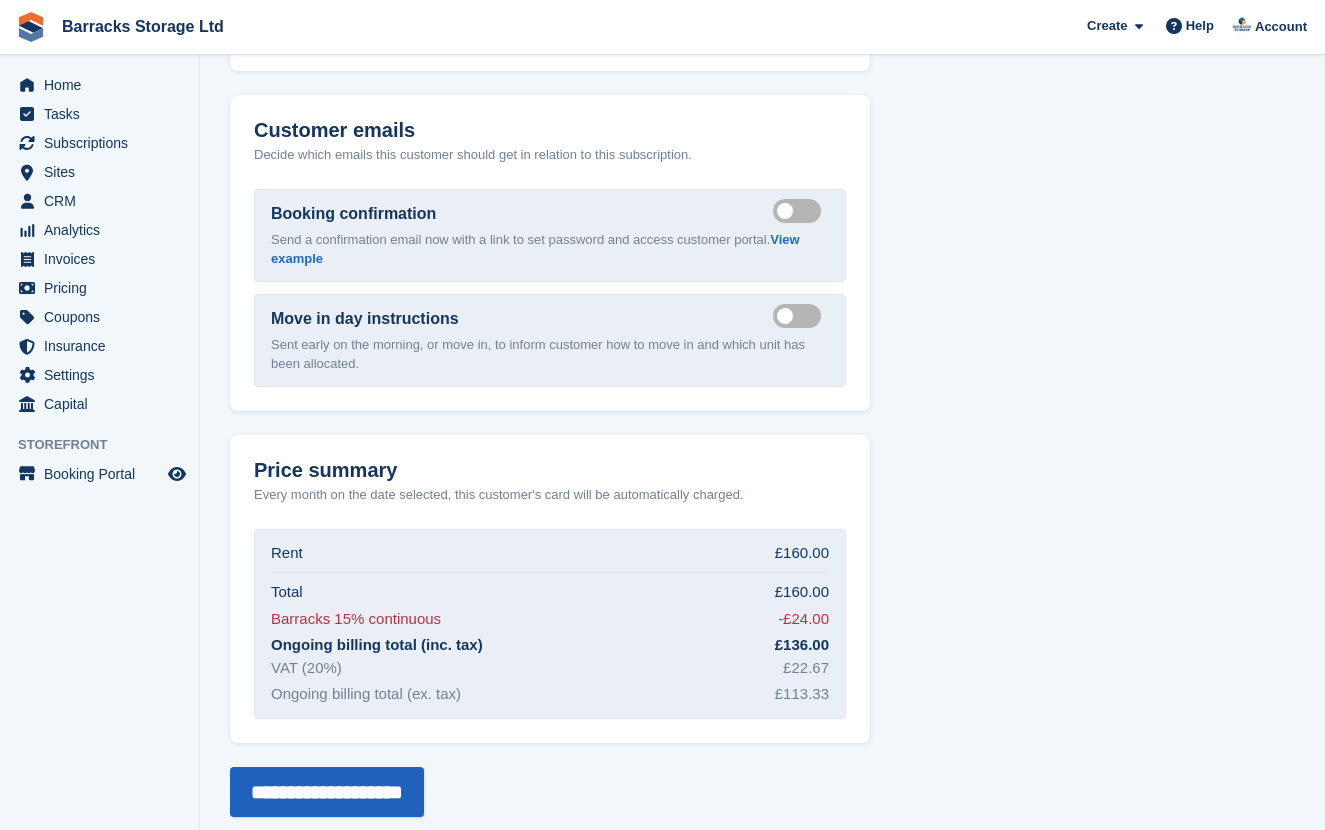click on "**********" at bounding box center [327, 792] 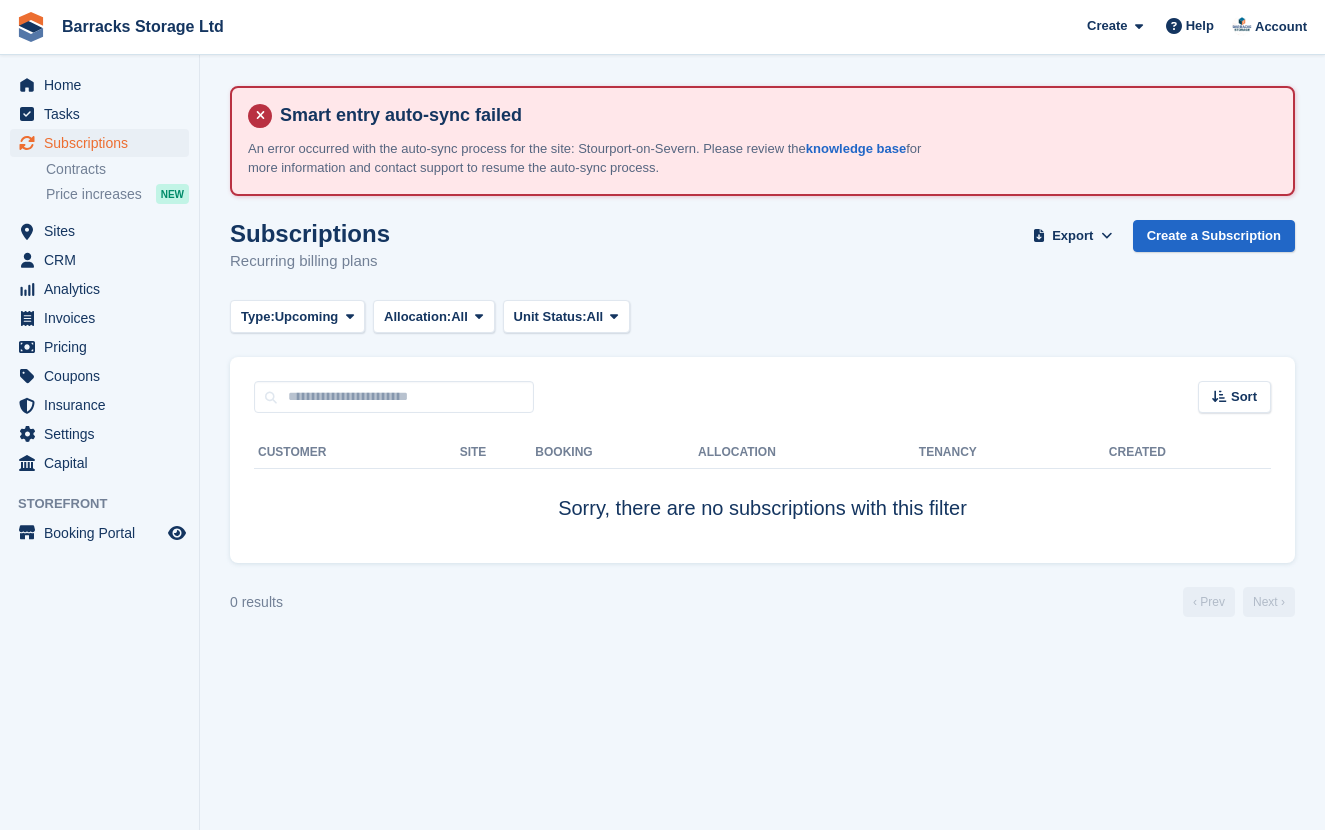 scroll, scrollTop: 0, scrollLeft: 0, axis: both 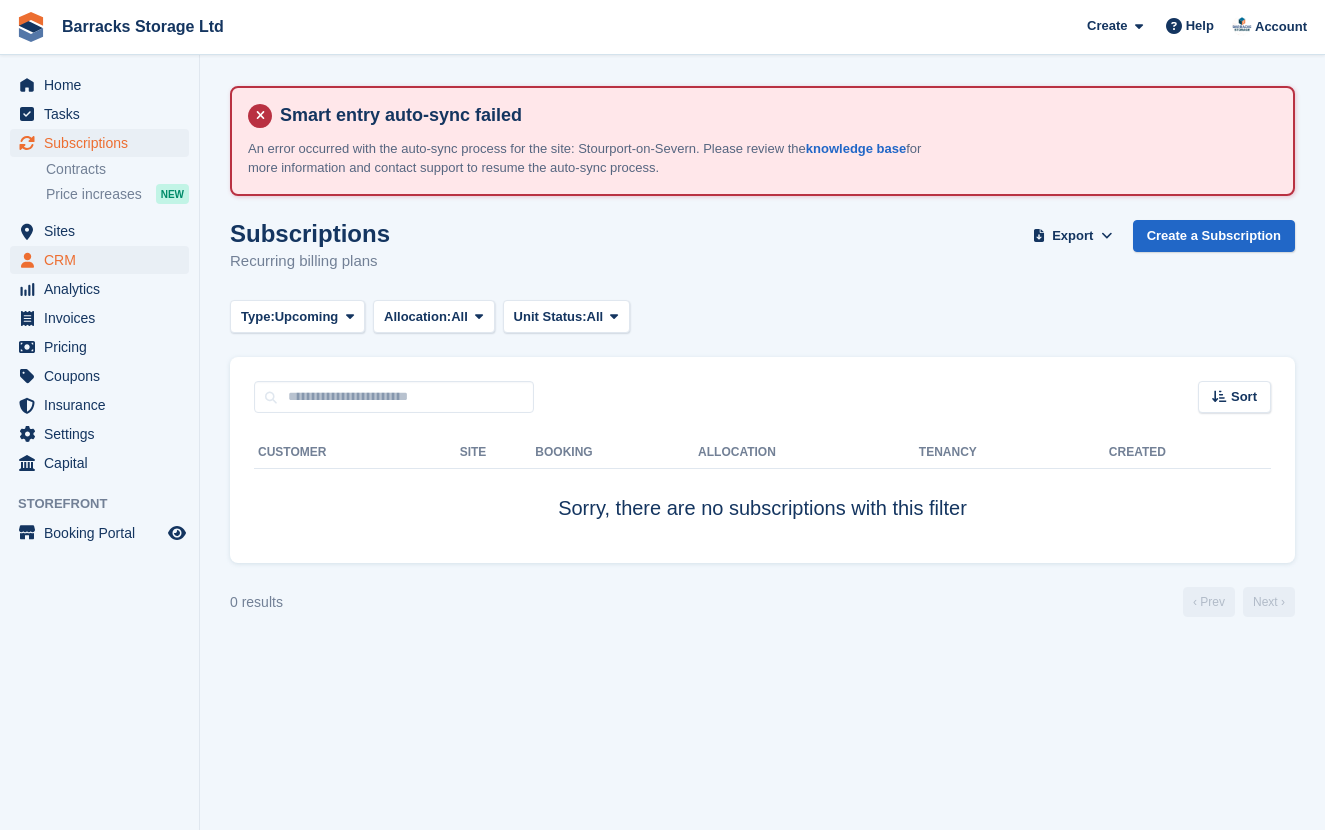click on "CRM" at bounding box center (104, 260) 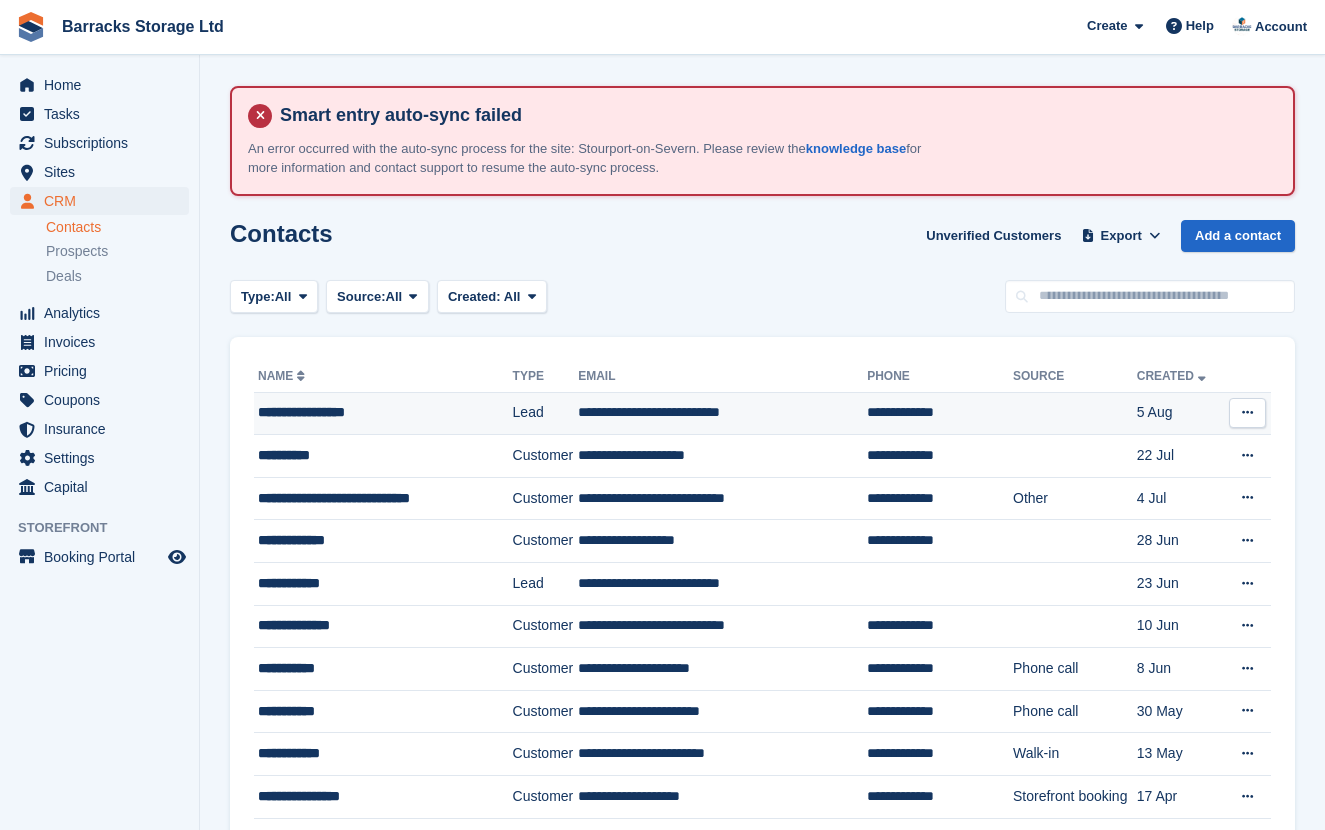click on "**********" at bounding box center (383, 413) 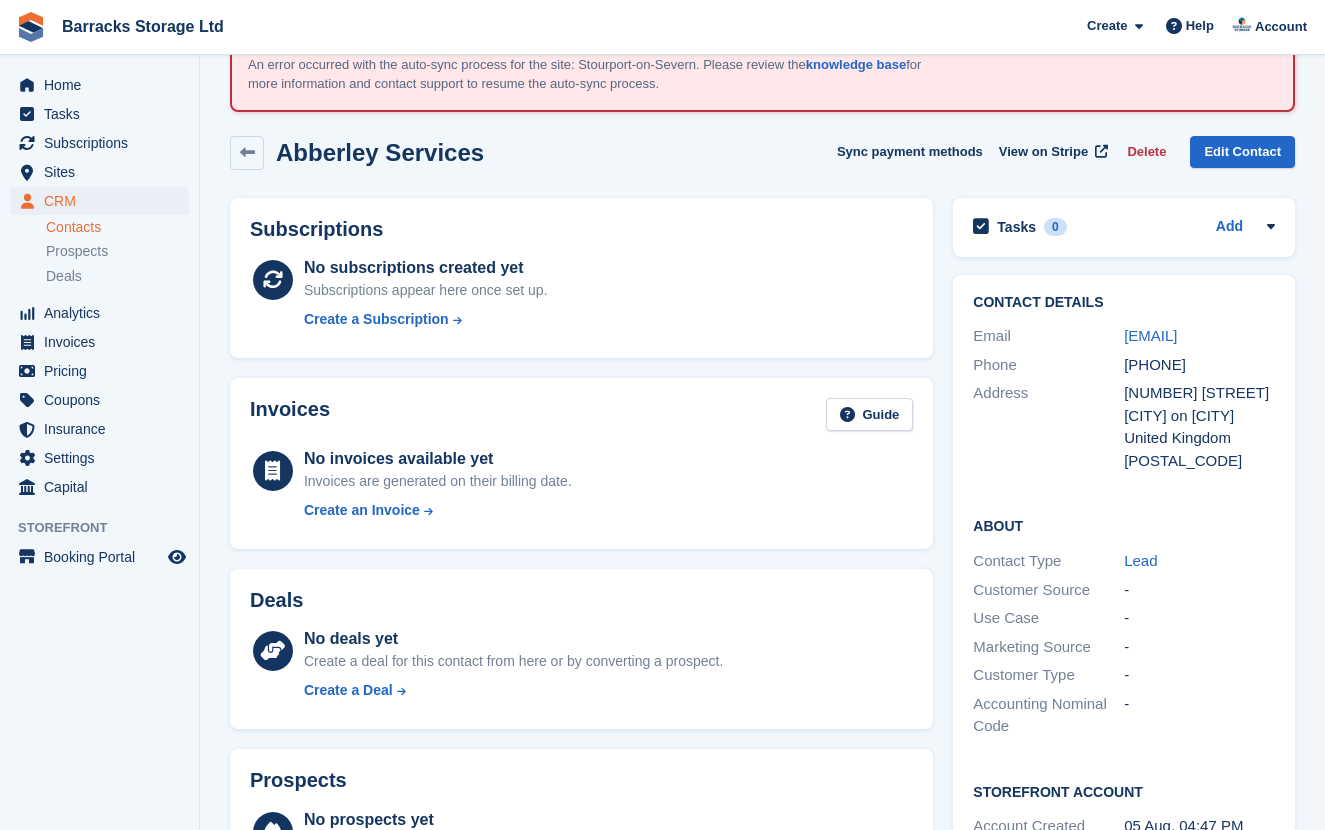 scroll, scrollTop: 75, scrollLeft: 0, axis: vertical 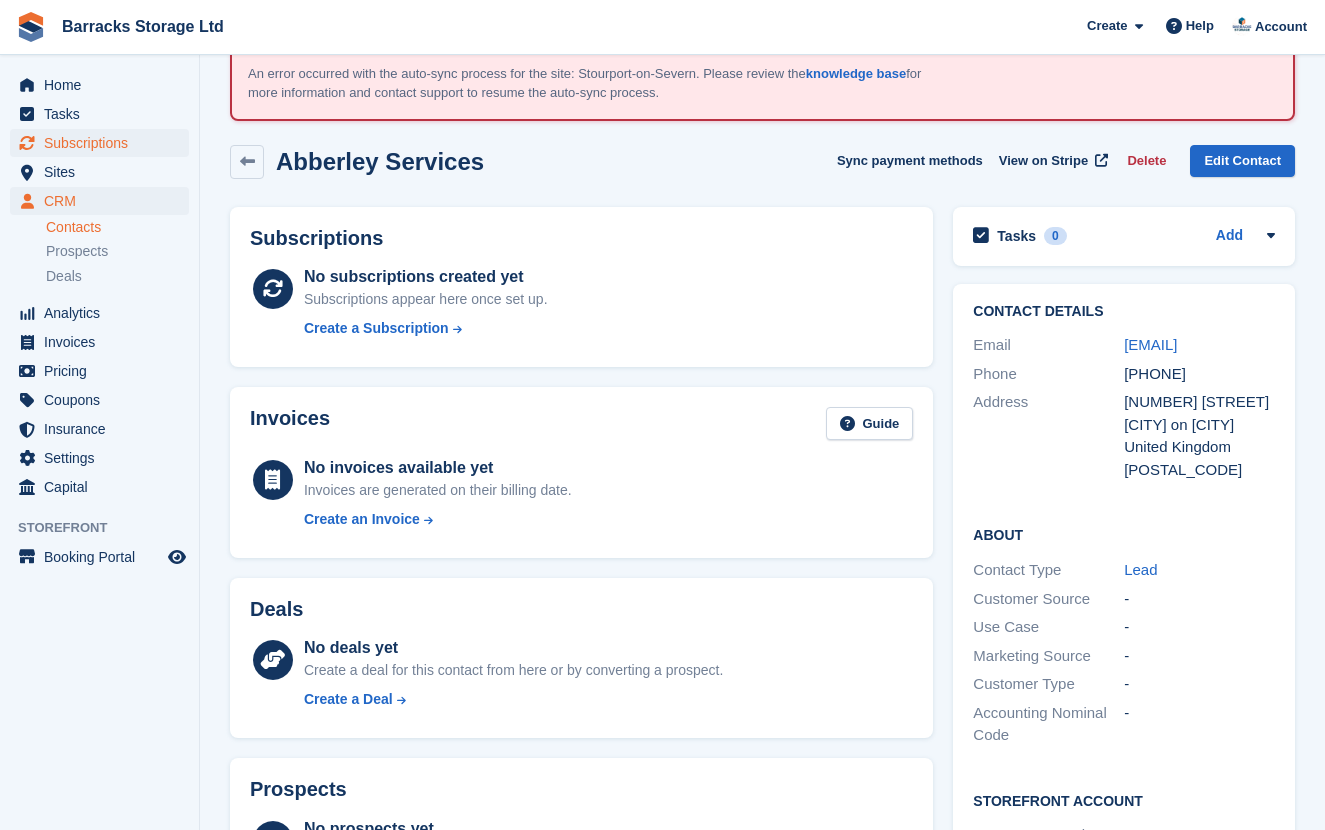 click 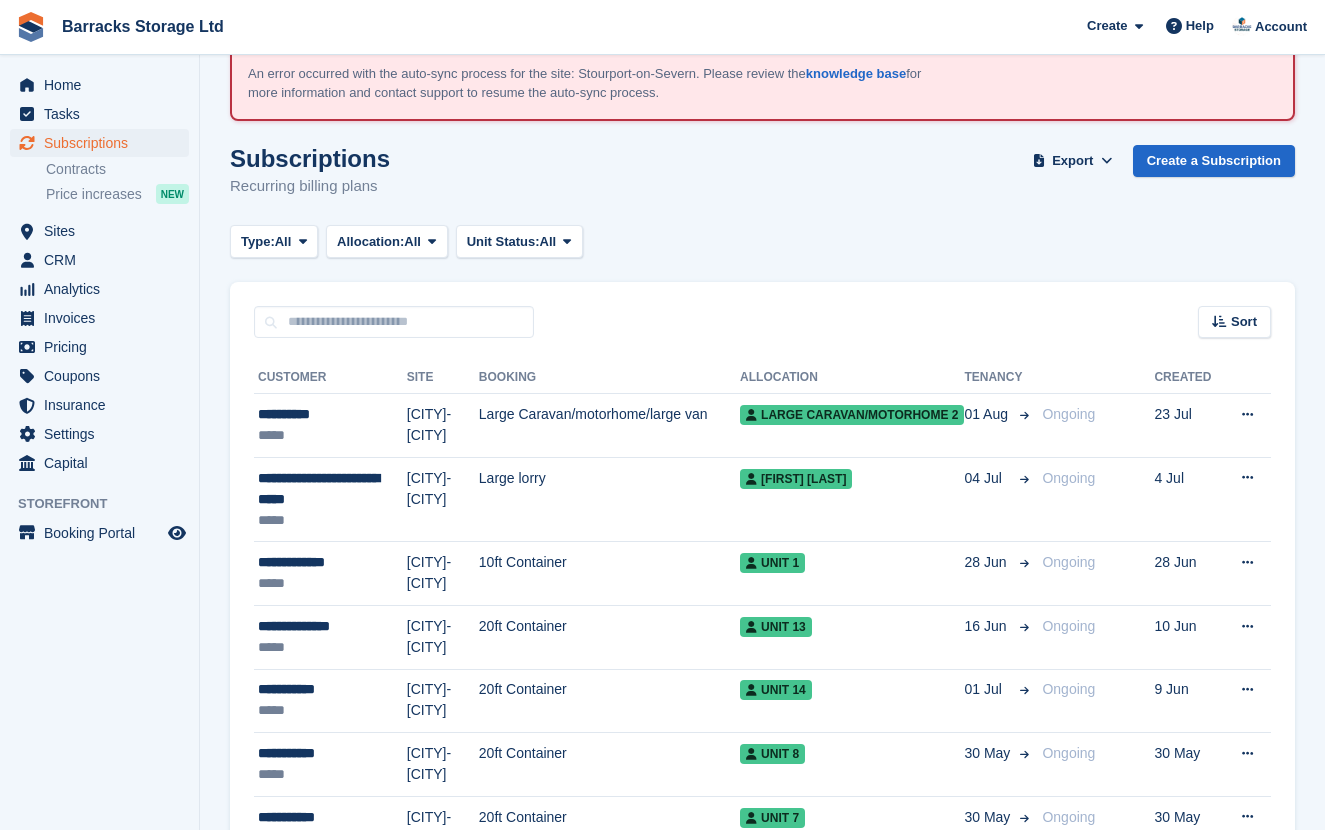 scroll, scrollTop: 0, scrollLeft: 0, axis: both 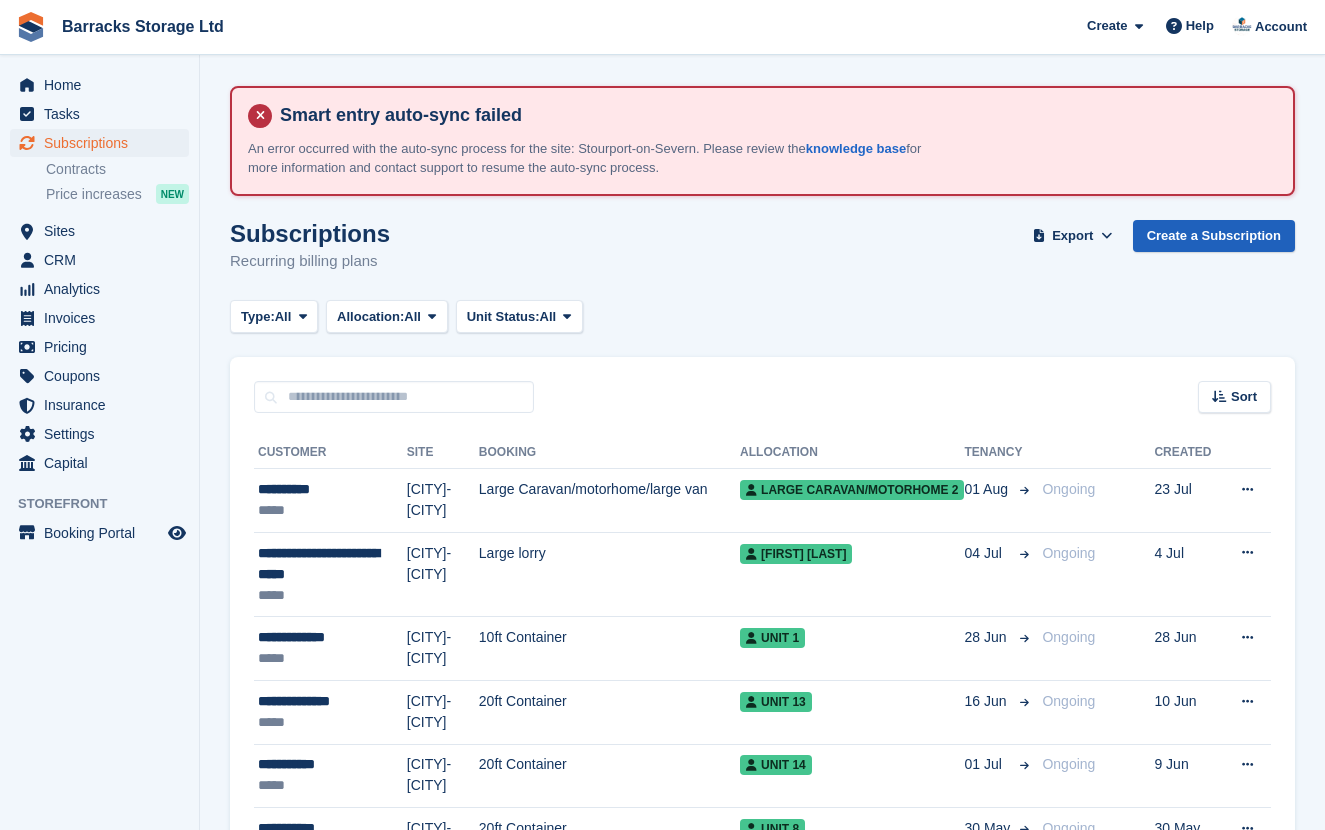 click on "Create a Subscription" at bounding box center [1214, 236] 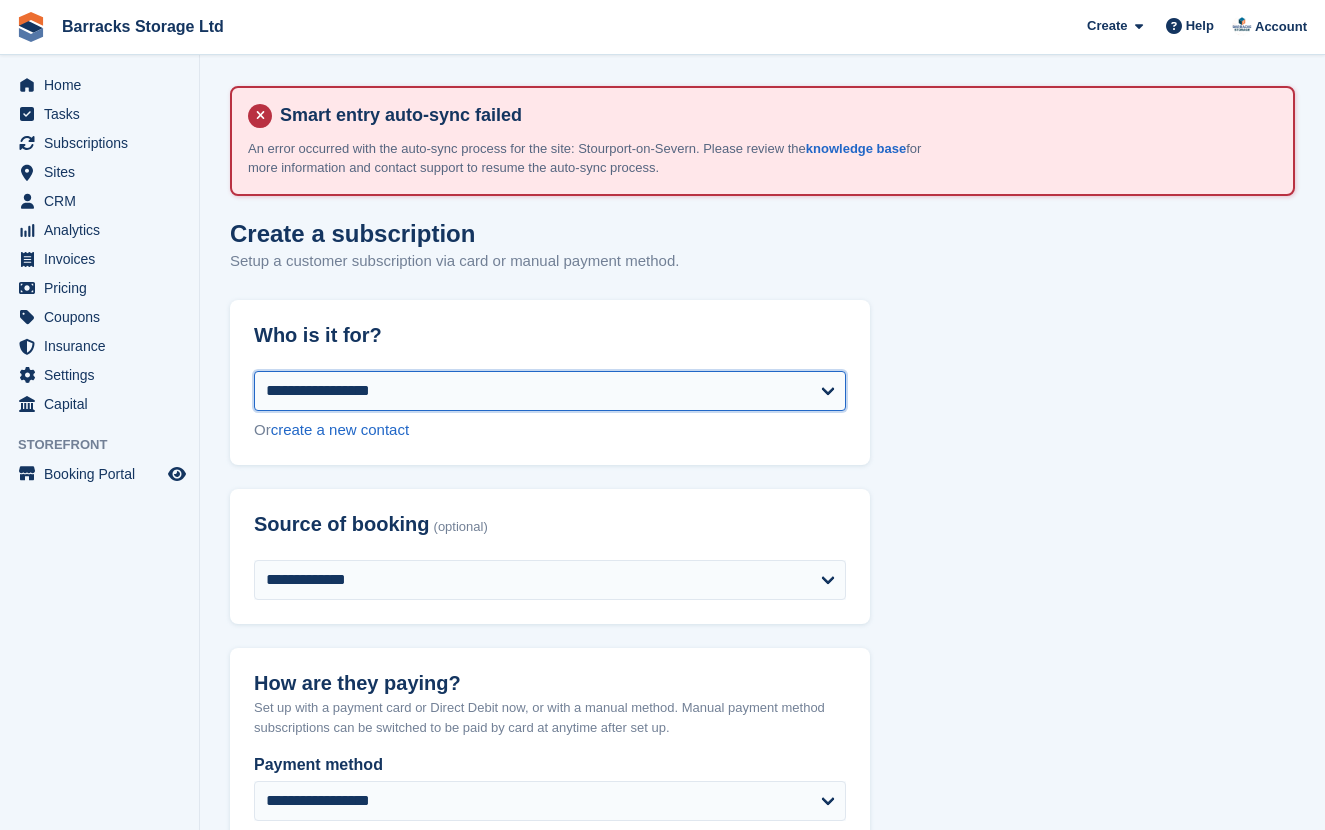 select on "******" 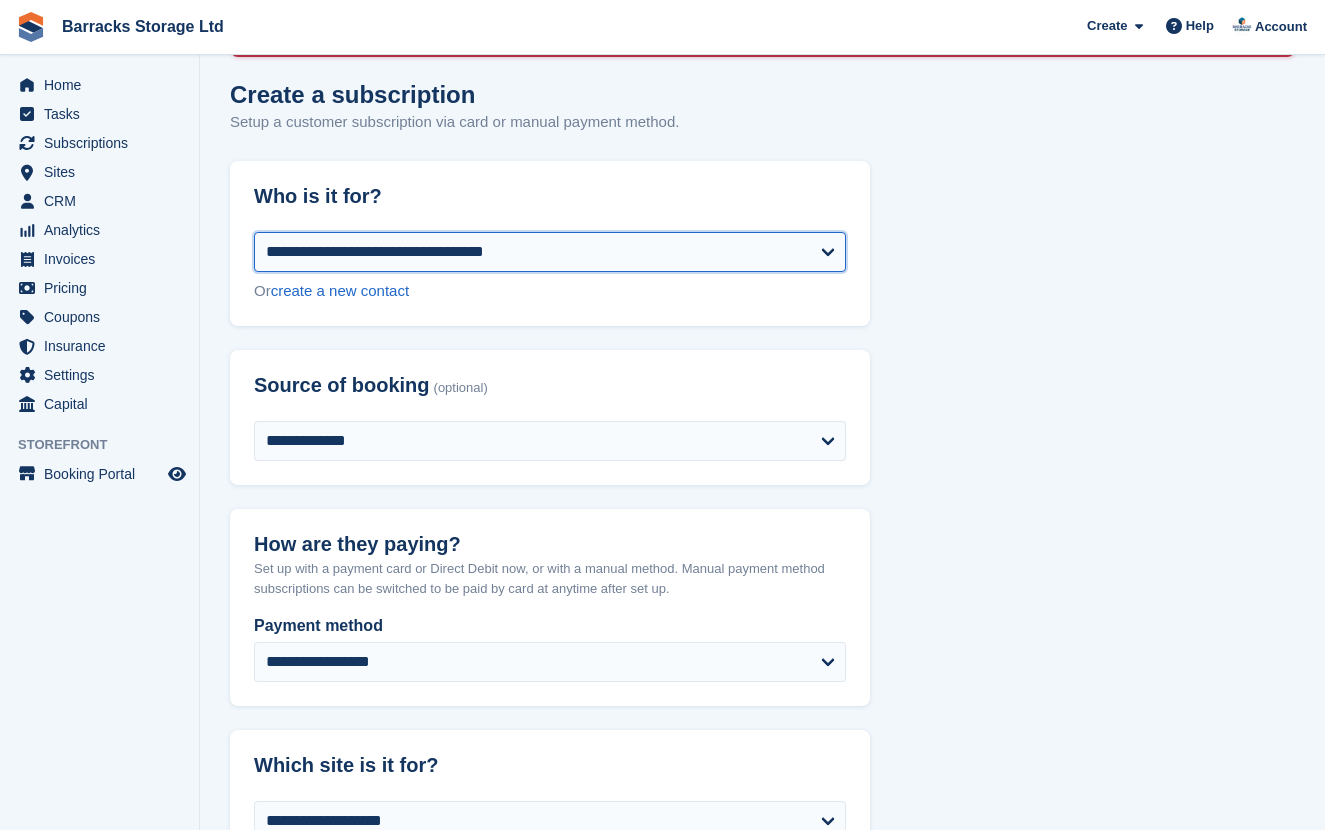 select on "**********" 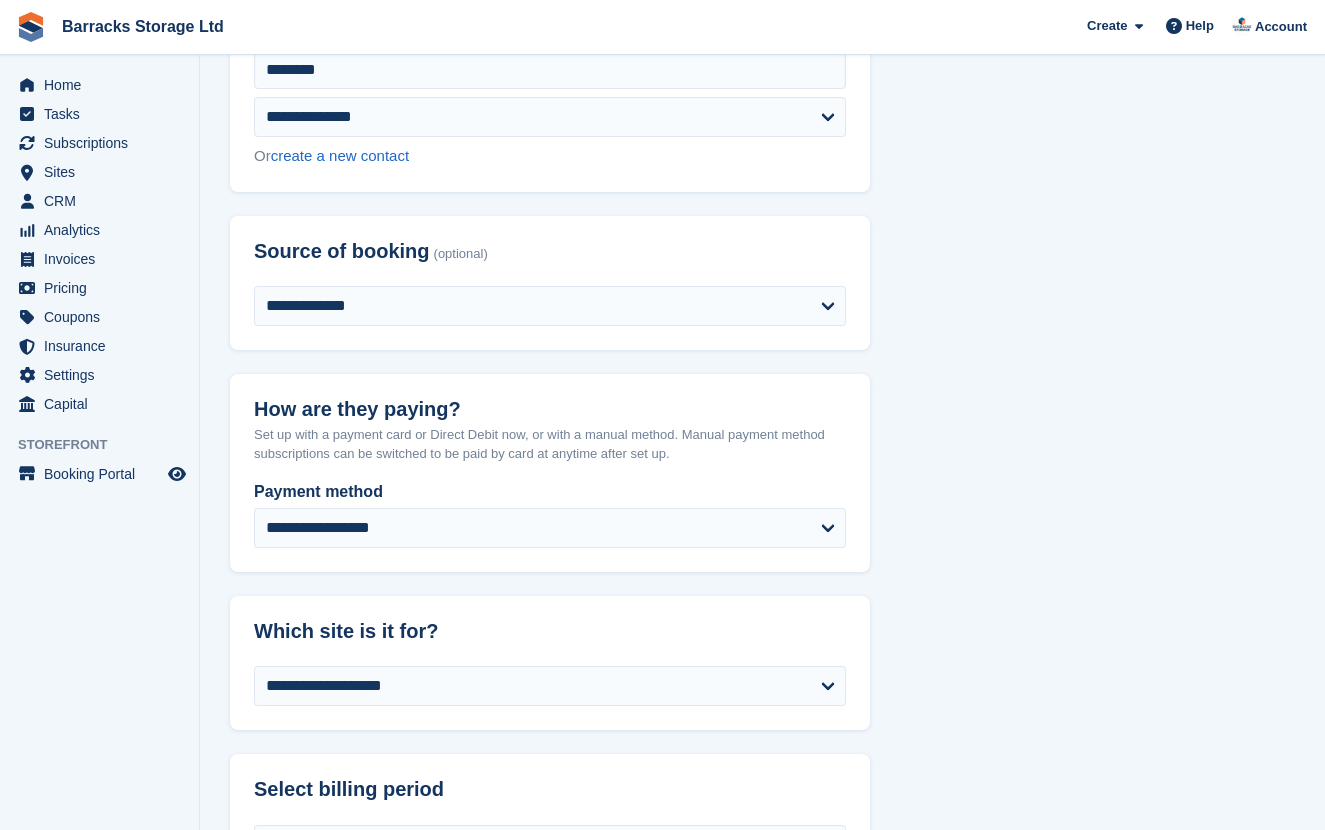scroll, scrollTop: 827, scrollLeft: 0, axis: vertical 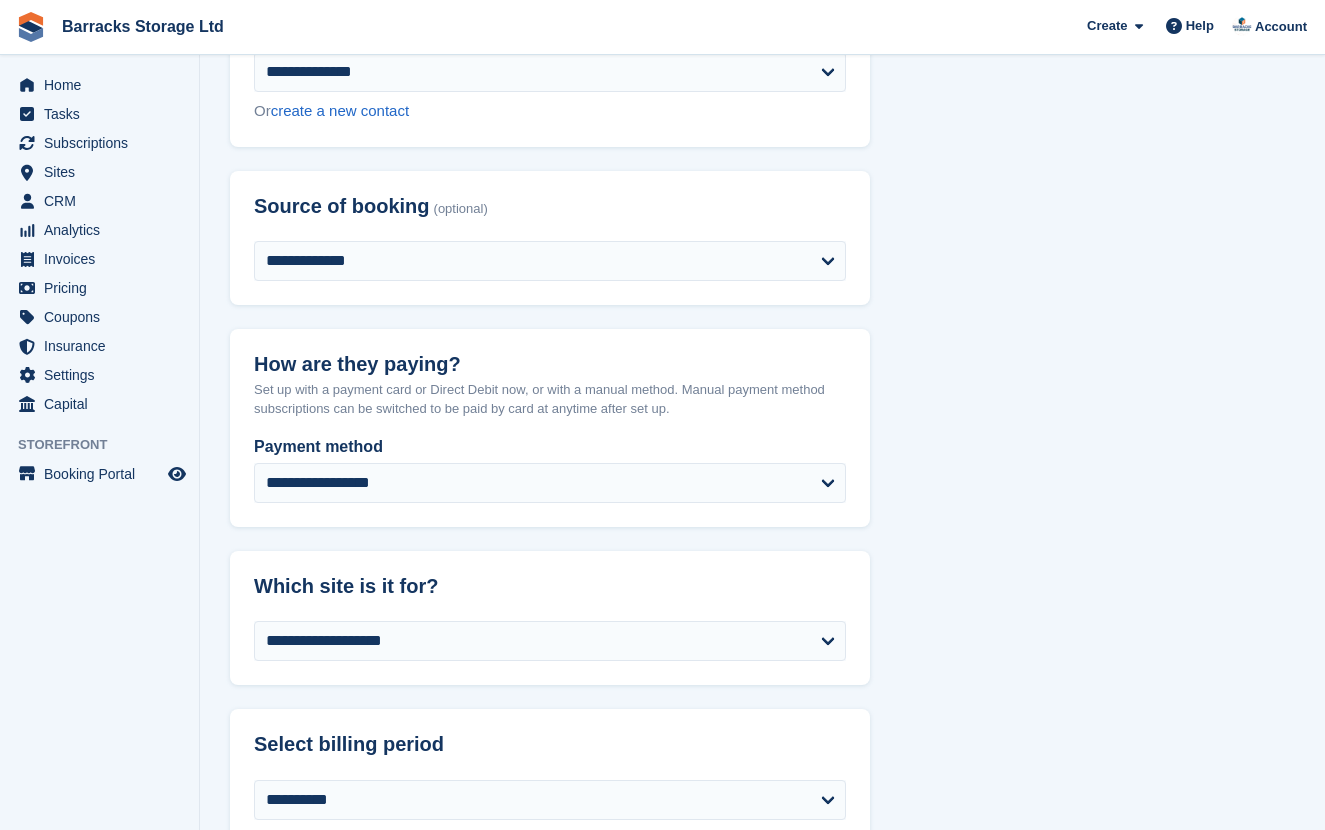 click on "Source of booking   (optional)" at bounding box center [550, 206] 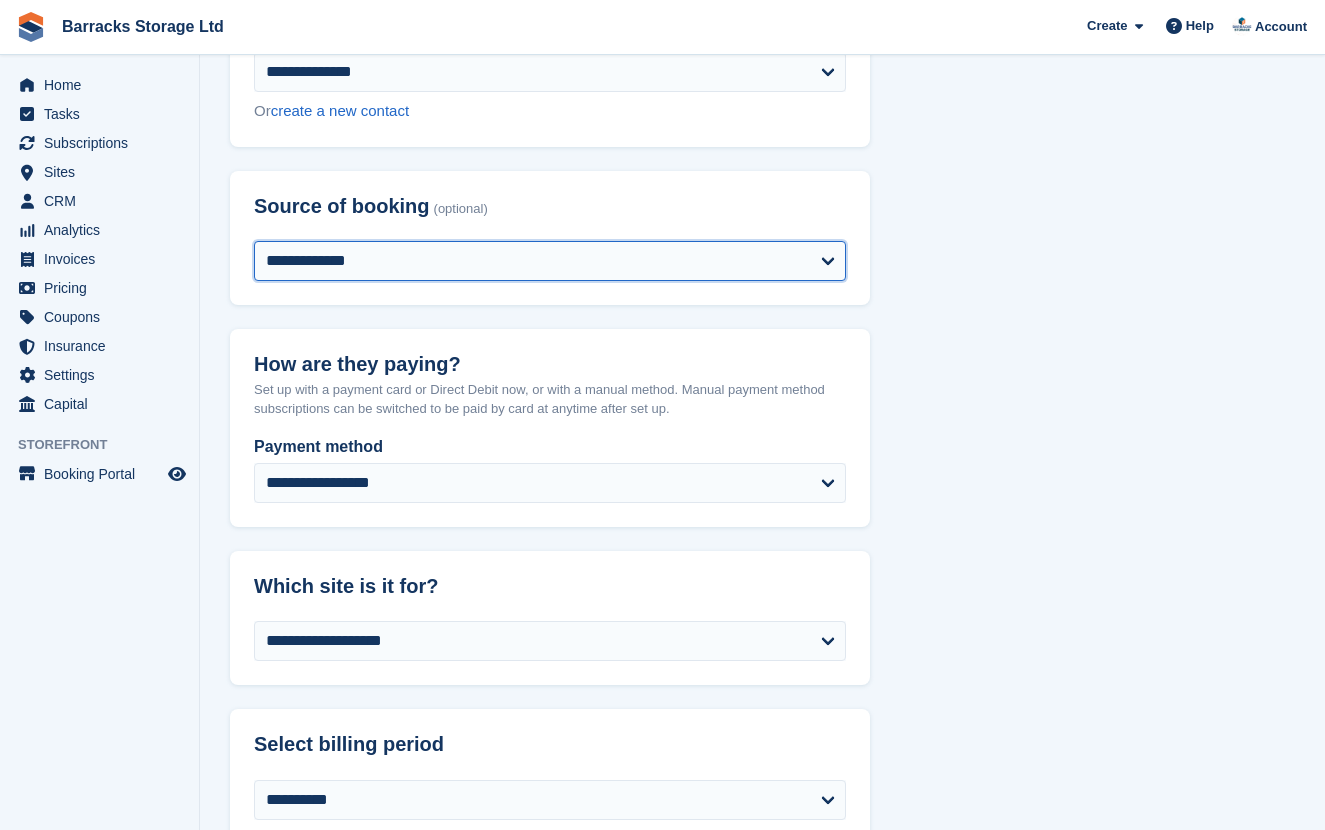 select on "*******" 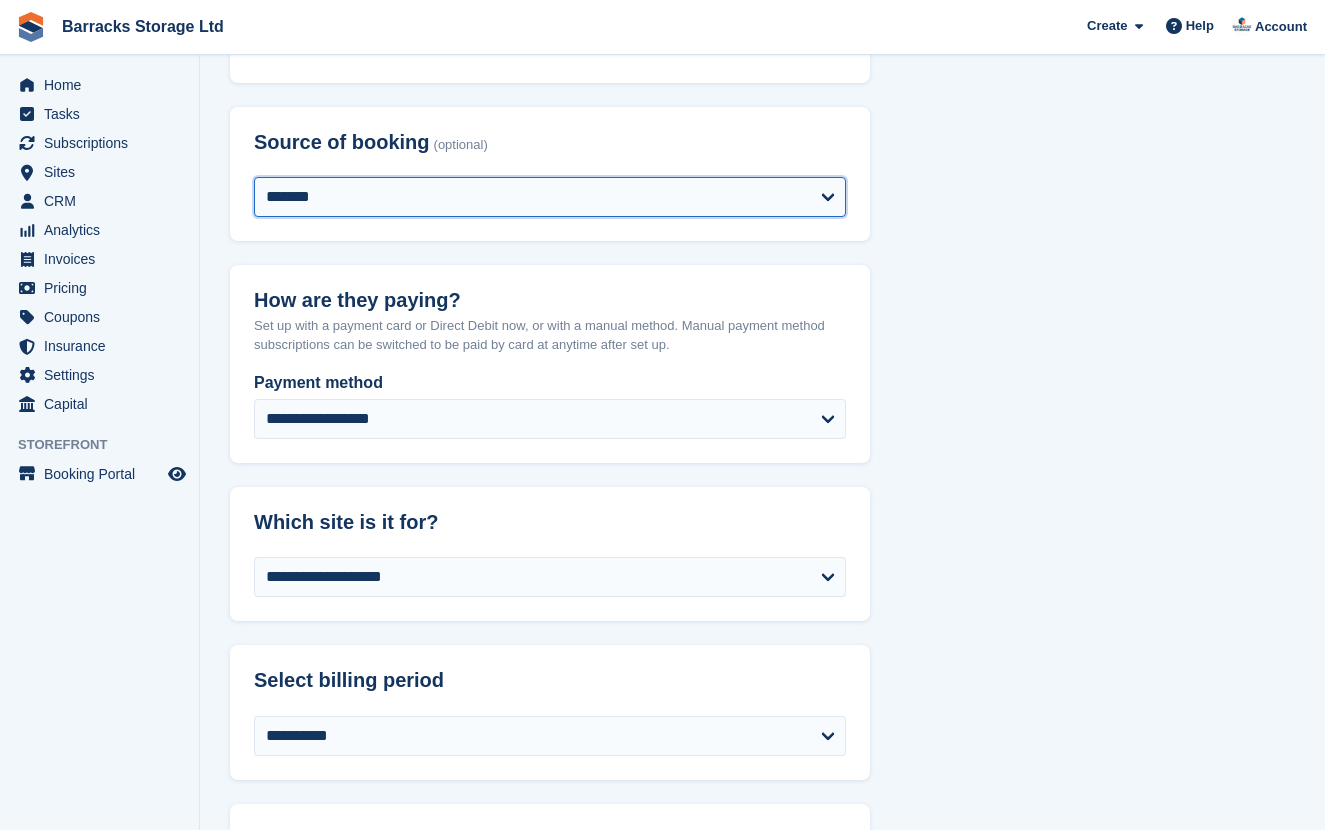 scroll, scrollTop: 892, scrollLeft: 0, axis: vertical 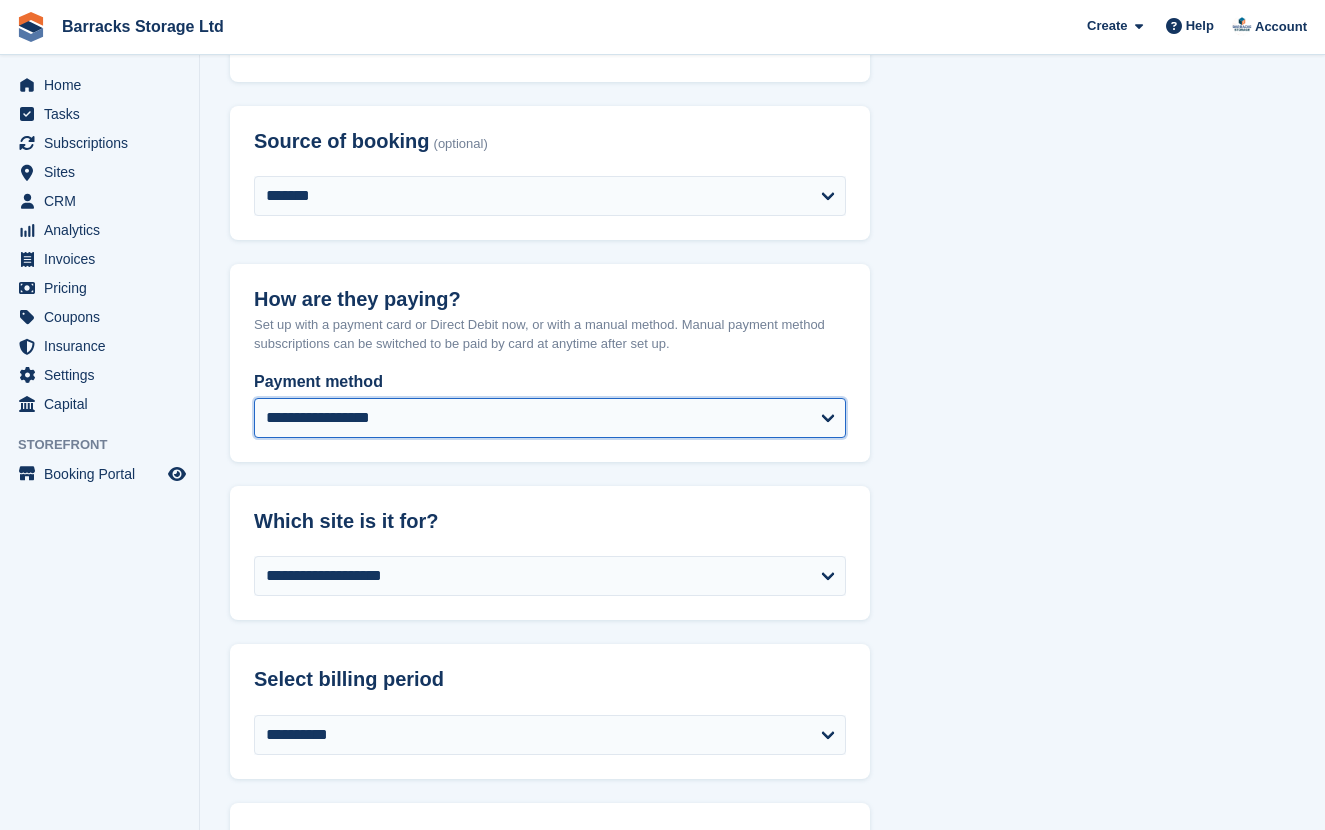 select on "**********" 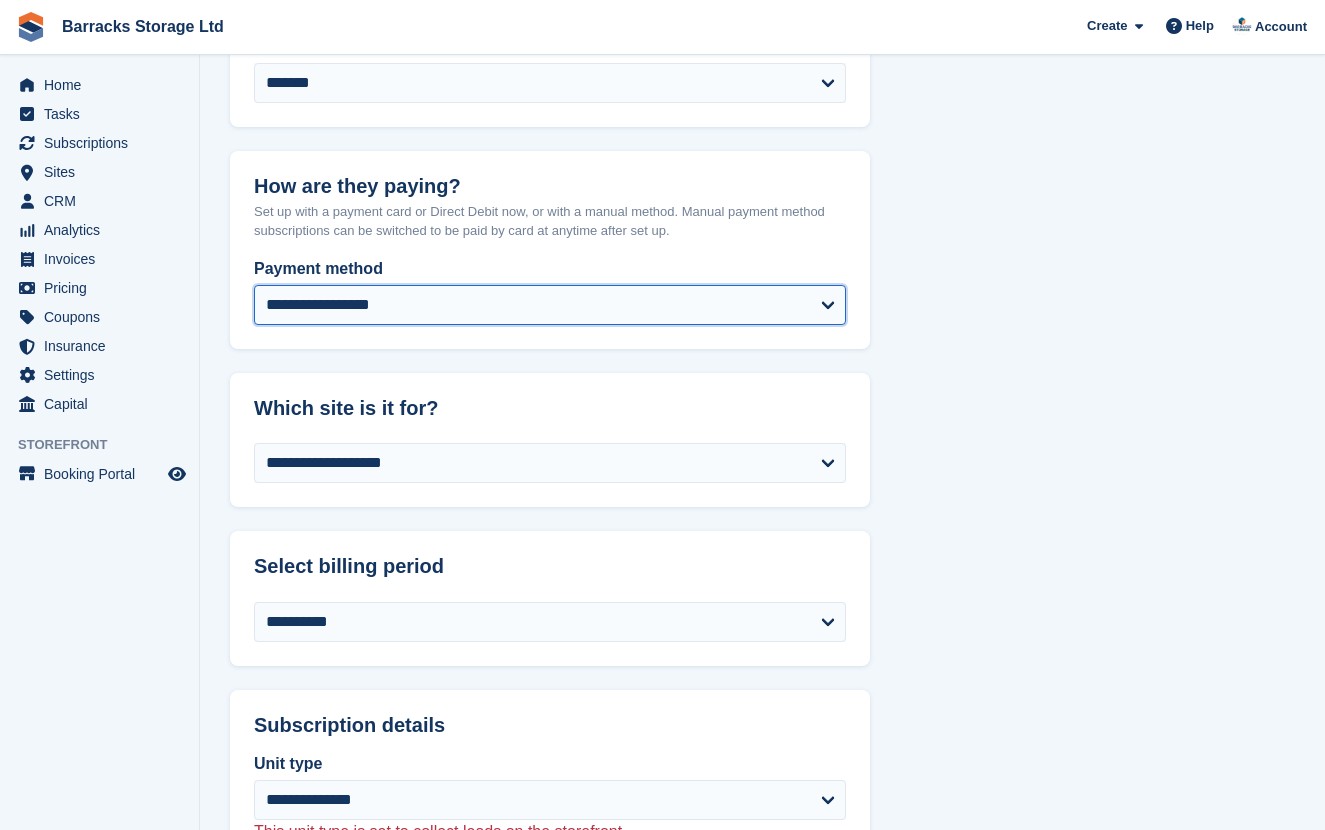 select on "******" 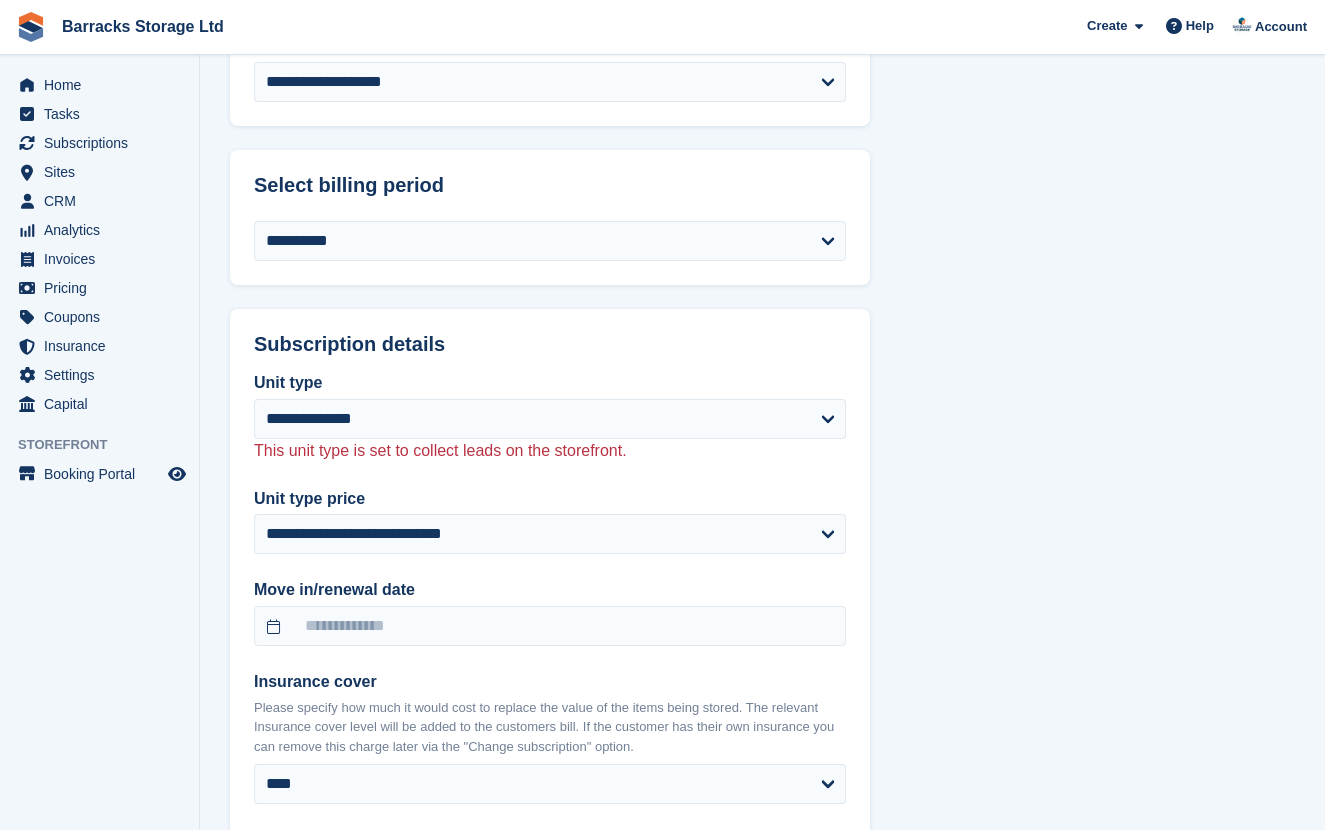 scroll, scrollTop: 1397, scrollLeft: 0, axis: vertical 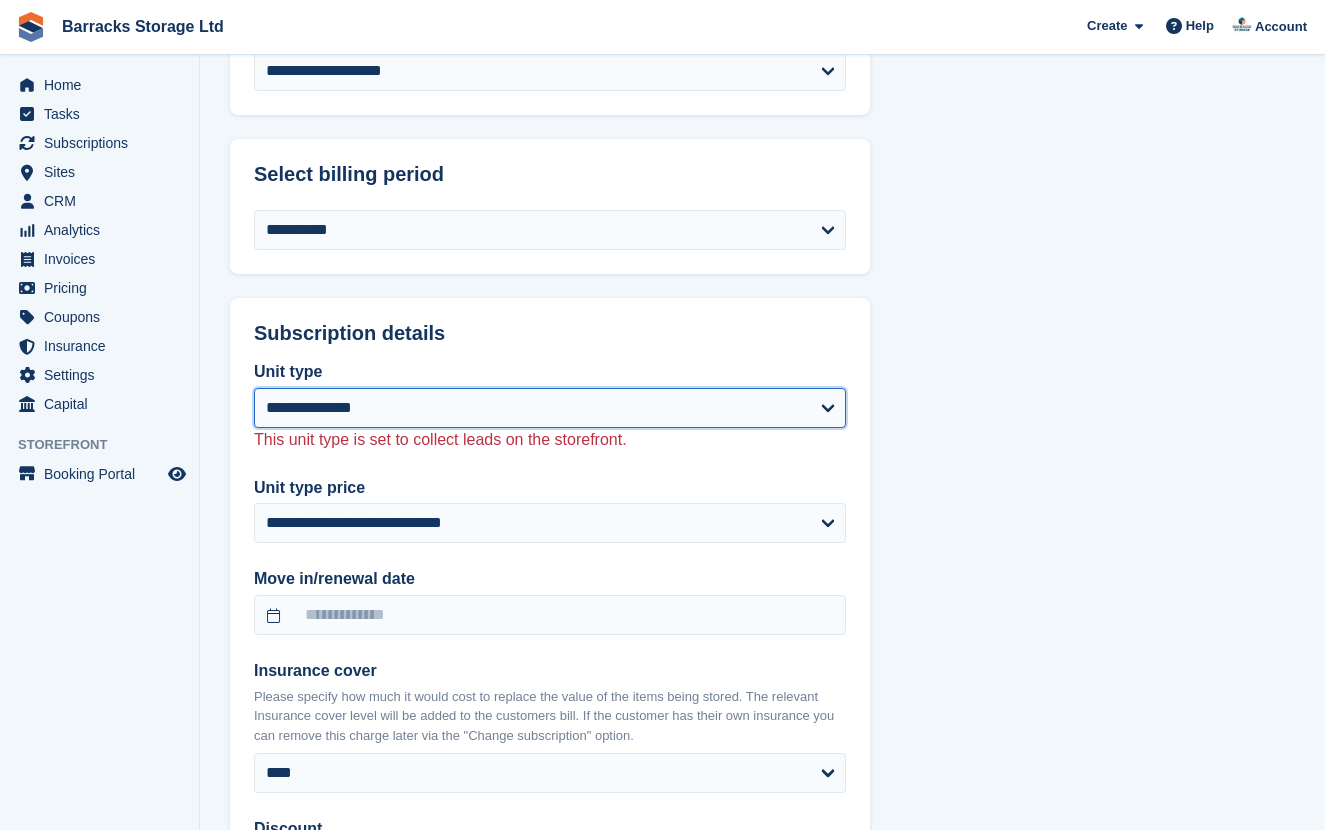 select on "*****" 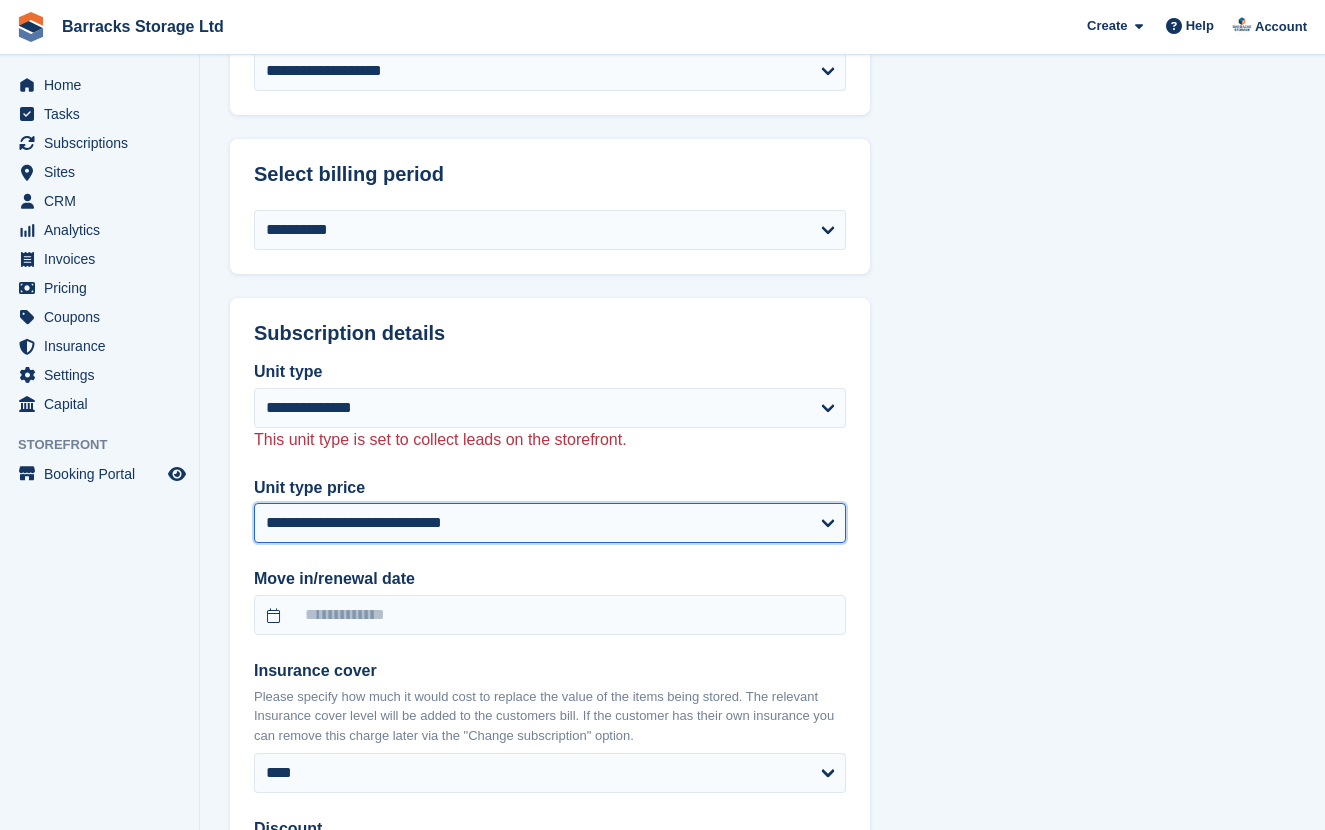select on "******" 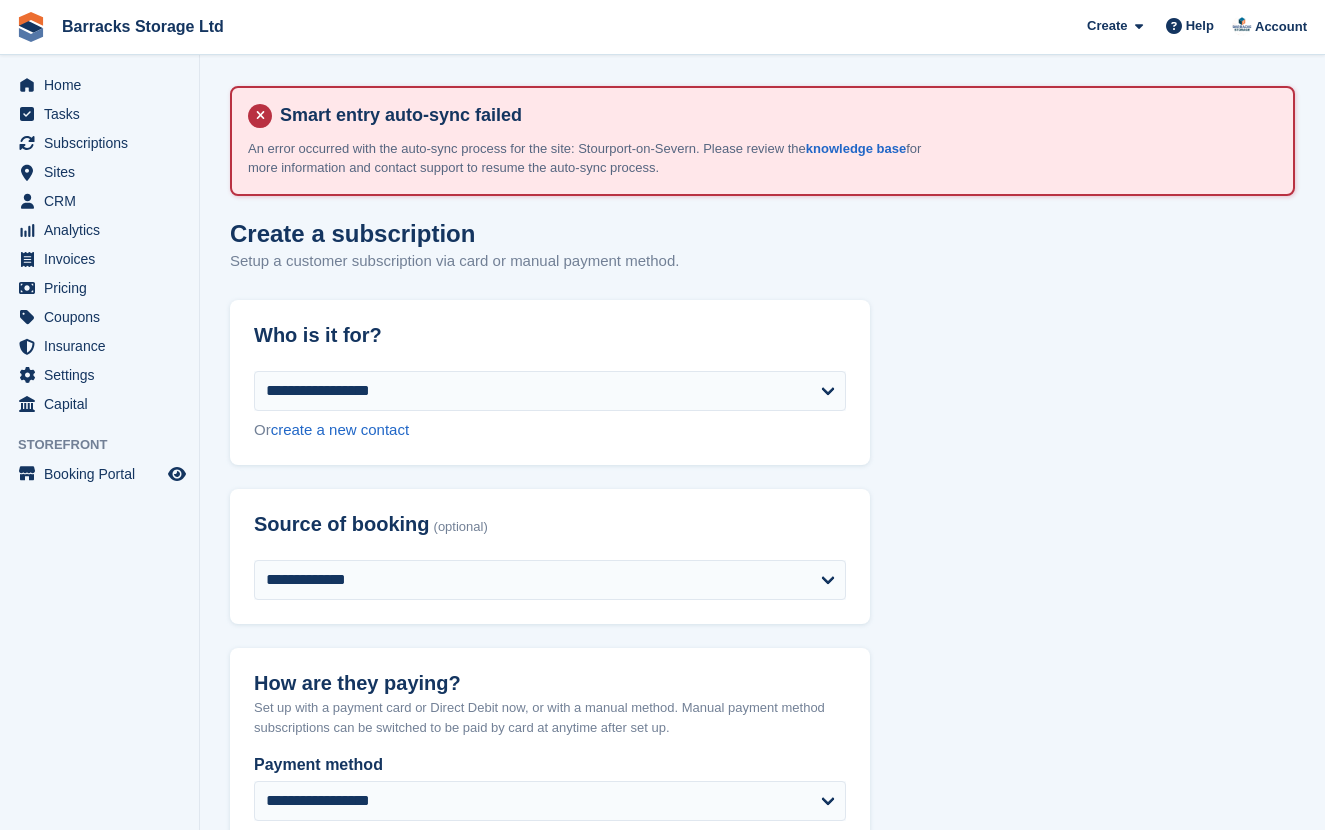 scroll, scrollTop: 0, scrollLeft: 0, axis: both 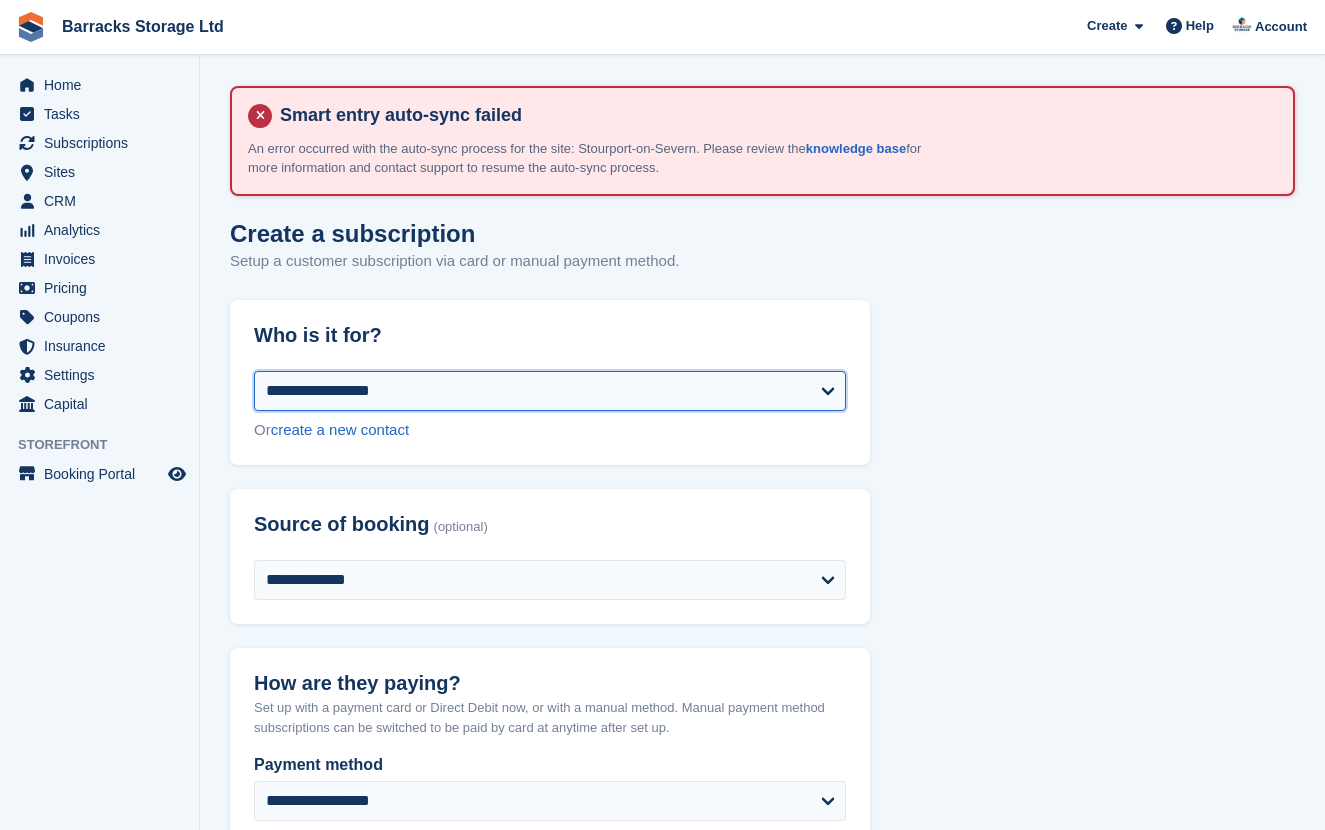 select on "******" 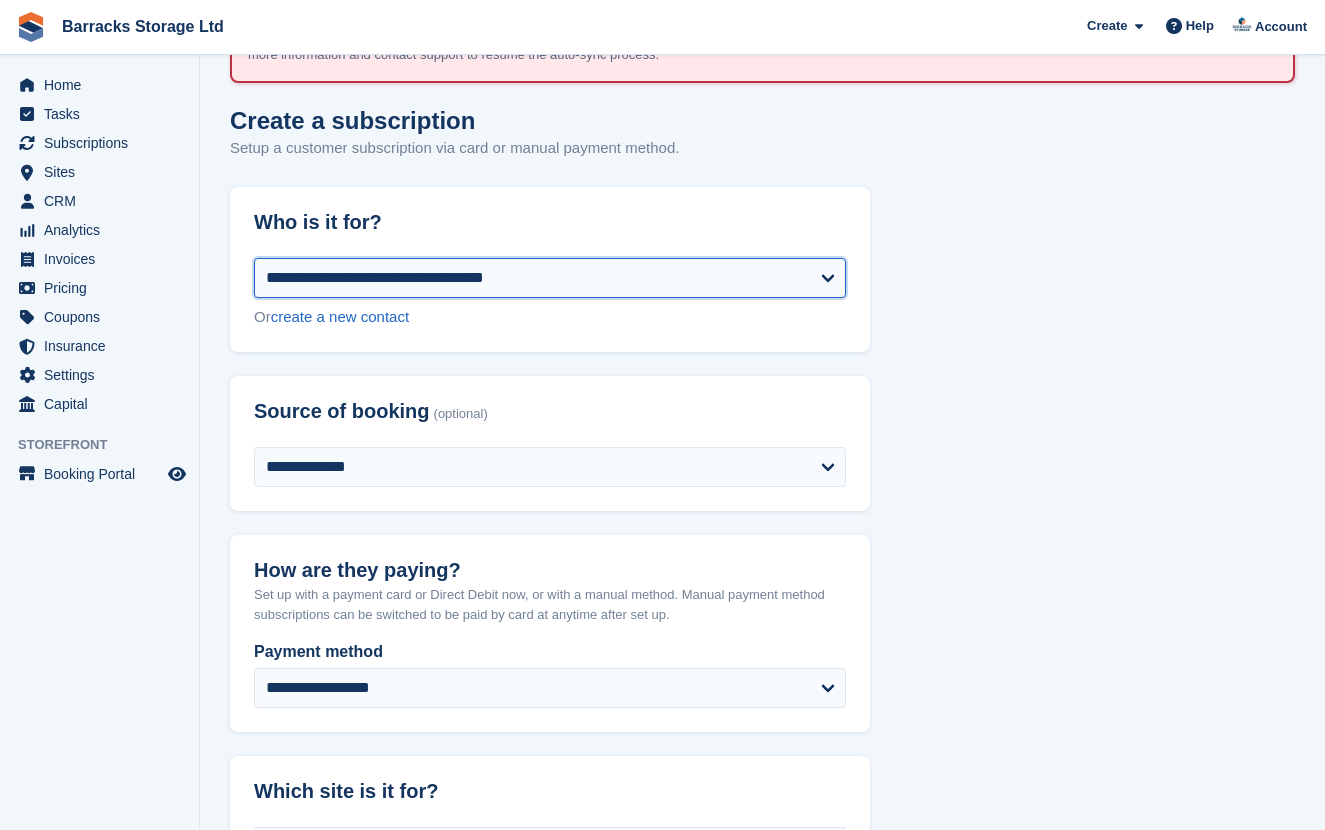 select on "**********" 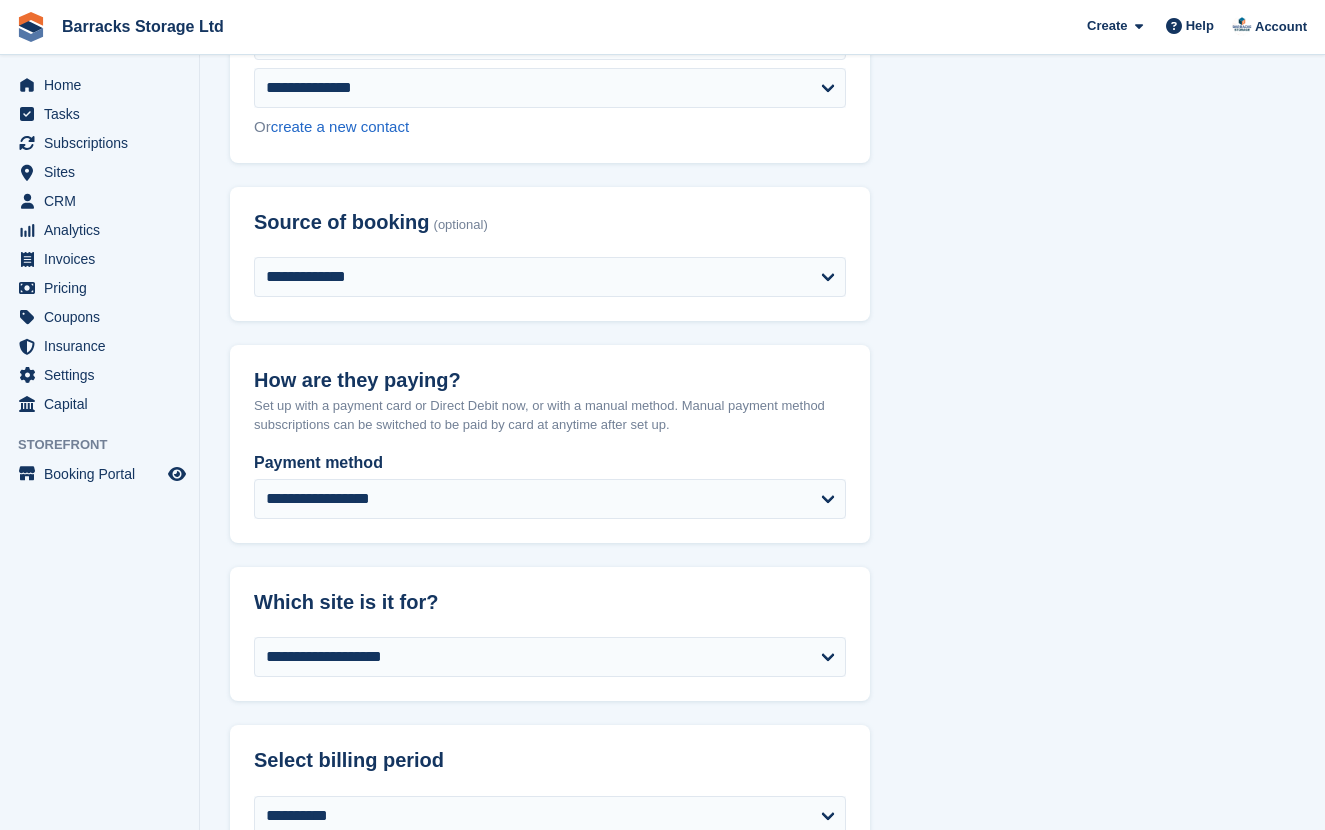 scroll, scrollTop: 813, scrollLeft: 0, axis: vertical 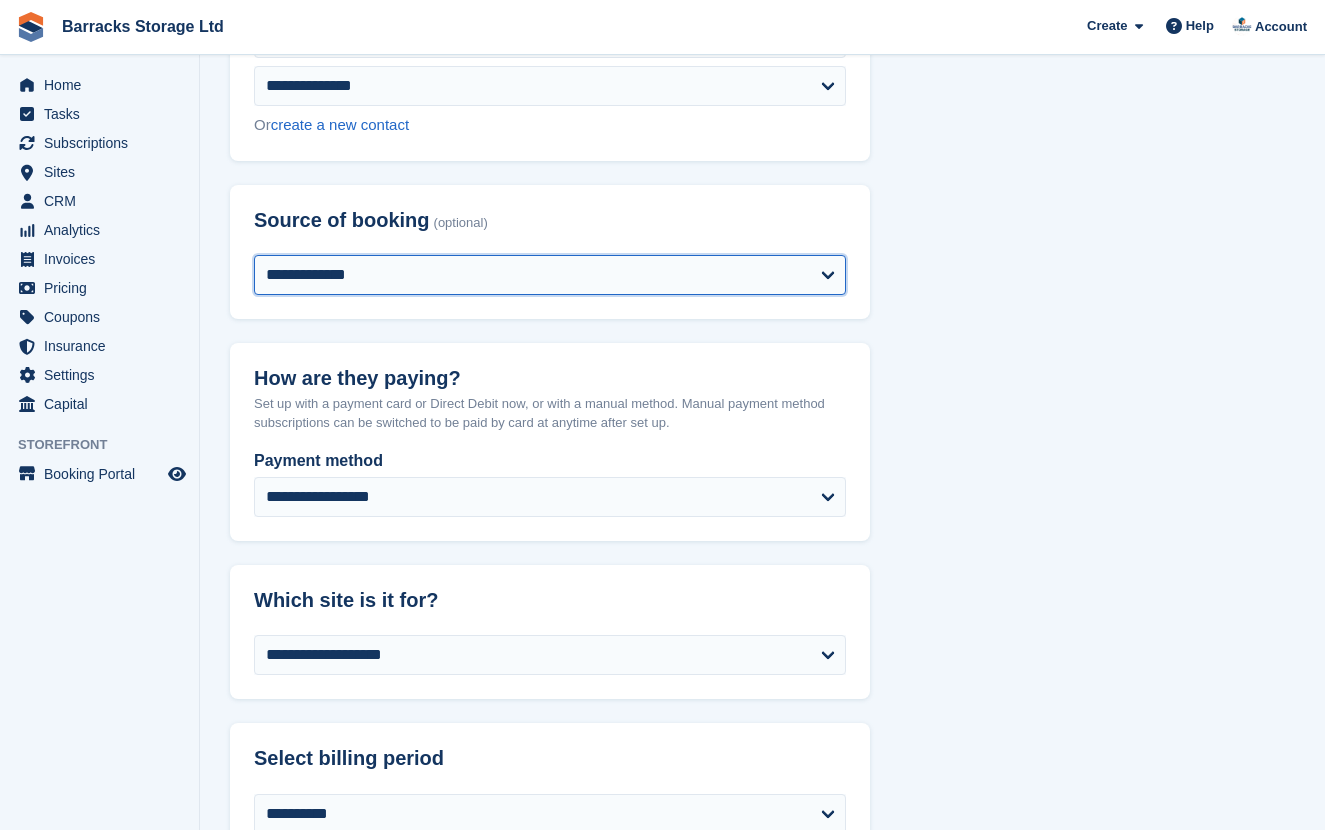select on "*******" 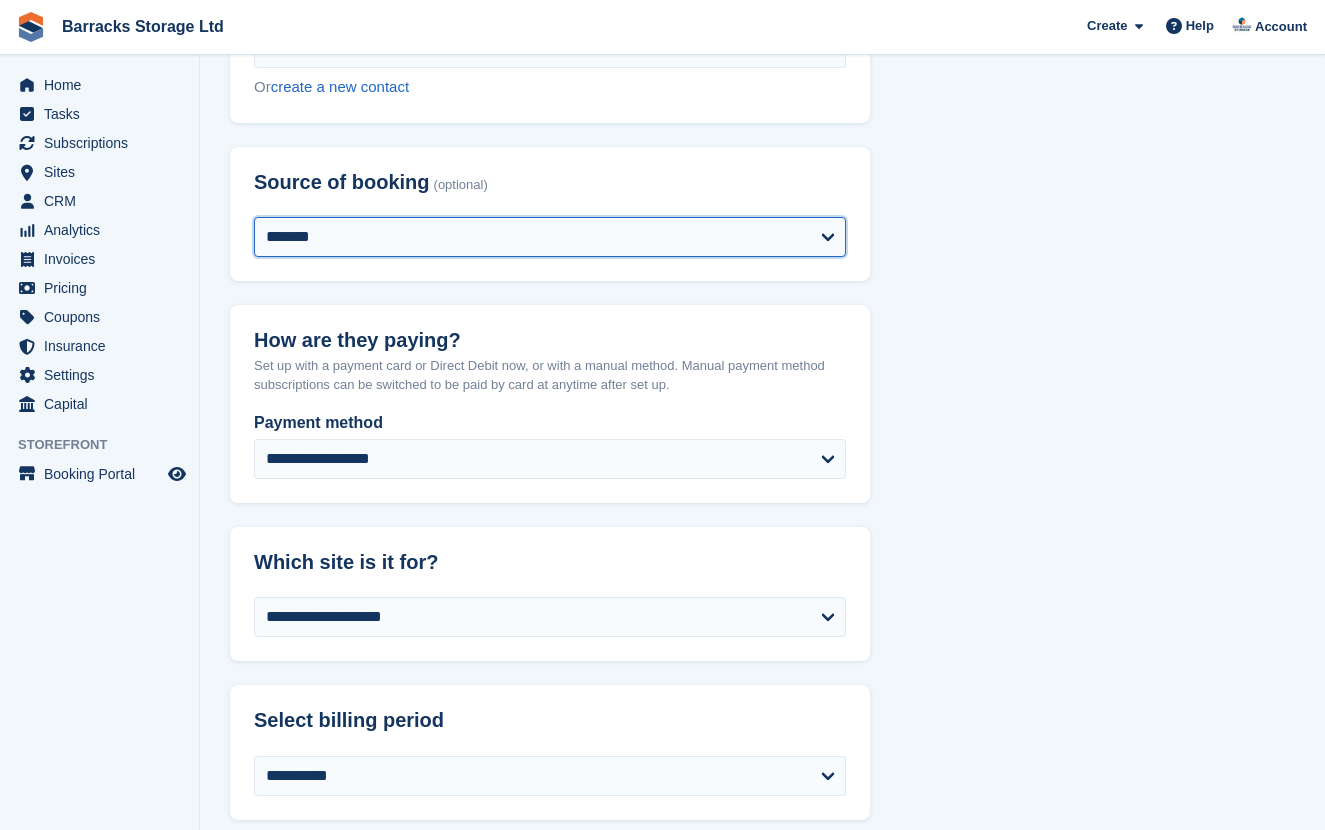 scroll, scrollTop: 860, scrollLeft: 0, axis: vertical 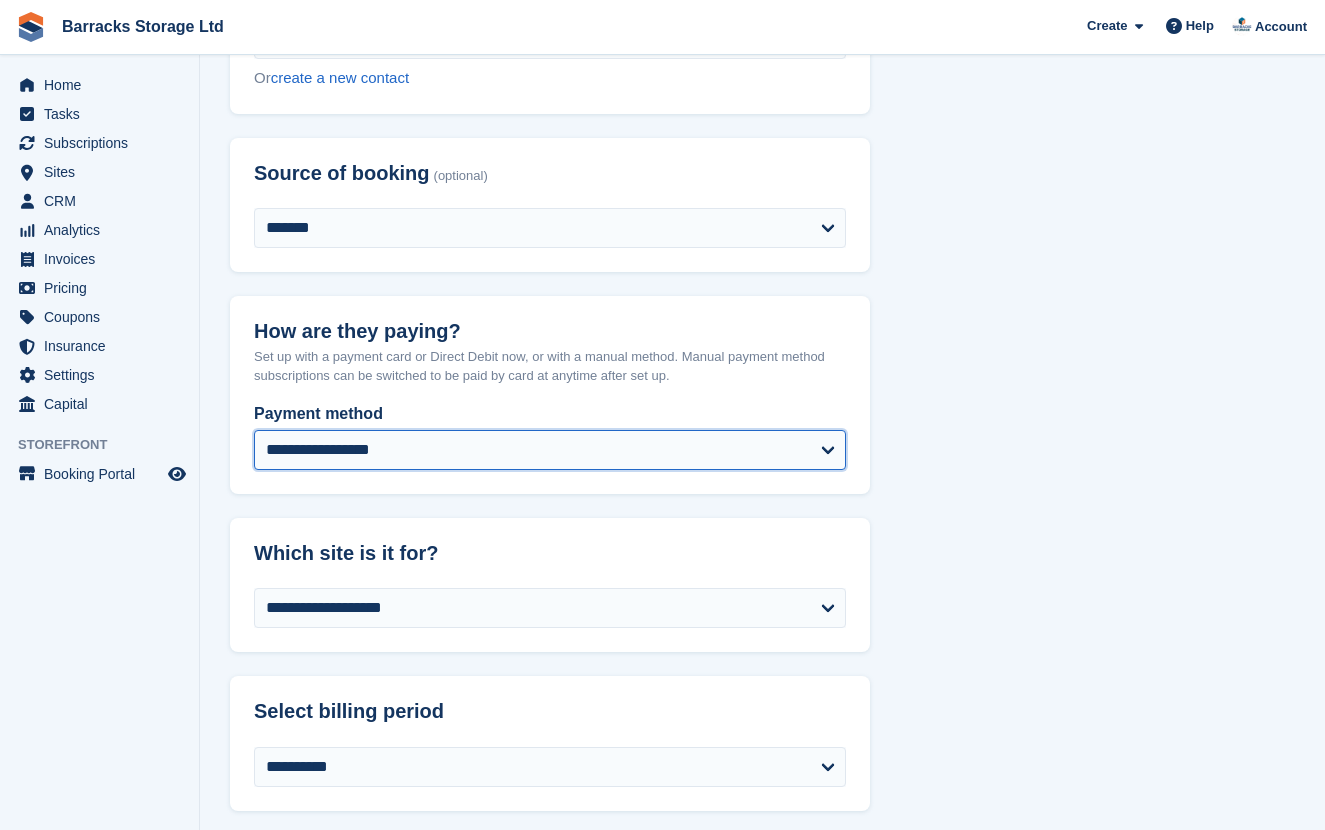 select on "**********" 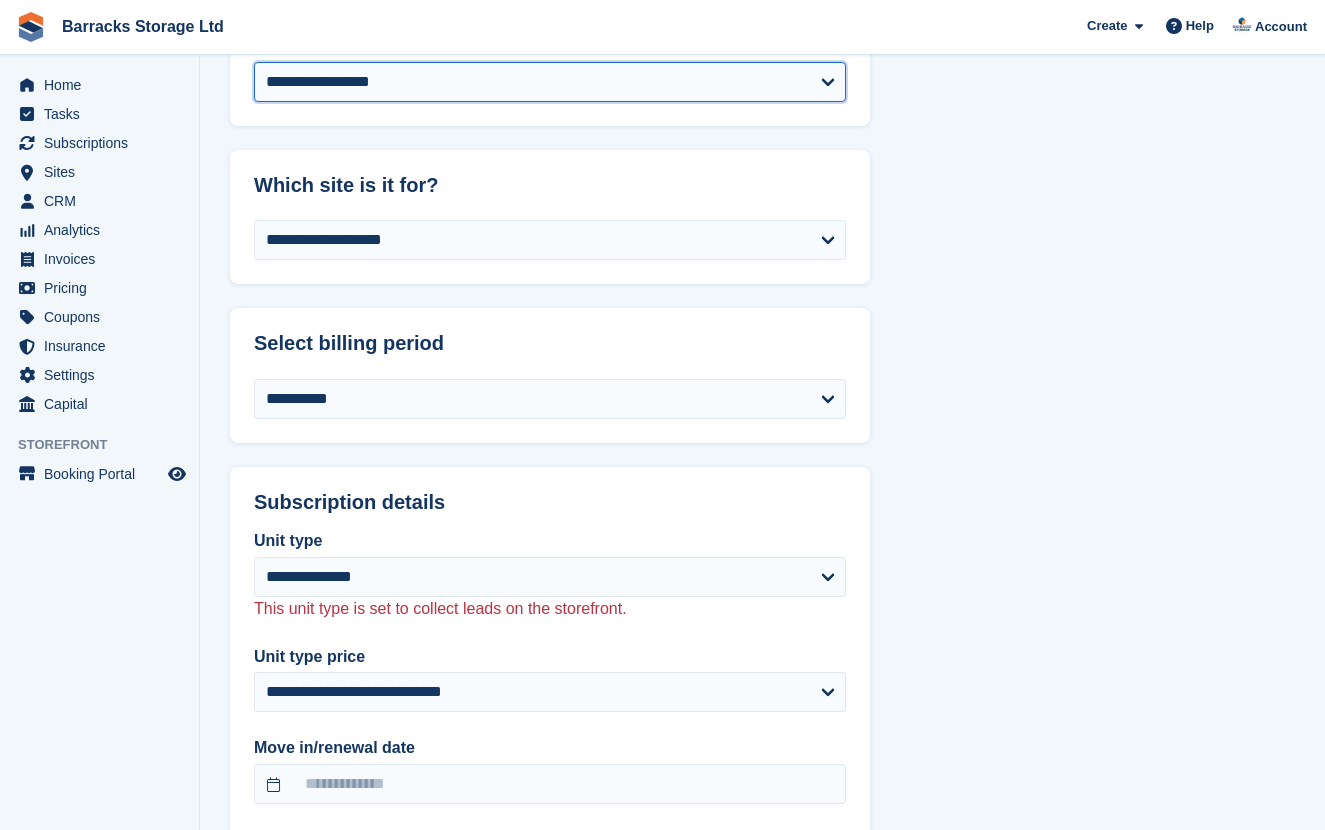 scroll, scrollTop: 1235, scrollLeft: 0, axis: vertical 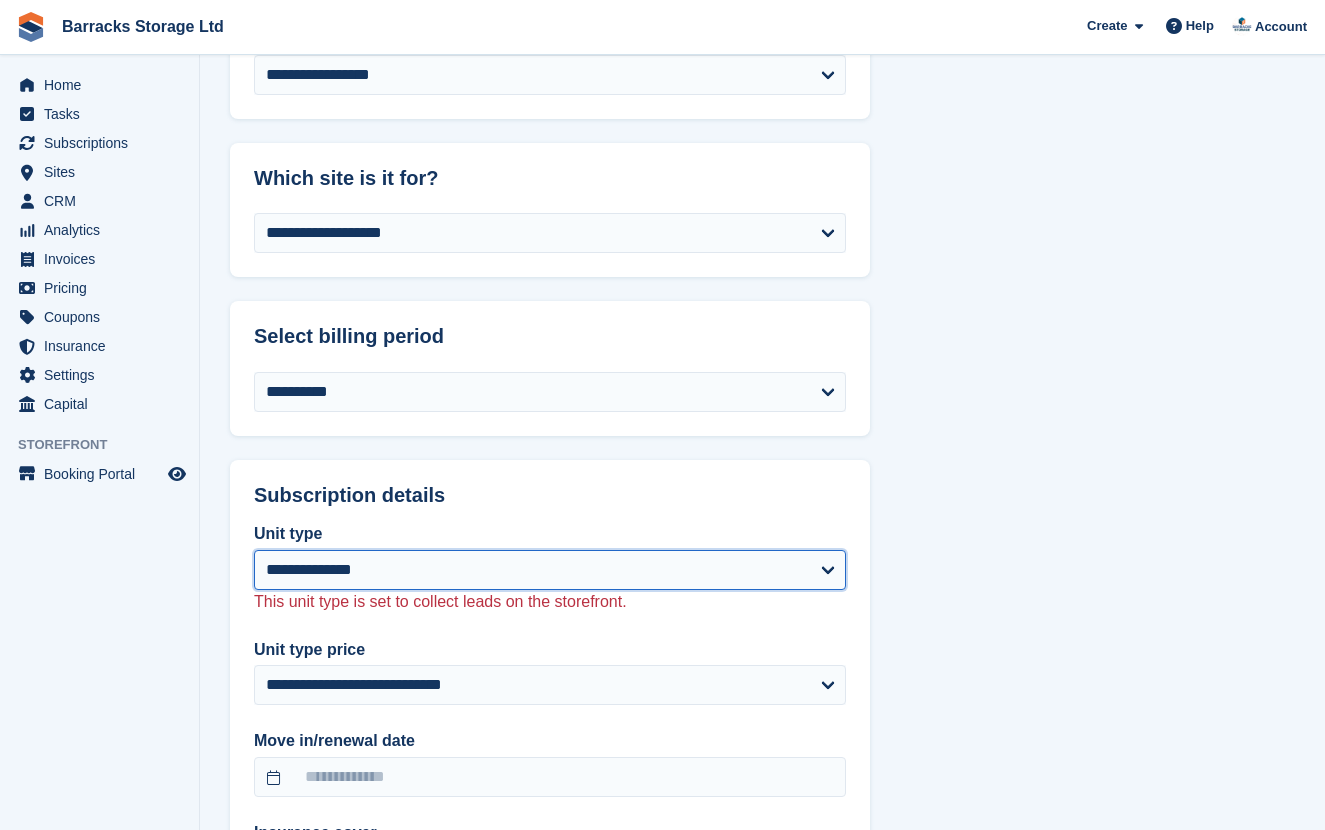 select on "*****" 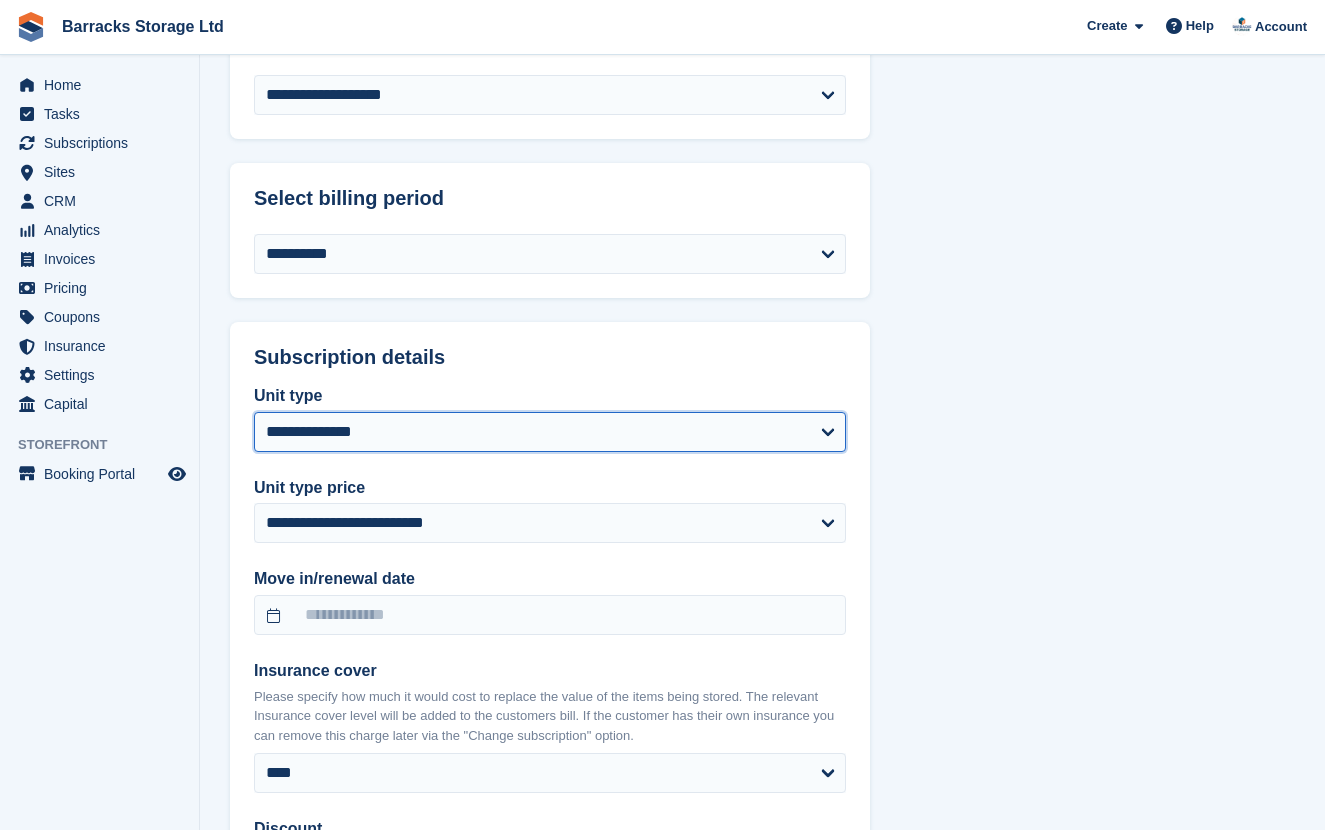 scroll, scrollTop: 1379, scrollLeft: 0, axis: vertical 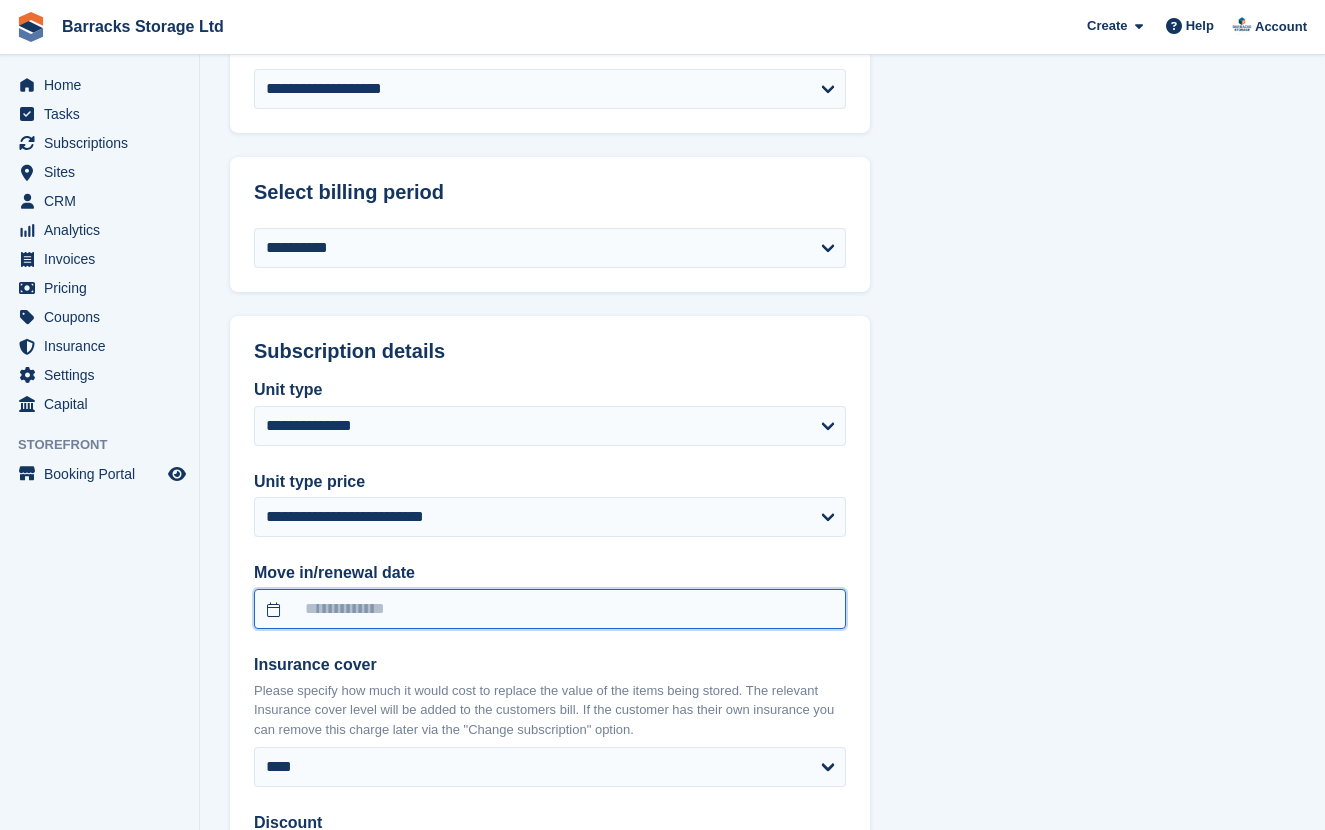 click at bounding box center (550, 609) 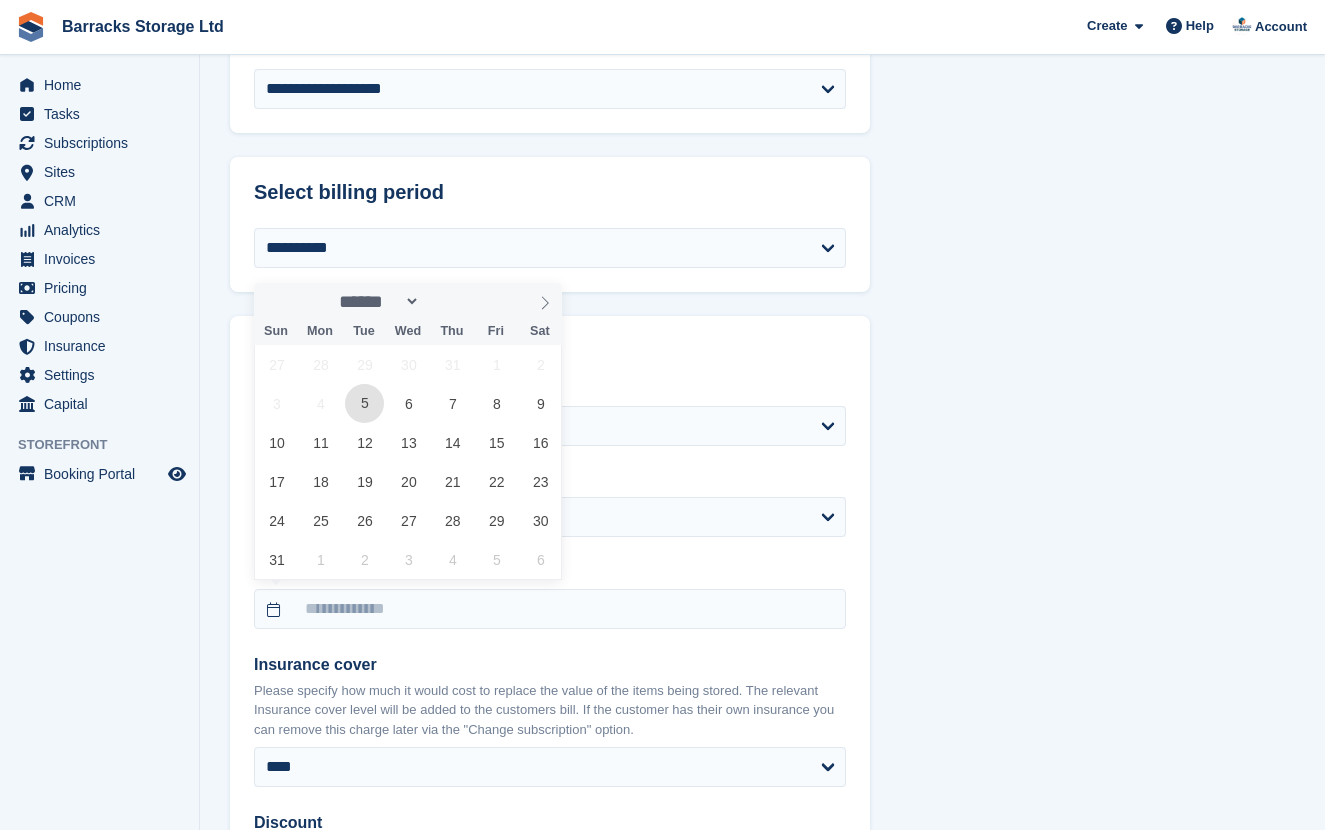 click on "5" at bounding box center [364, 403] 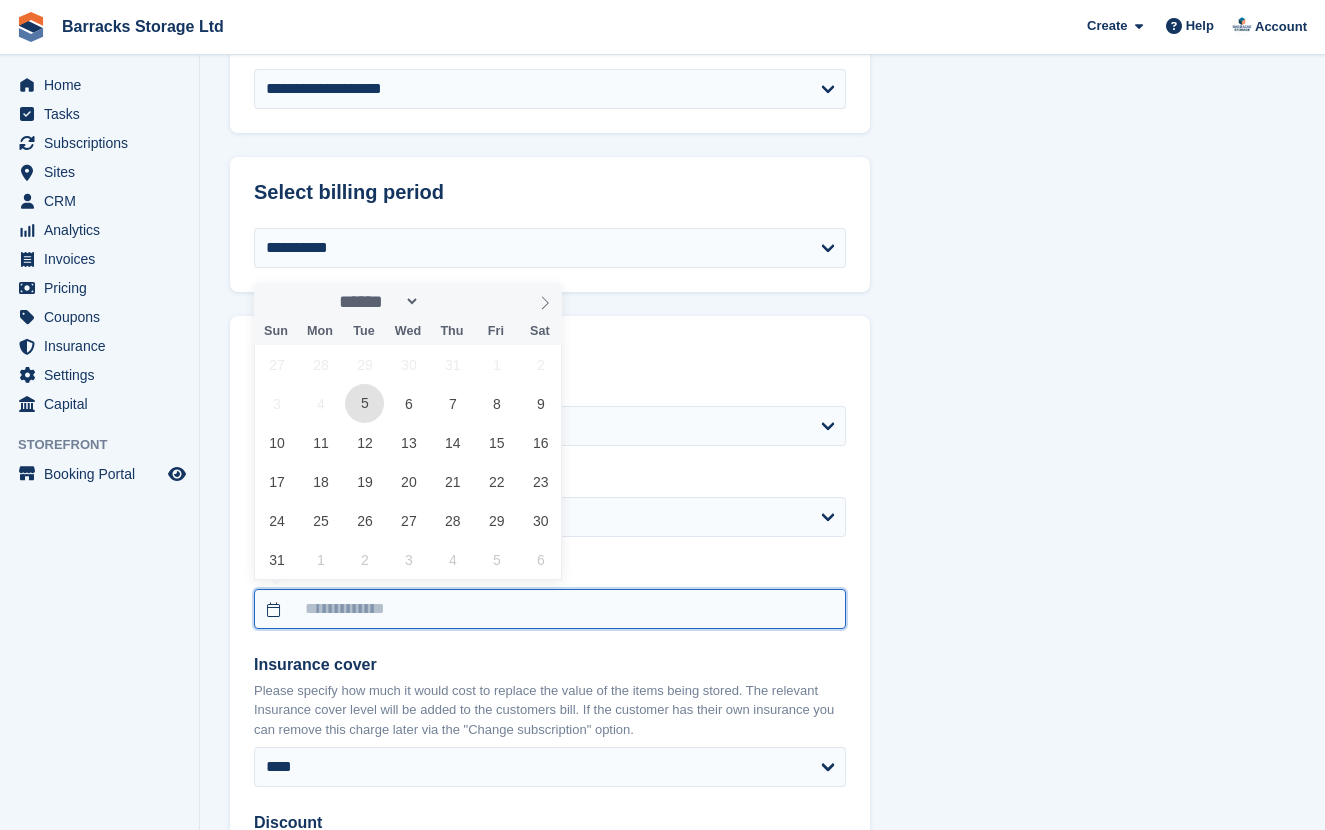 type on "**********" 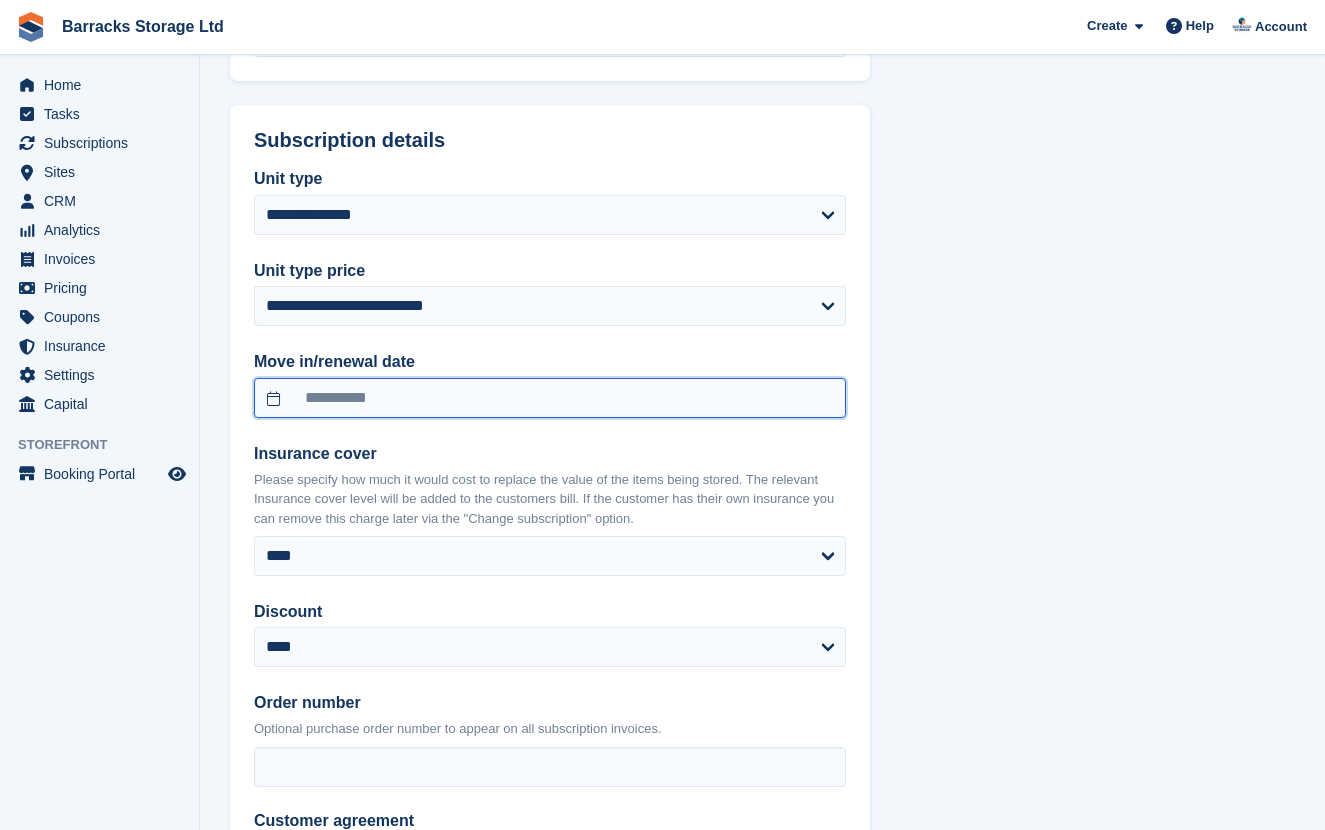 scroll, scrollTop: 1601, scrollLeft: 0, axis: vertical 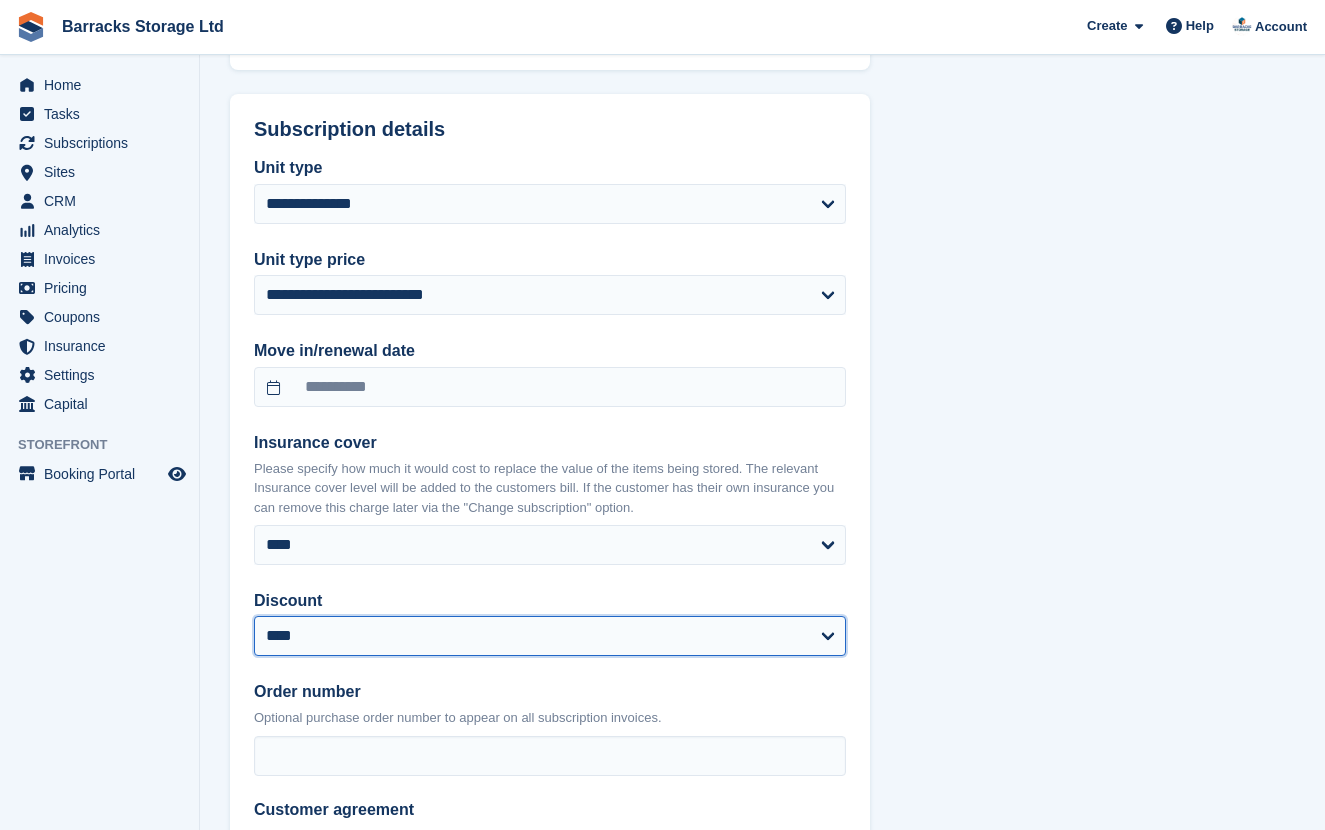 select on "****" 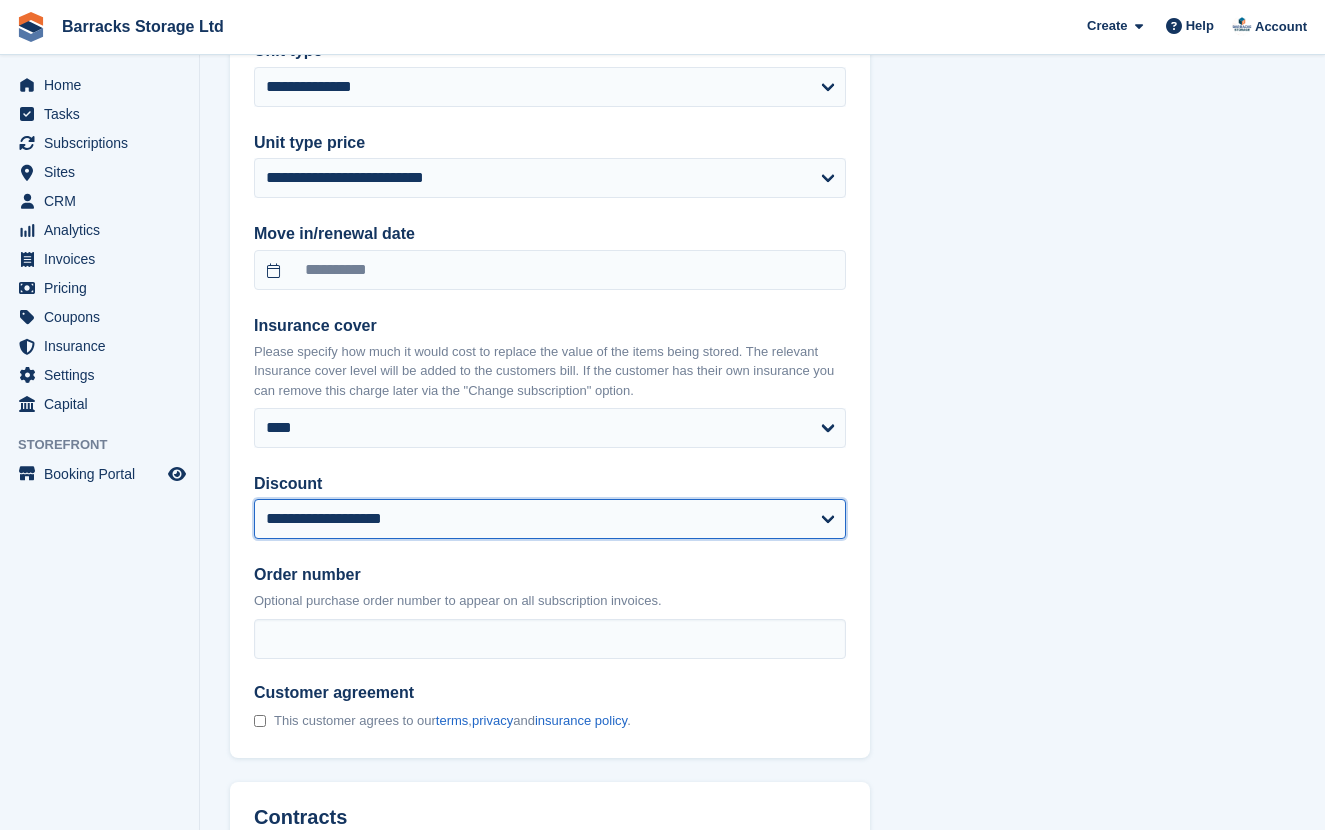 select on "******" 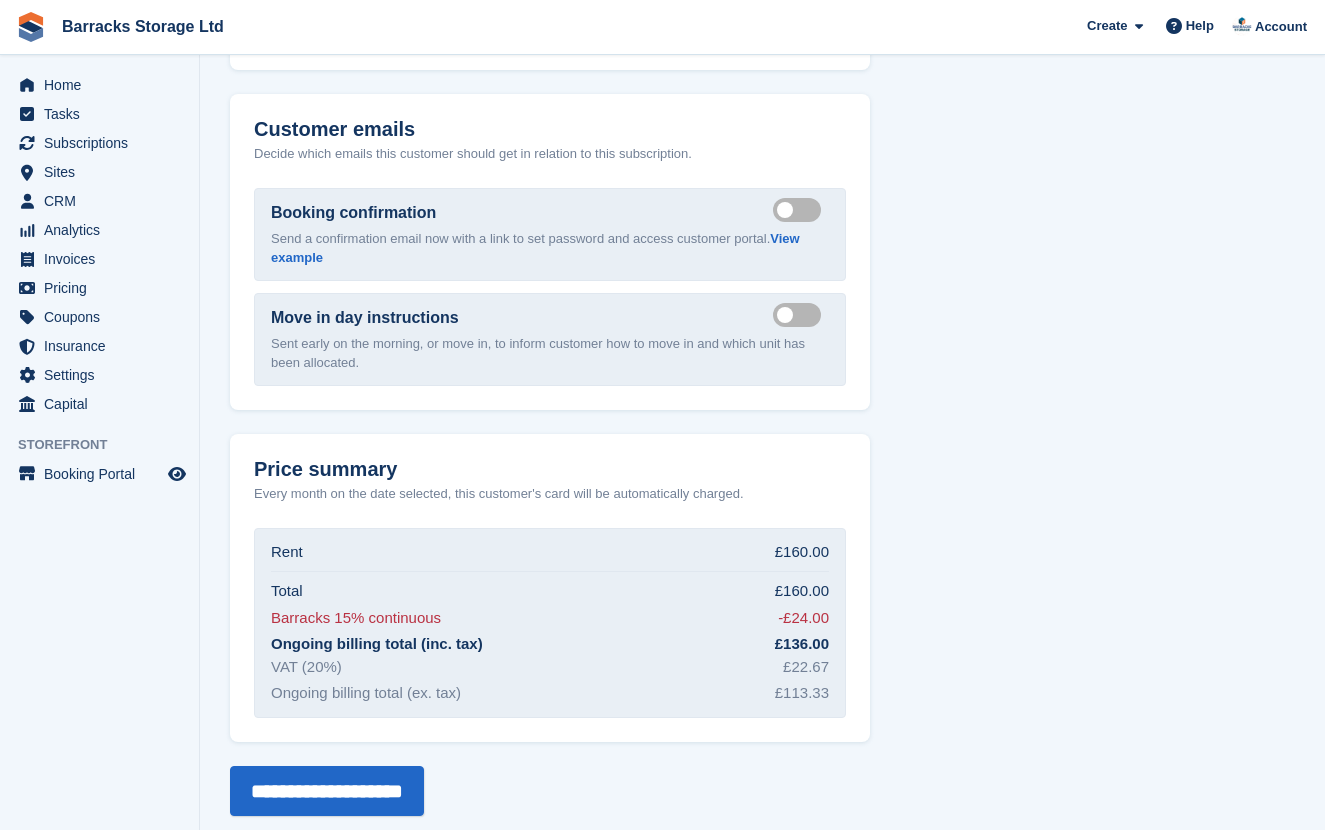 scroll, scrollTop: 2673, scrollLeft: 0, axis: vertical 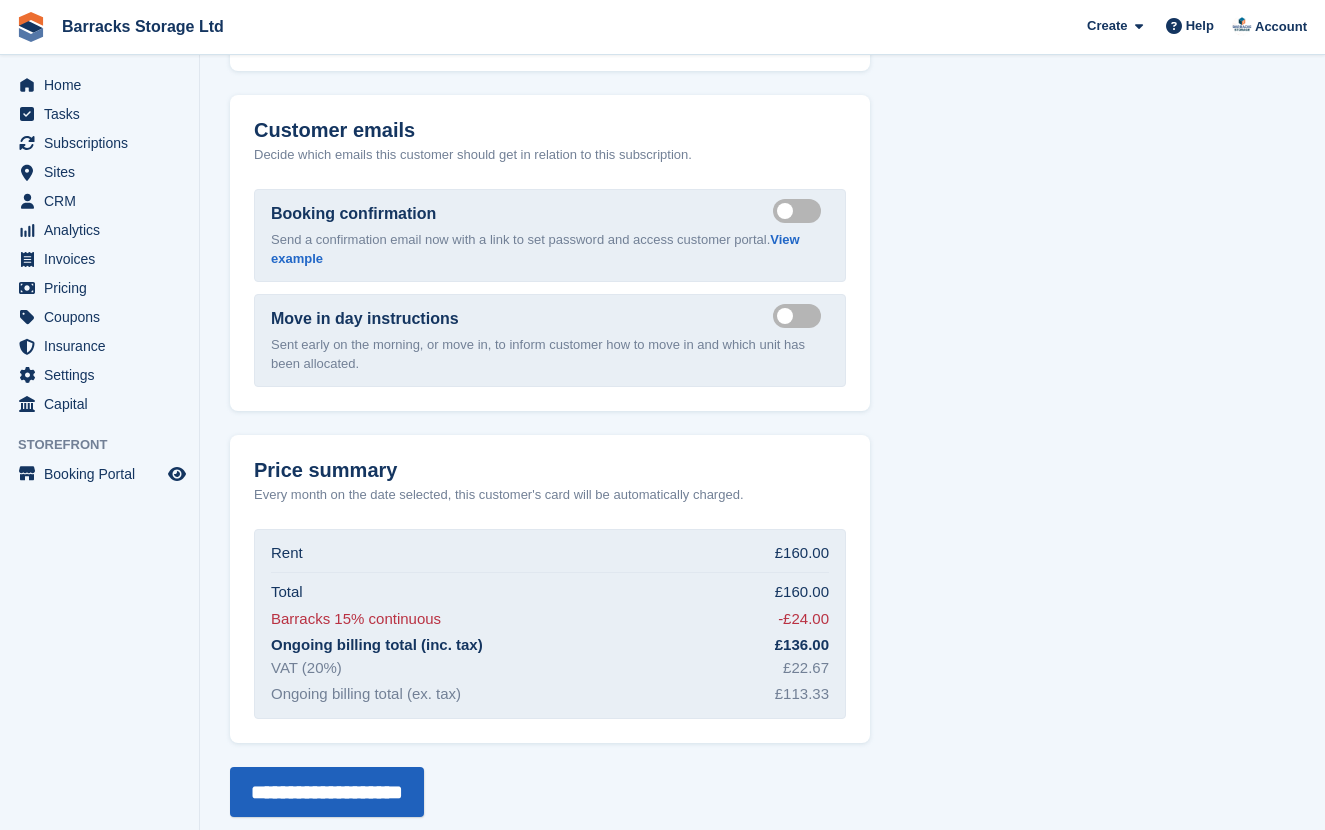 click on "**********" at bounding box center [327, 792] 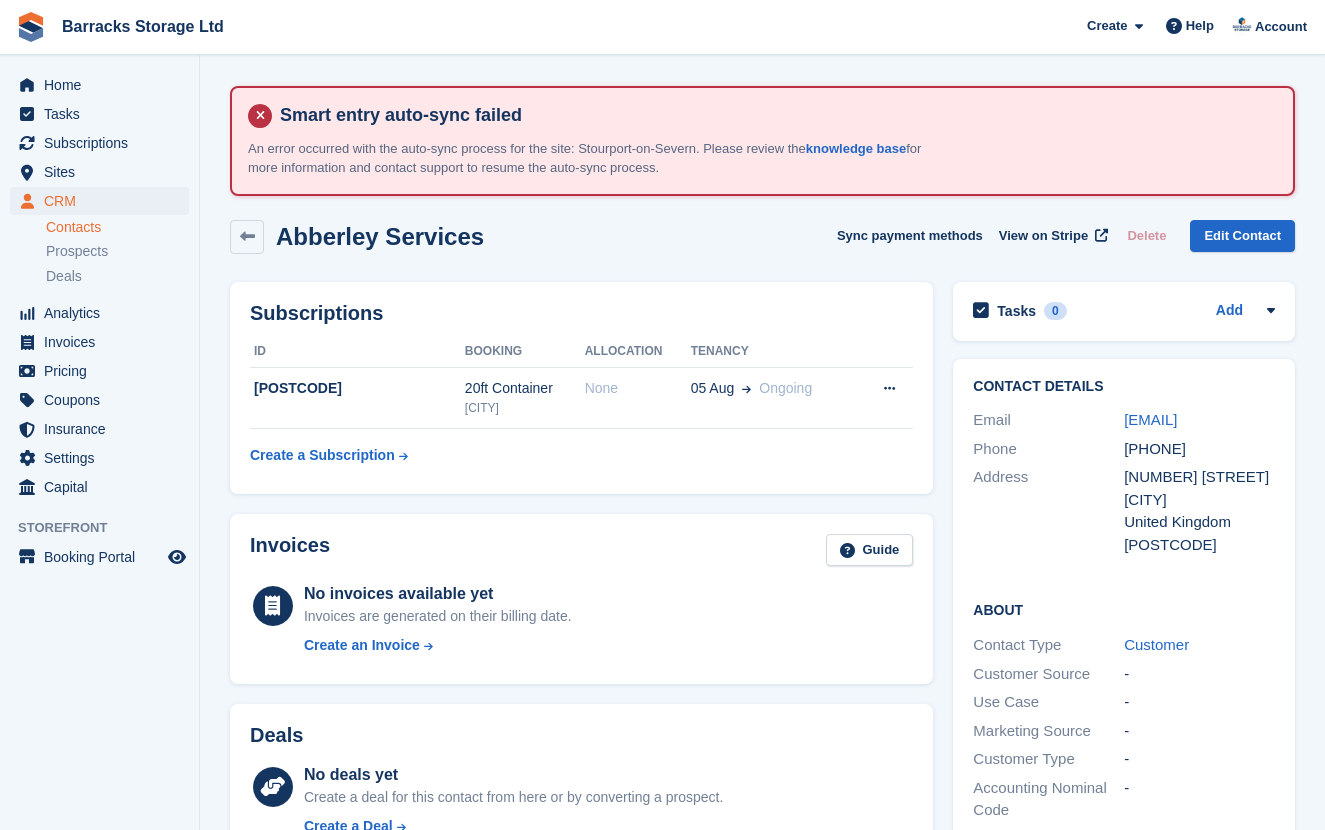 scroll, scrollTop: 0, scrollLeft: 0, axis: both 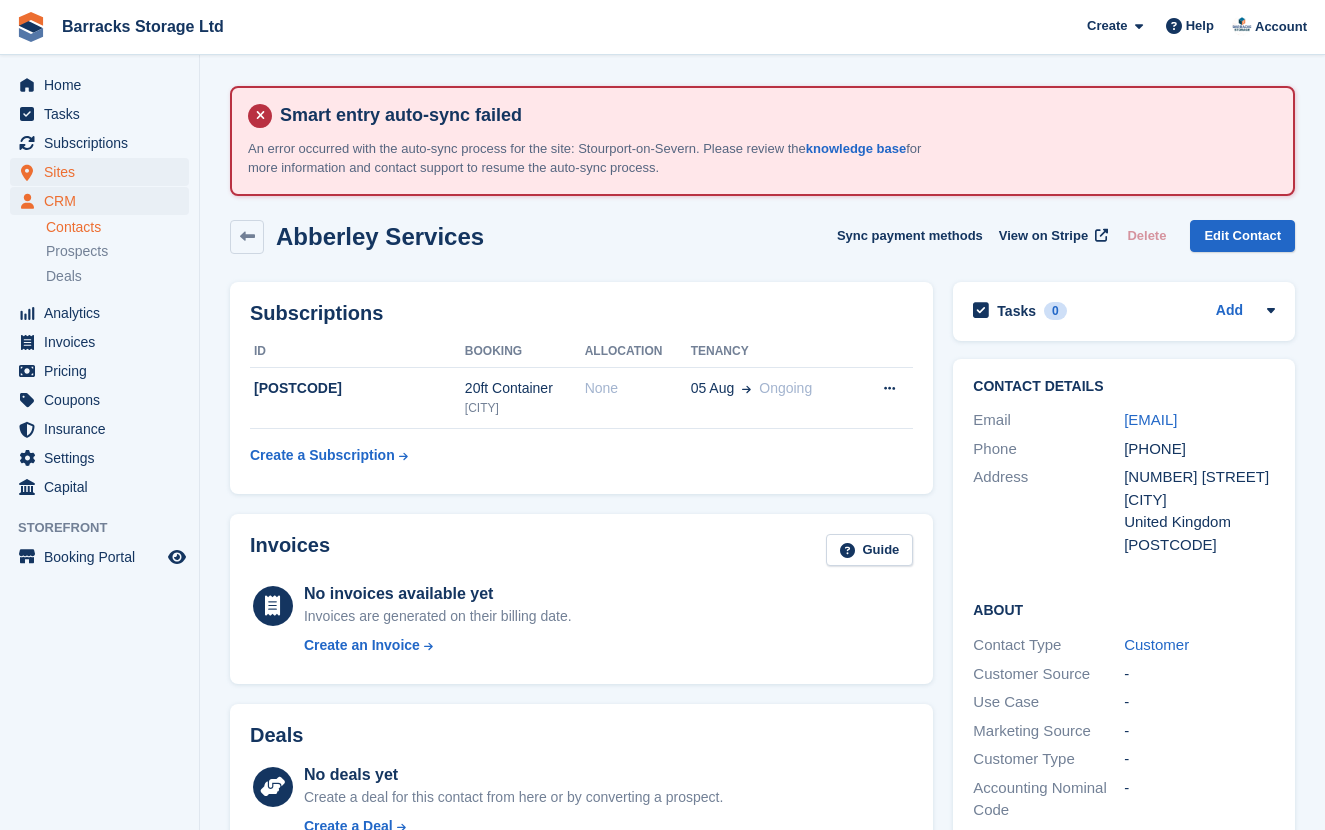 click on "Sites" at bounding box center (104, 172) 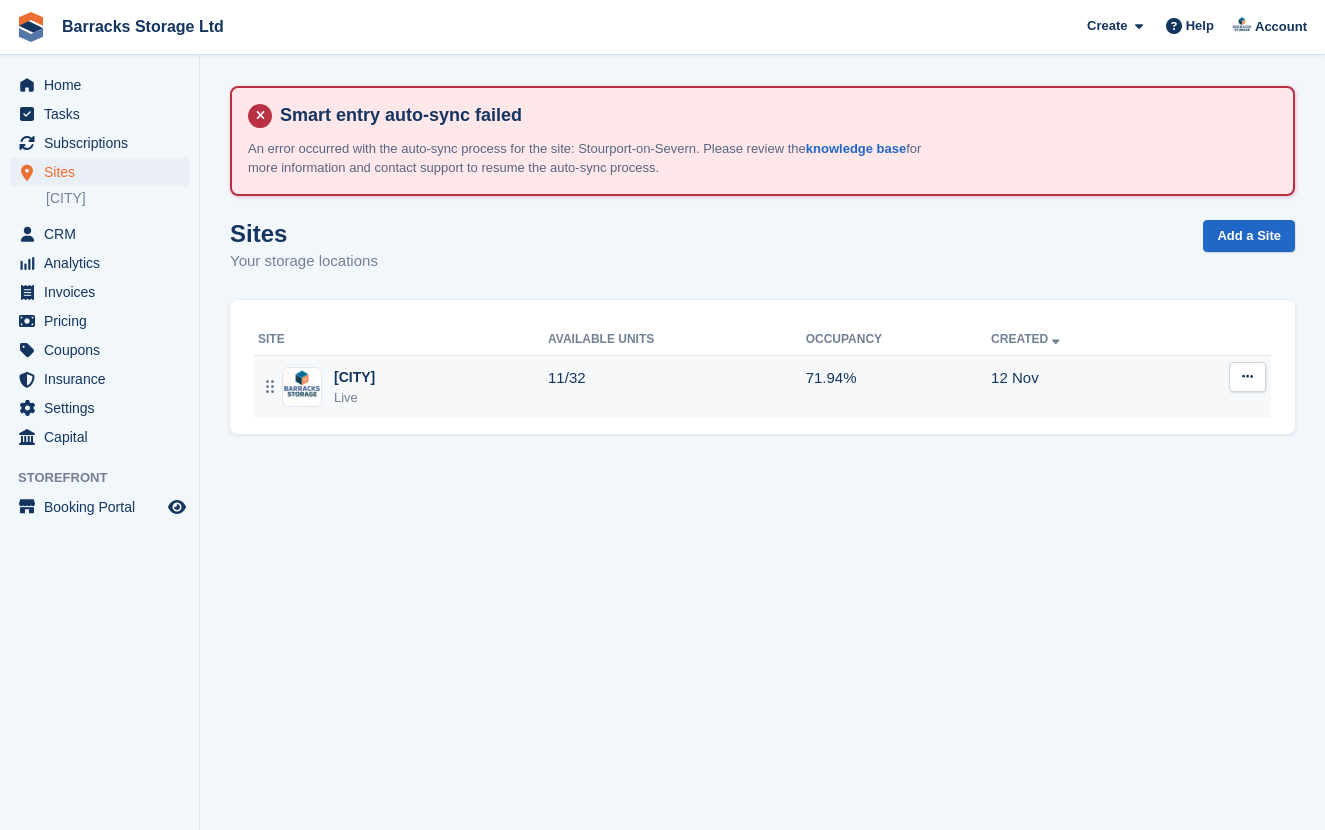 click on "[CITY]" at bounding box center [354, 377] 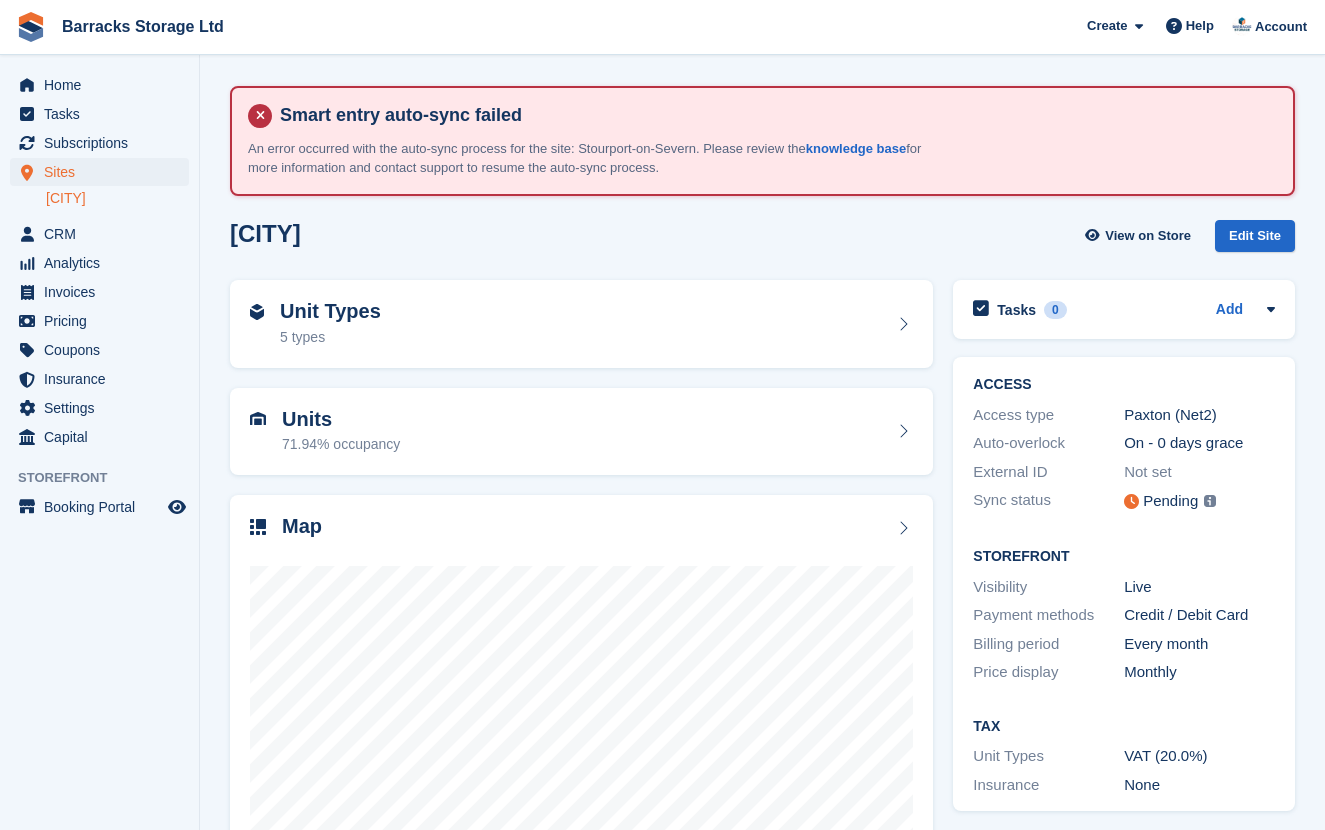 scroll, scrollTop: 0, scrollLeft: 0, axis: both 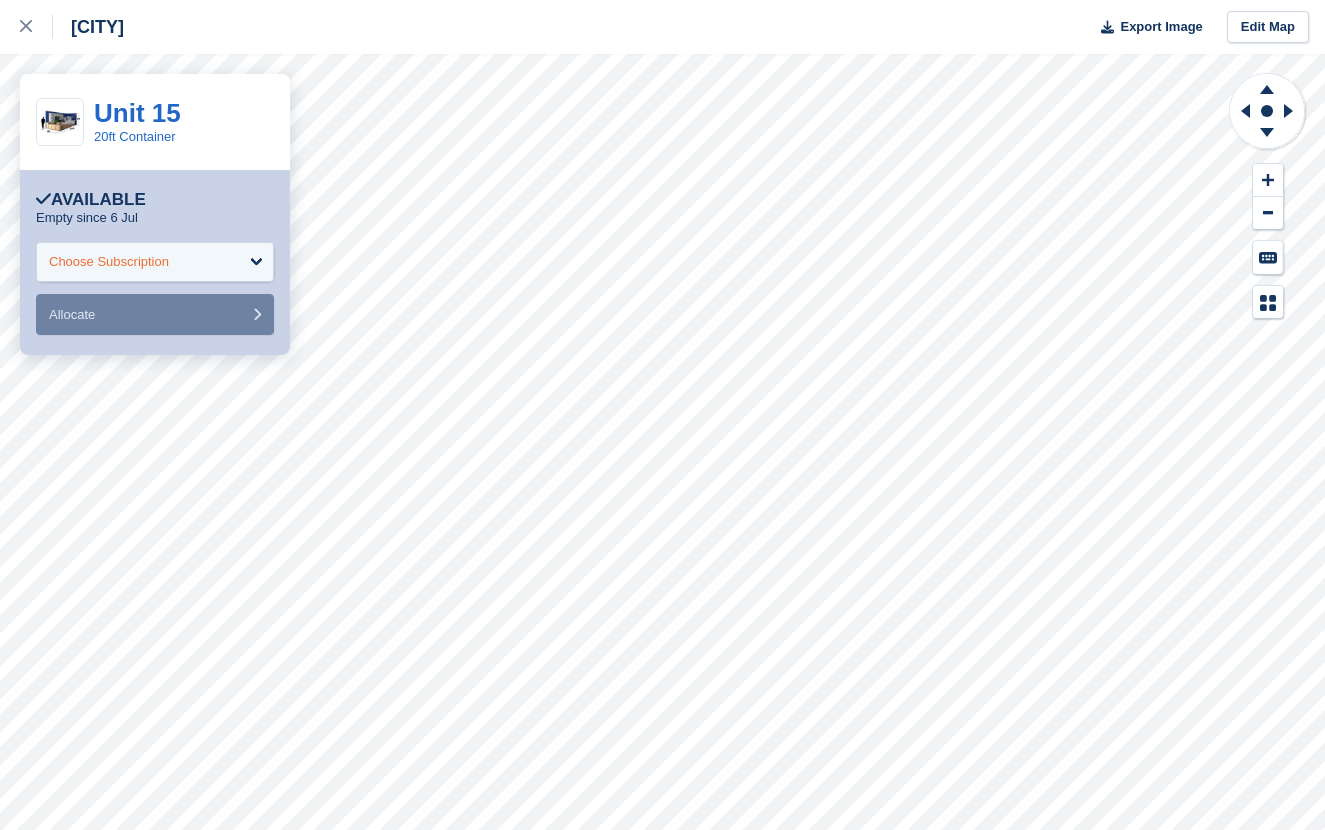 click on "Choose Subscription" at bounding box center (155, 262) 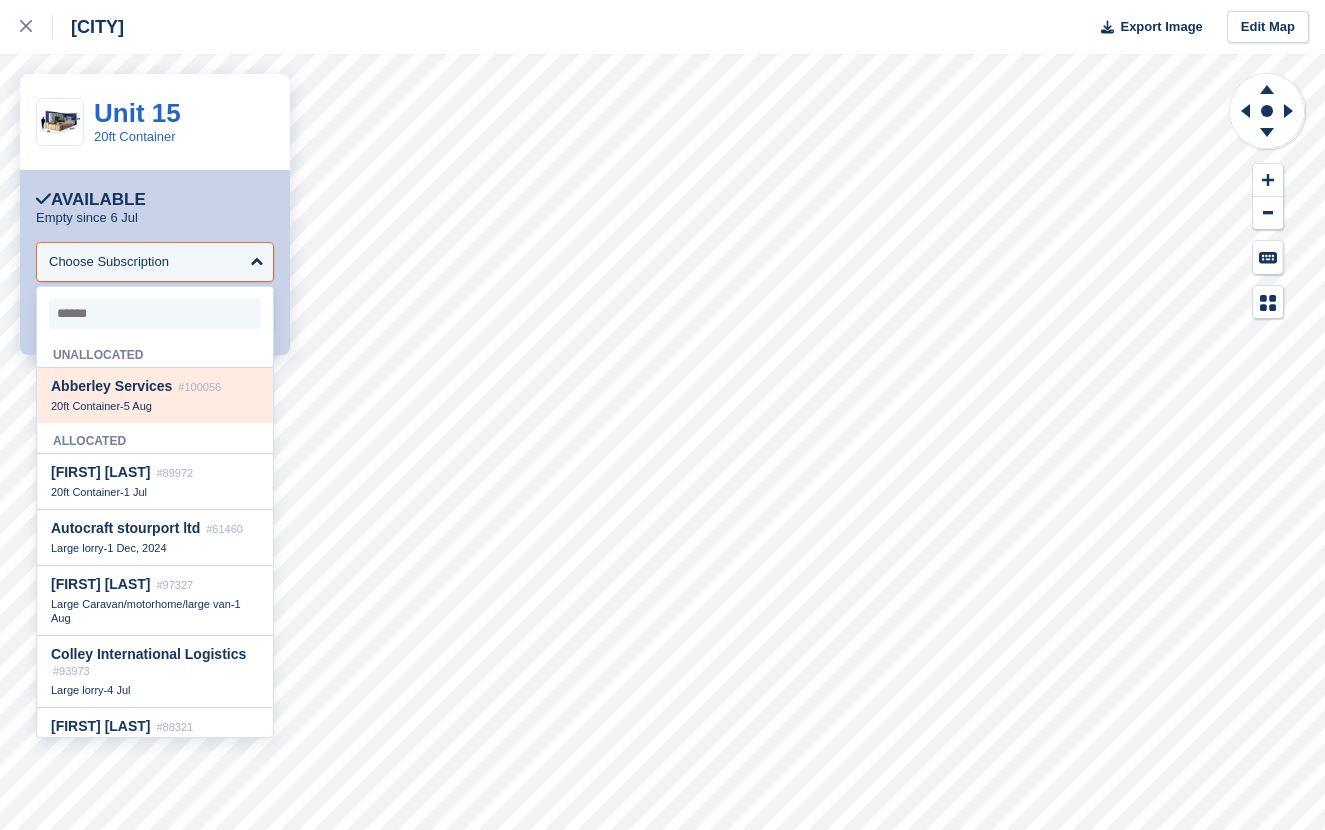 click on "Abberley Services
#[NUMBER]
20ft Container  -   5 [MONTH]" at bounding box center (155, 395) 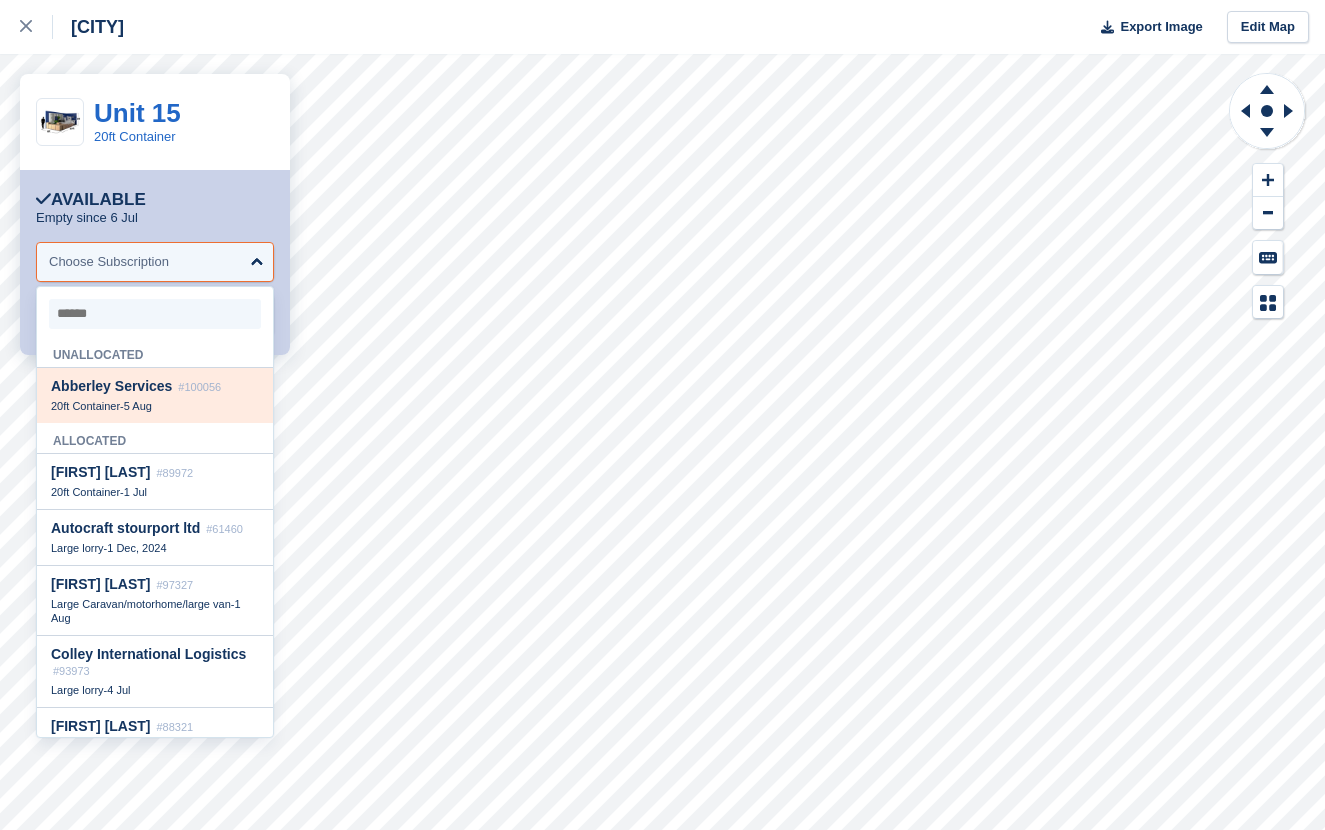select on "******" 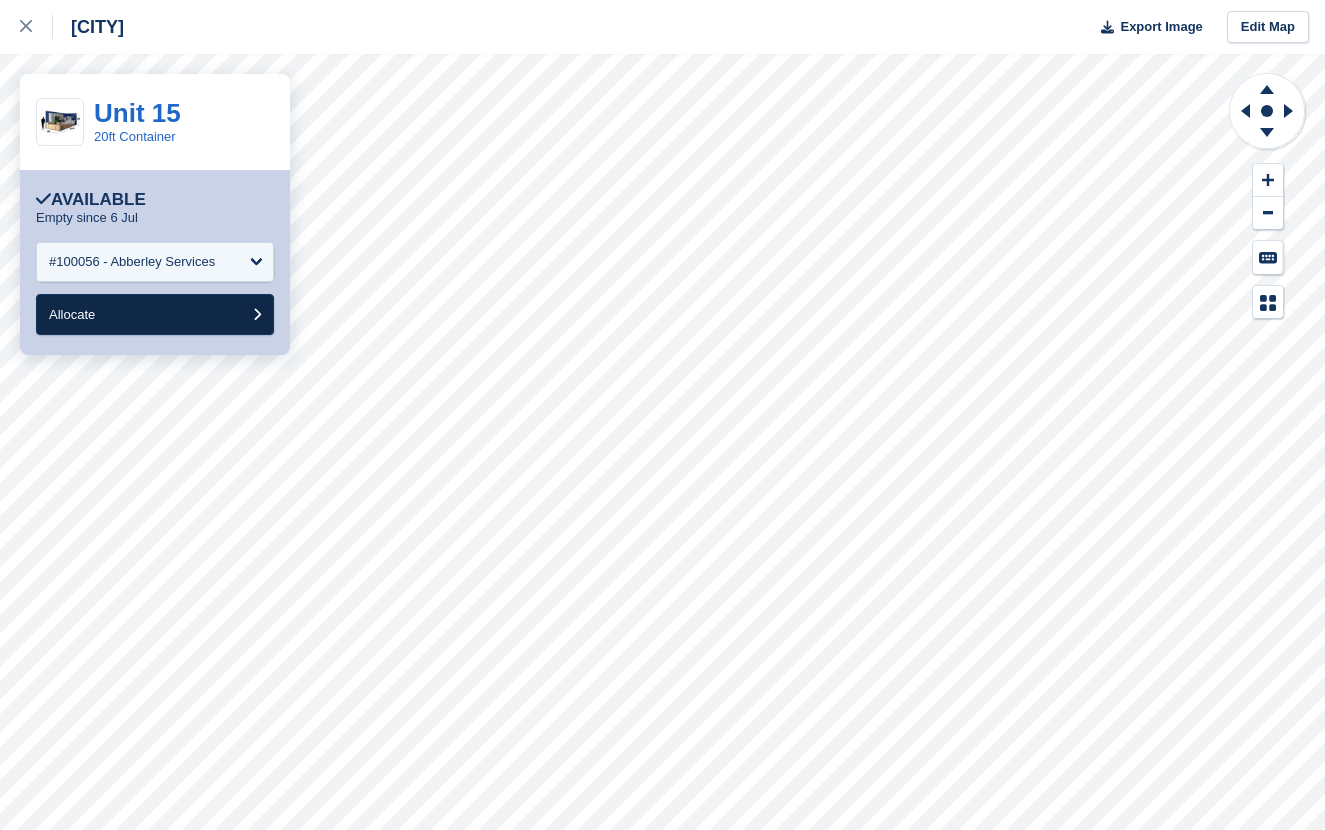 click on "Allocate" at bounding box center (155, 314) 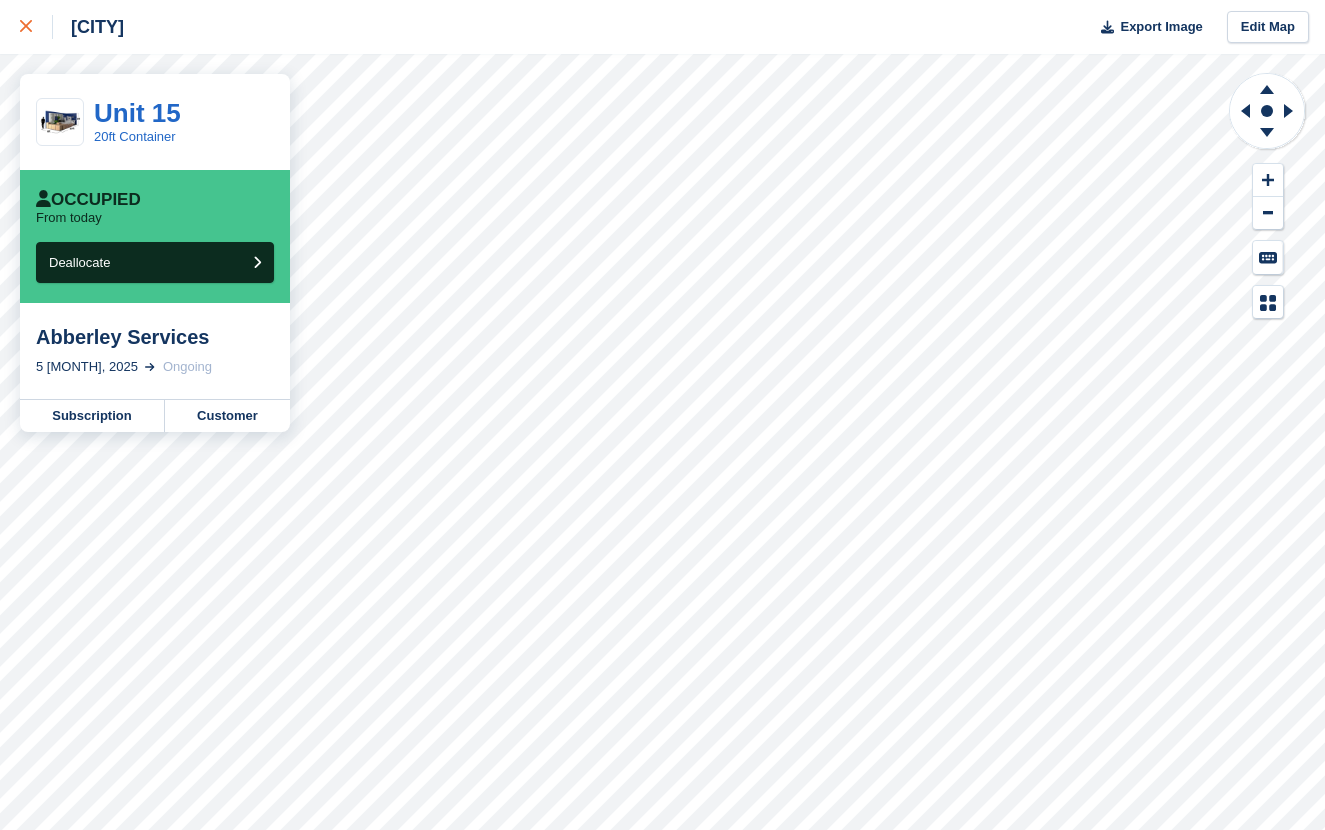 click 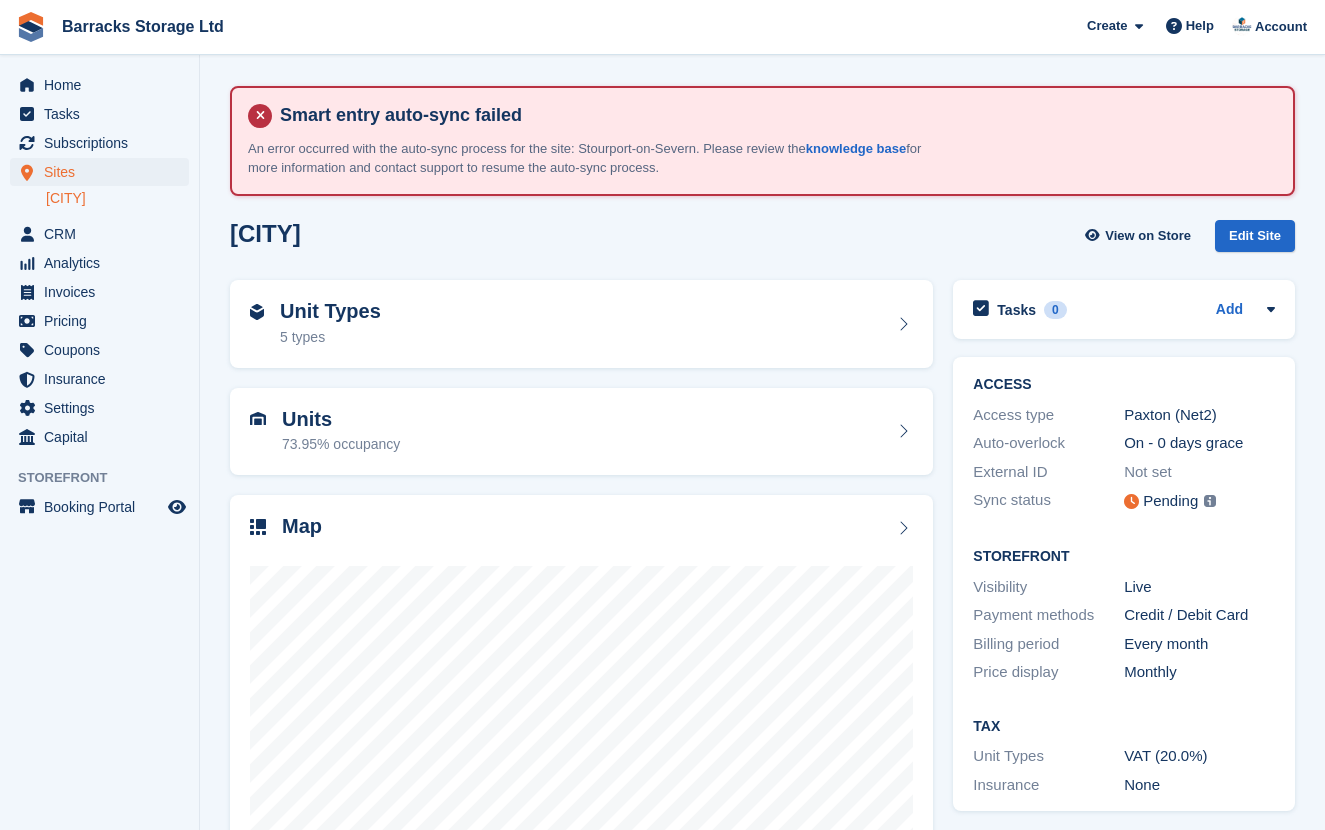 scroll, scrollTop: 0, scrollLeft: 0, axis: both 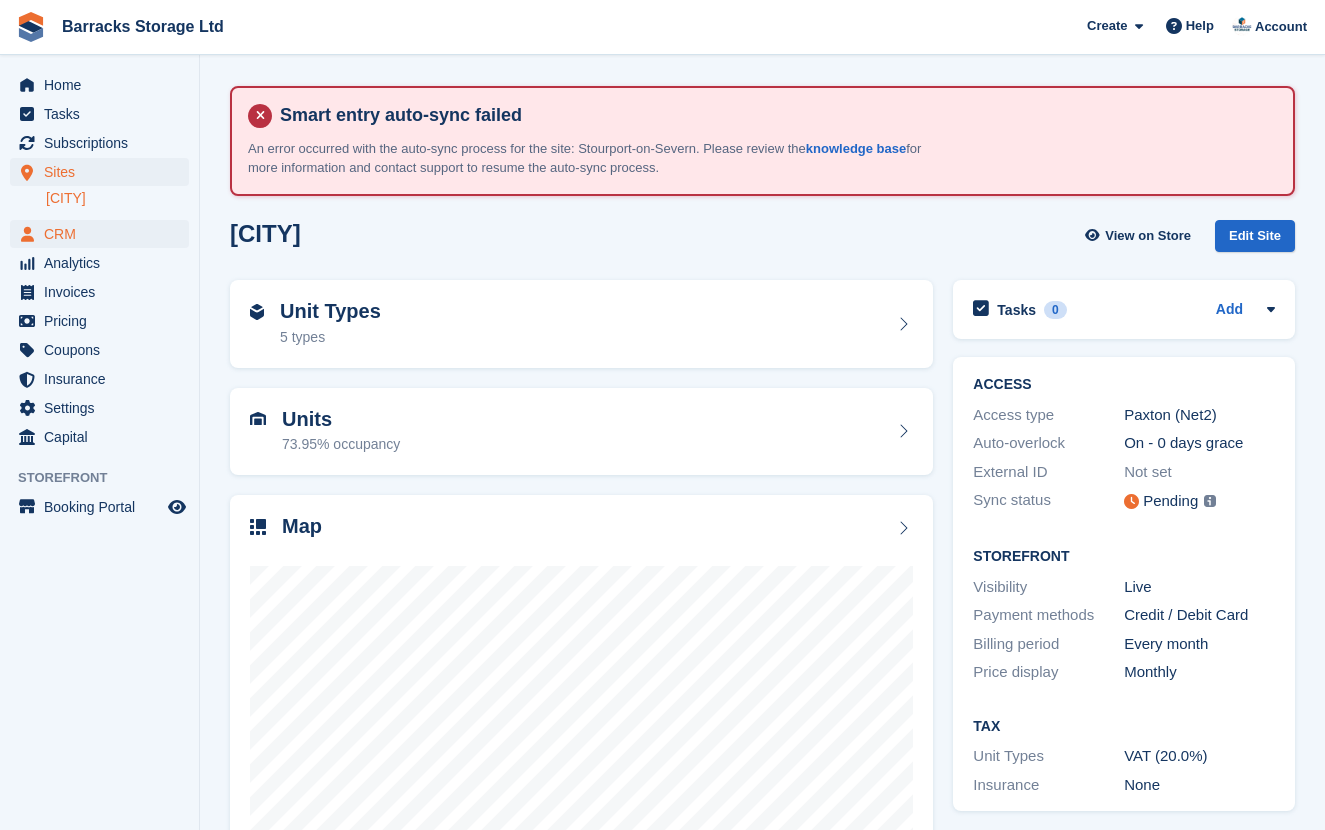 click on "CRM" at bounding box center (104, 234) 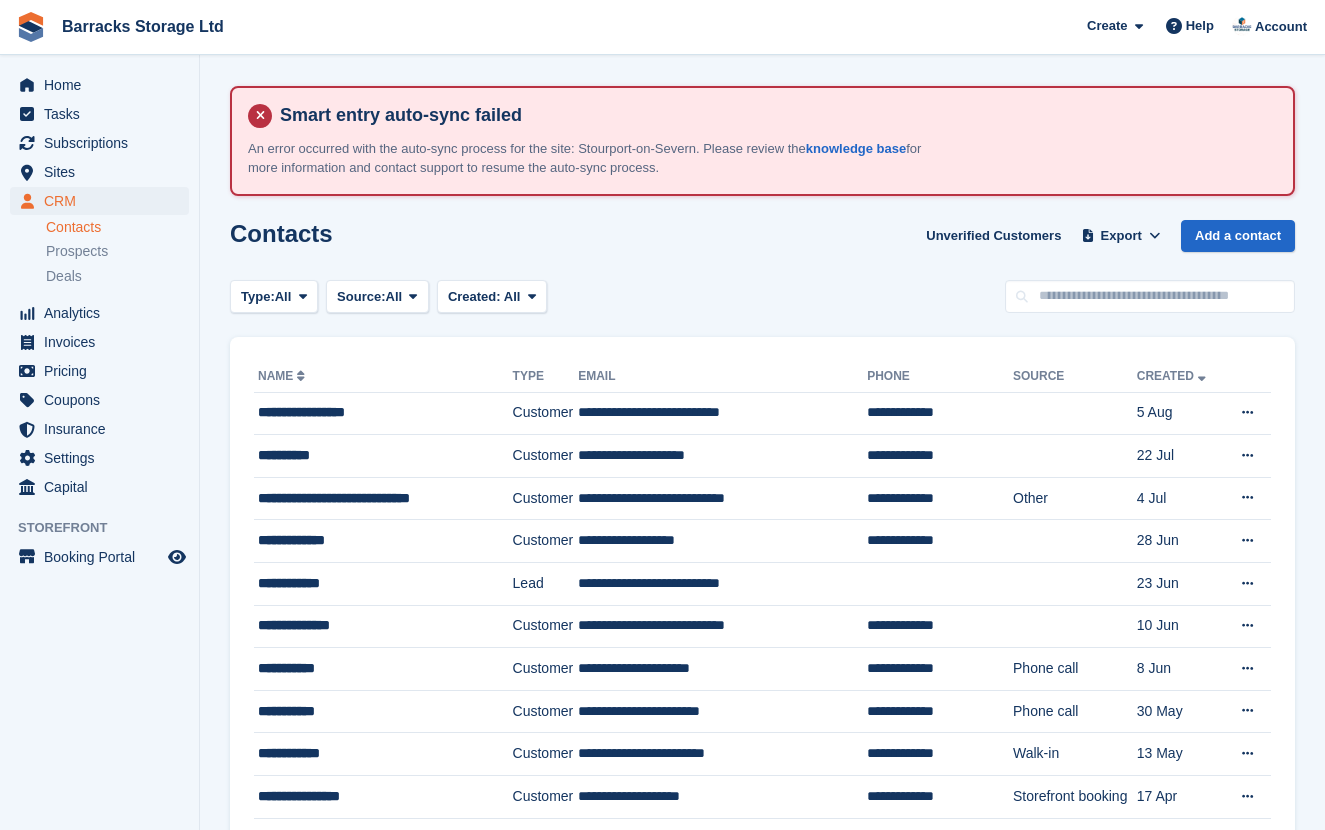 scroll, scrollTop: 0, scrollLeft: 0, axis: both 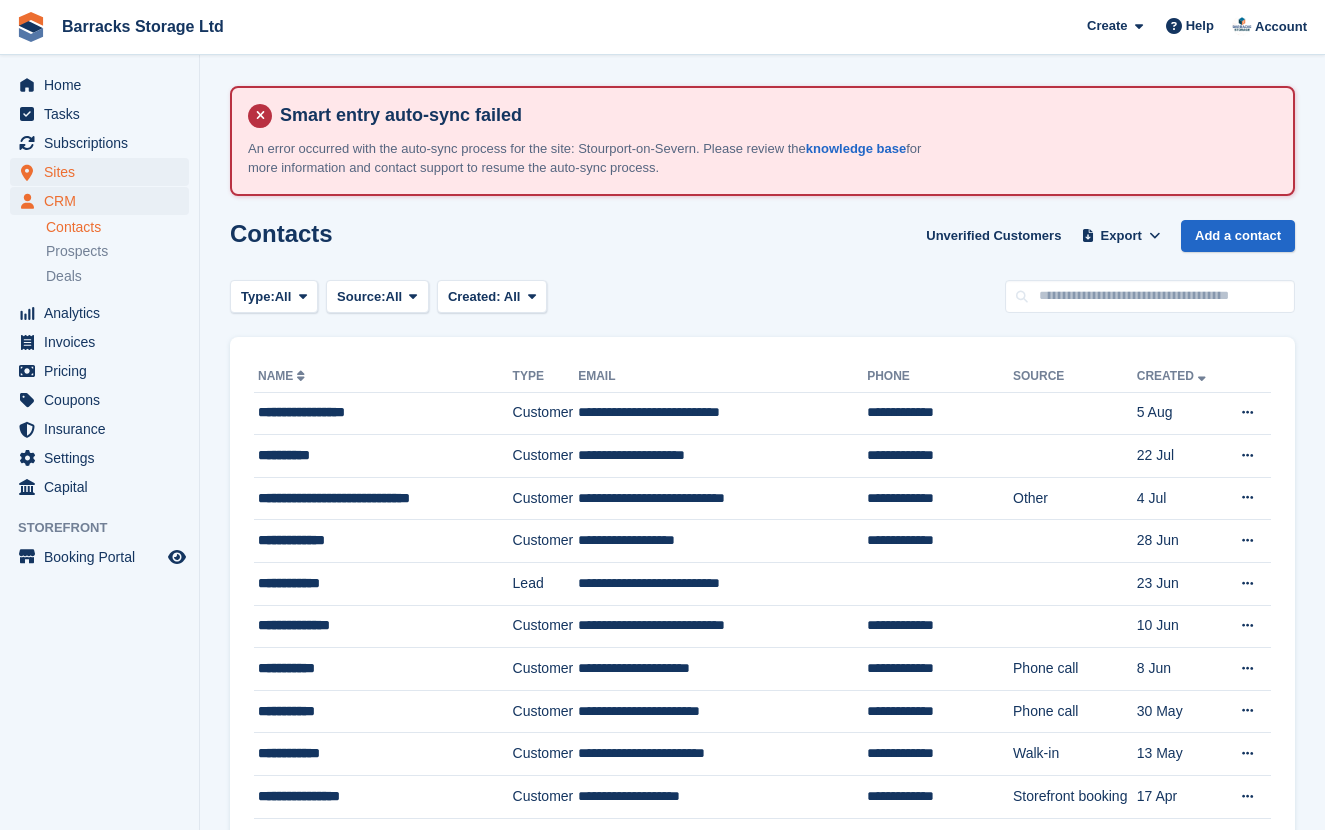 click on "Sites" at bounding box center [104, 172] 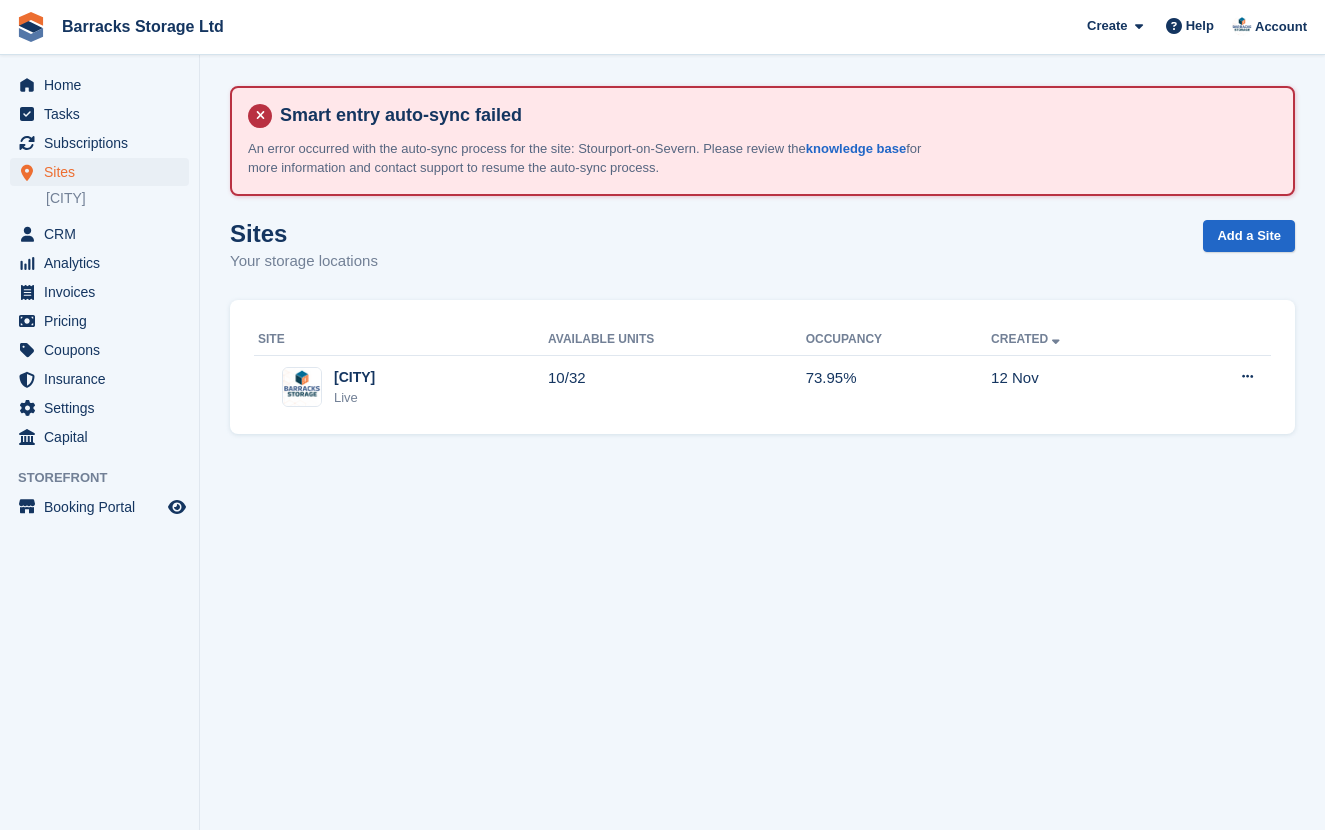 click on "Site
Available Units
Occupancy
Created
Stourport-on-Severn
Live
10/32
73.95%
12 Nov
Edit site
View on Store
Unit types
Units
Map" at bounding box center (762, 367) 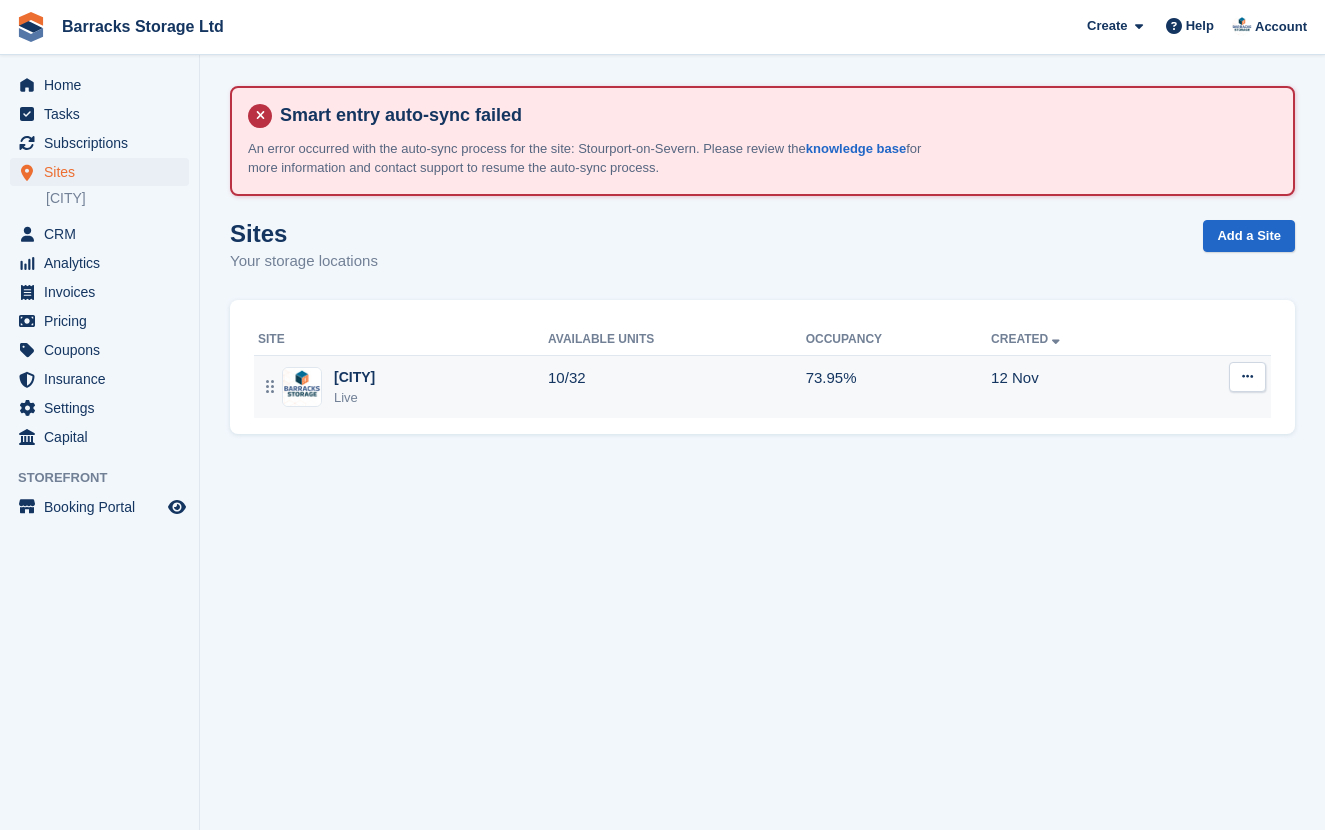 click on "Live" at bounding box center (354, 398) 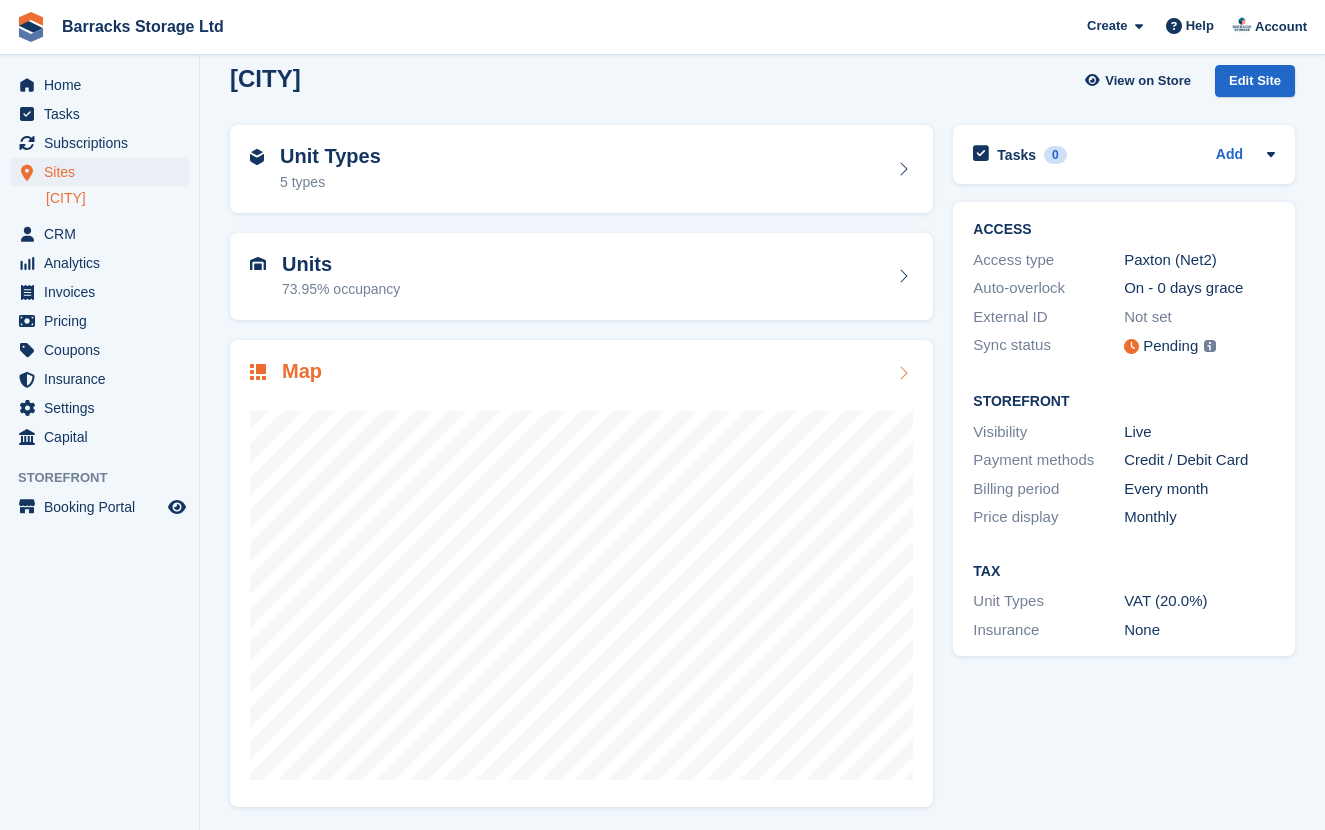 scroll, scrollTop: 154, scrollLeft: 0, axis: vertical 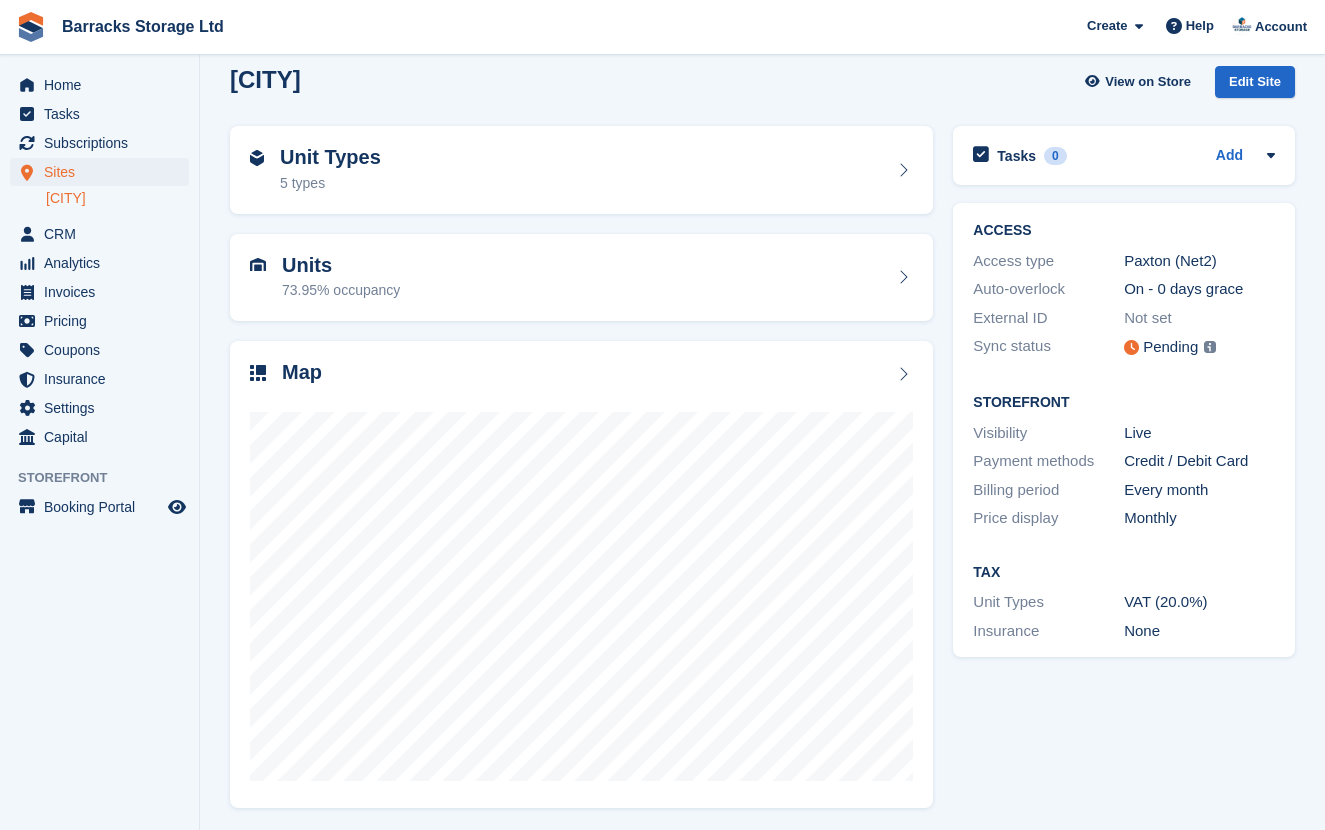 click on "Unit Types
5 types" at bounding box center [581, 170] 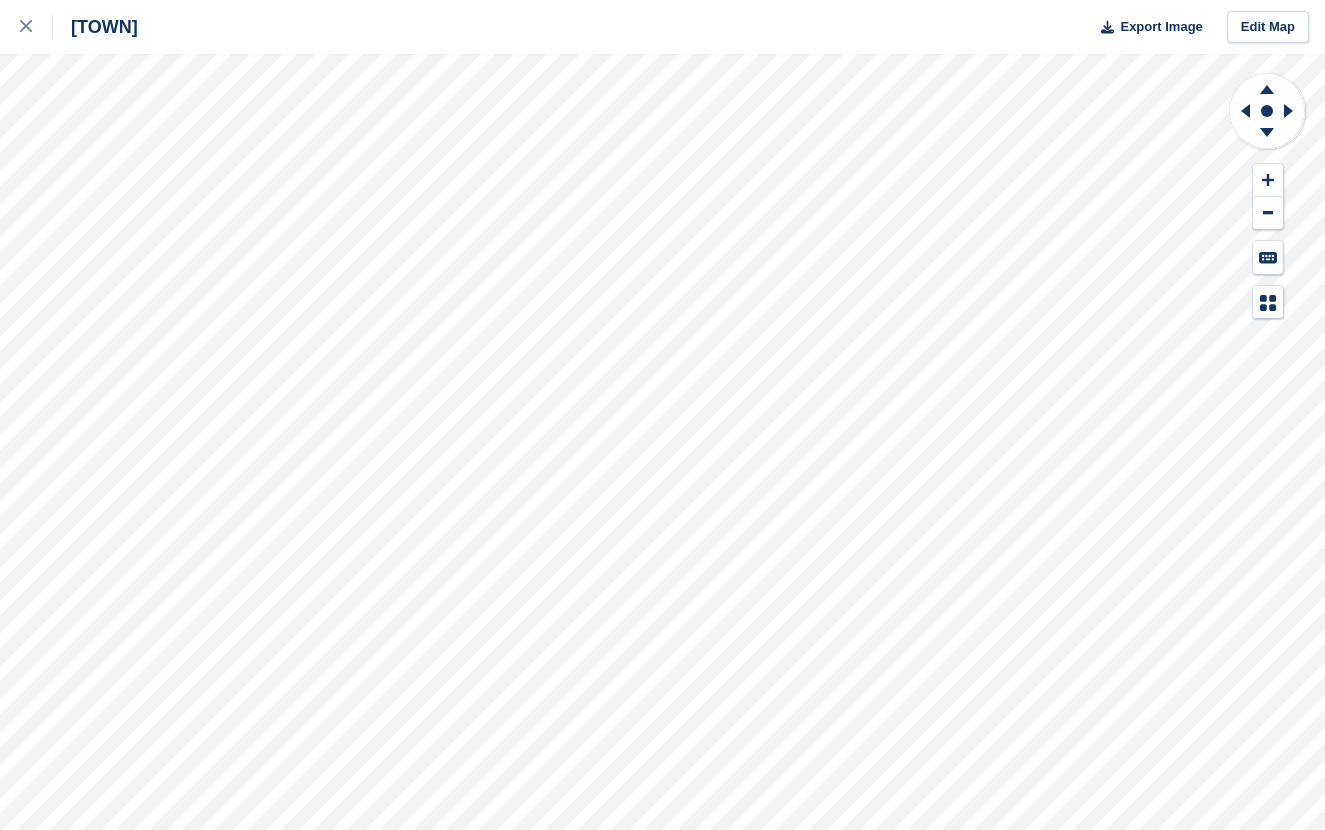 scroll, scrollTop: 0, scrollLeft: 0, axis: both 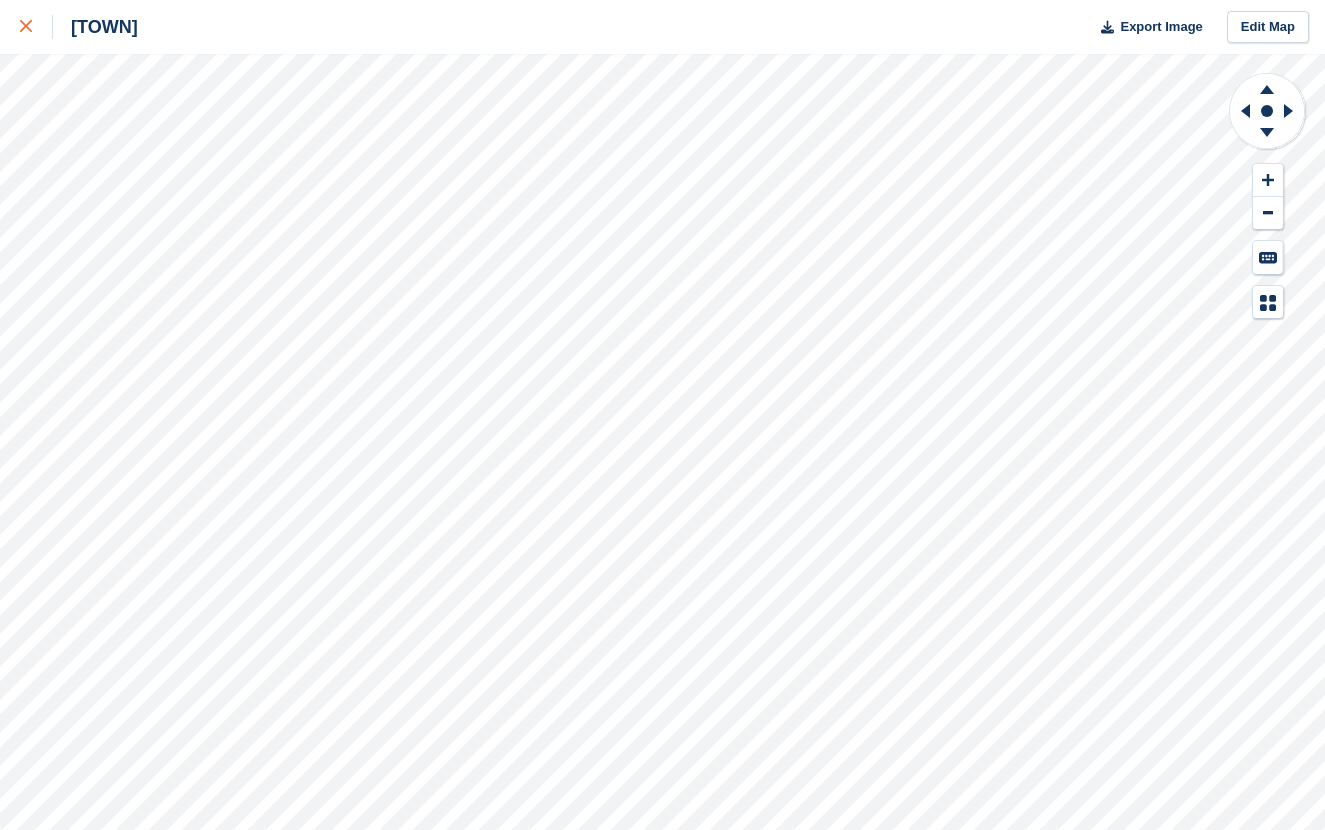 click at bounding box center (26, 27) 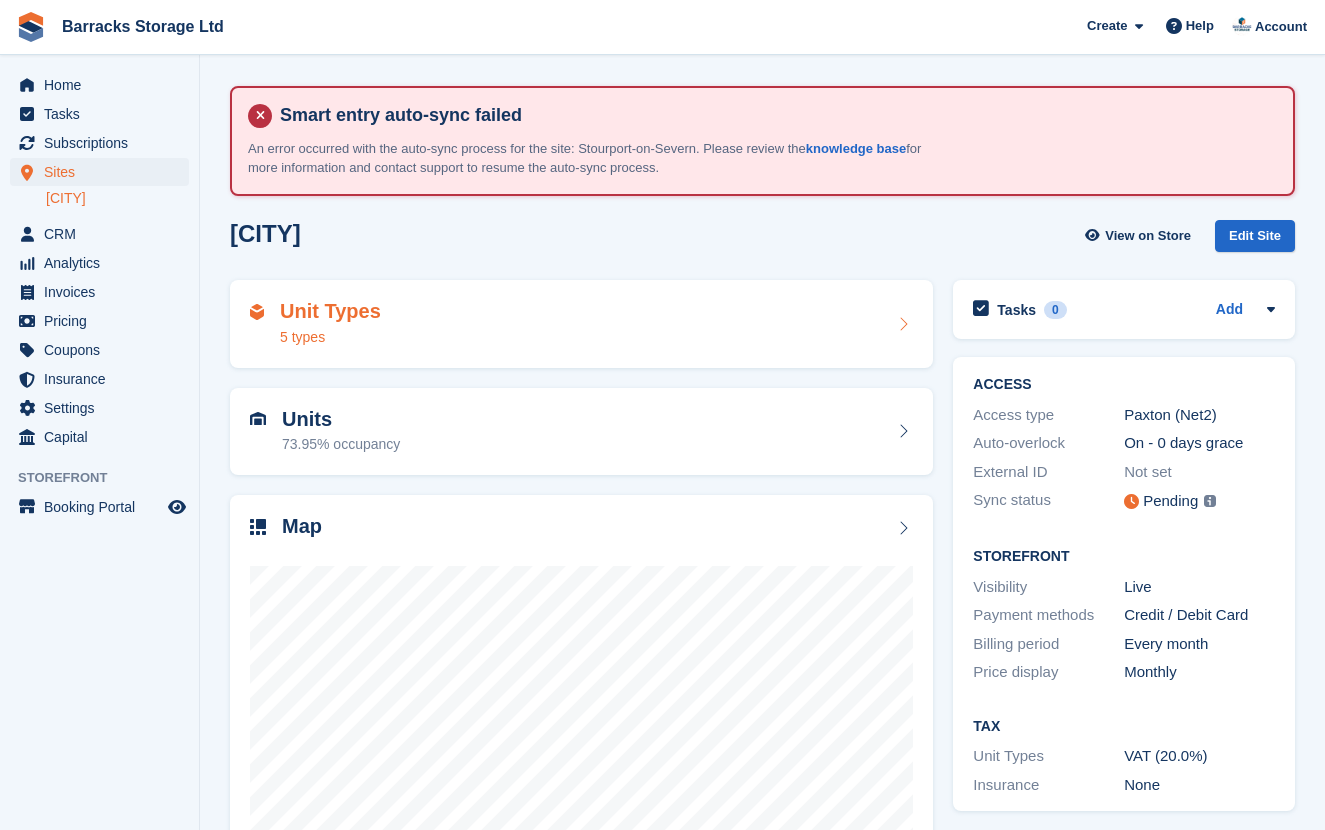 scroll, scrollTop: 0, scrollLeft: 0, axis: both 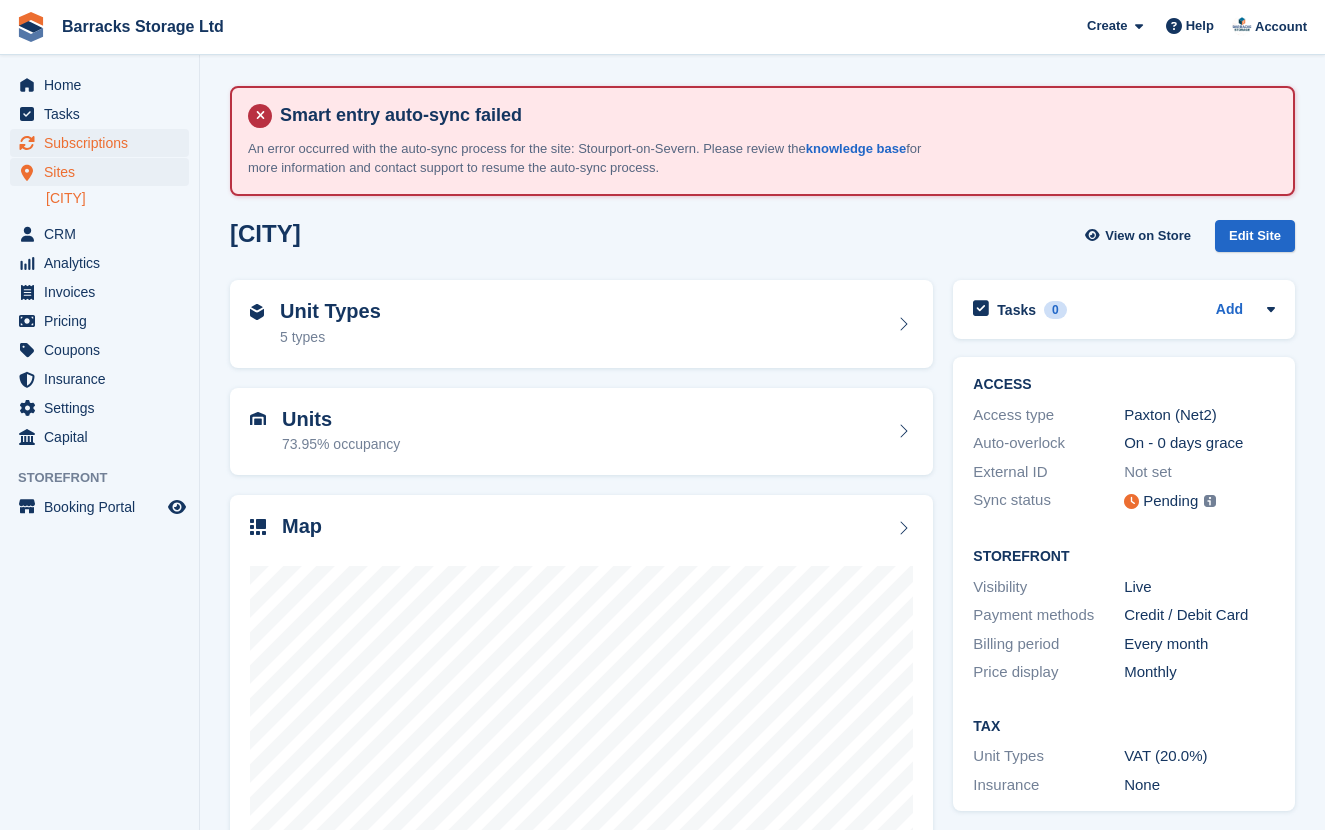 click on "Subscriptions" at bounding box center [104, 143] 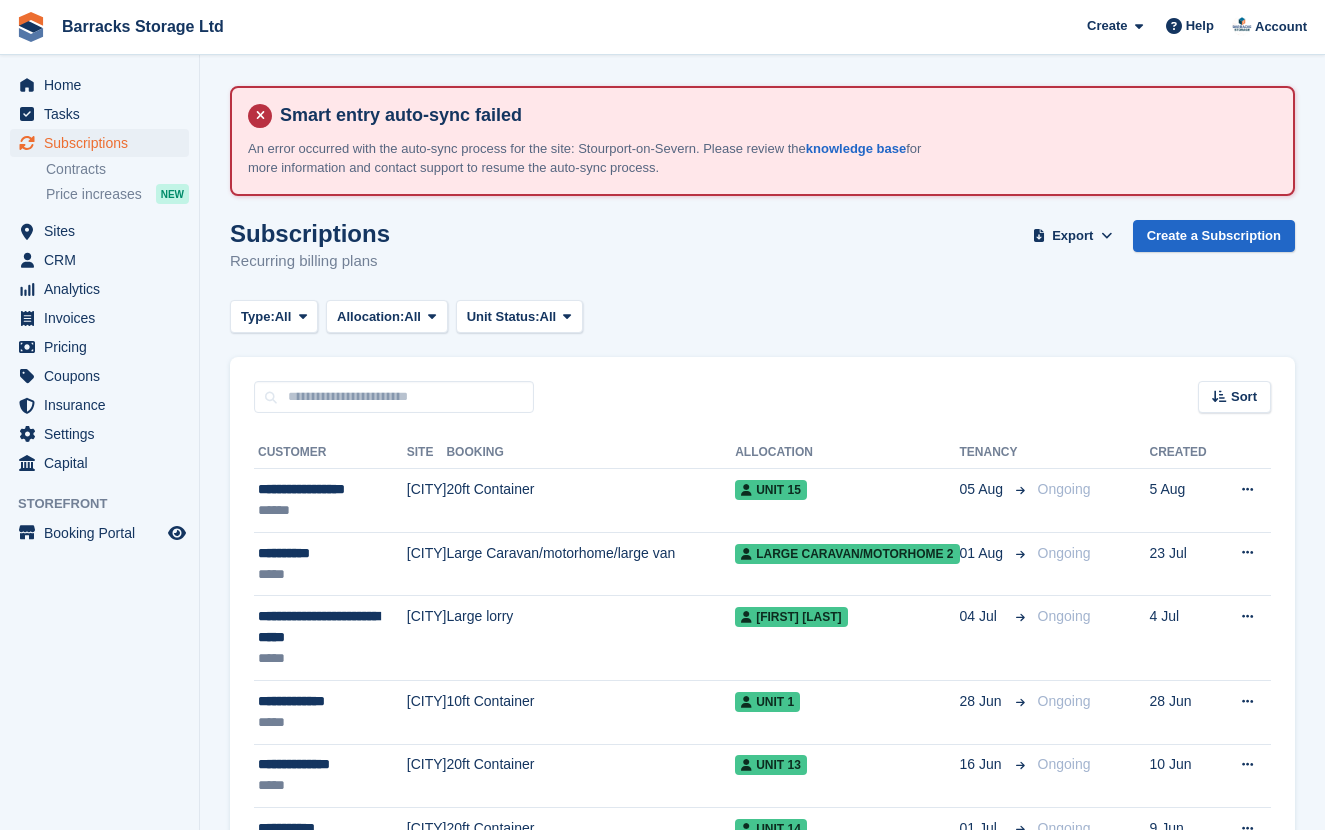 scroll, scrollTop: 0, scrollLeft: 0, axis: both 